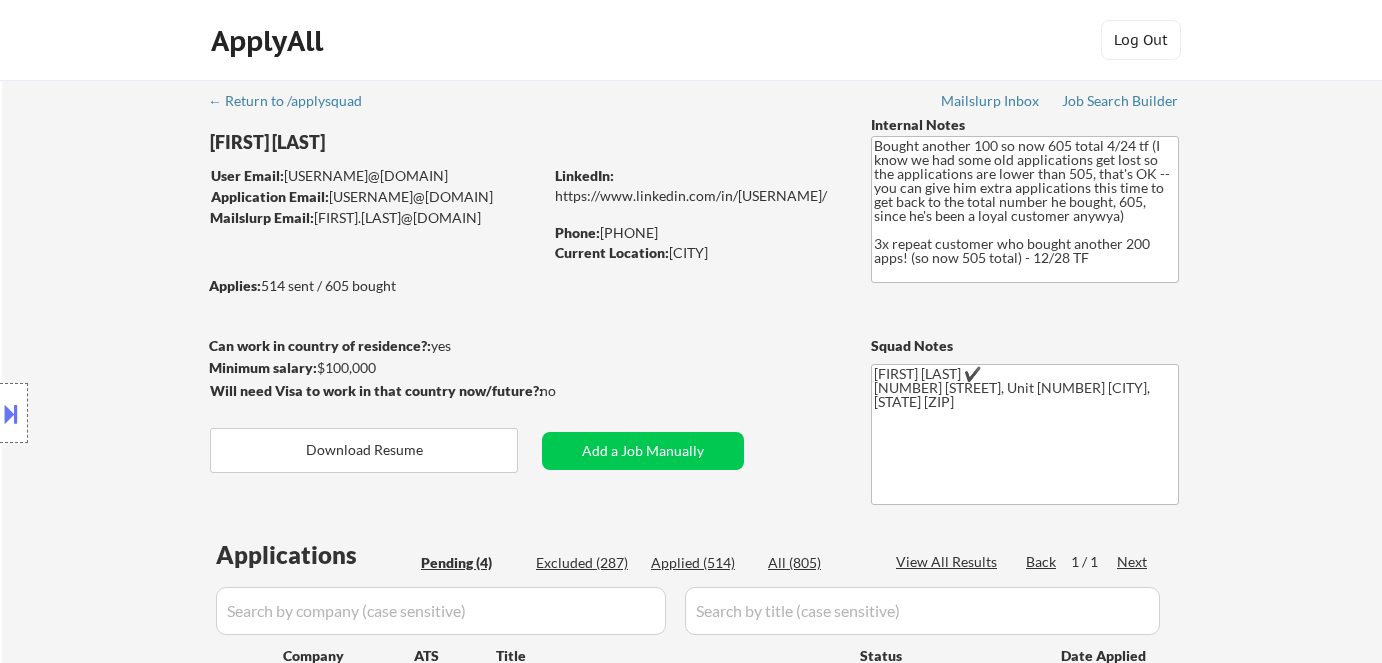 select on ""pending"" 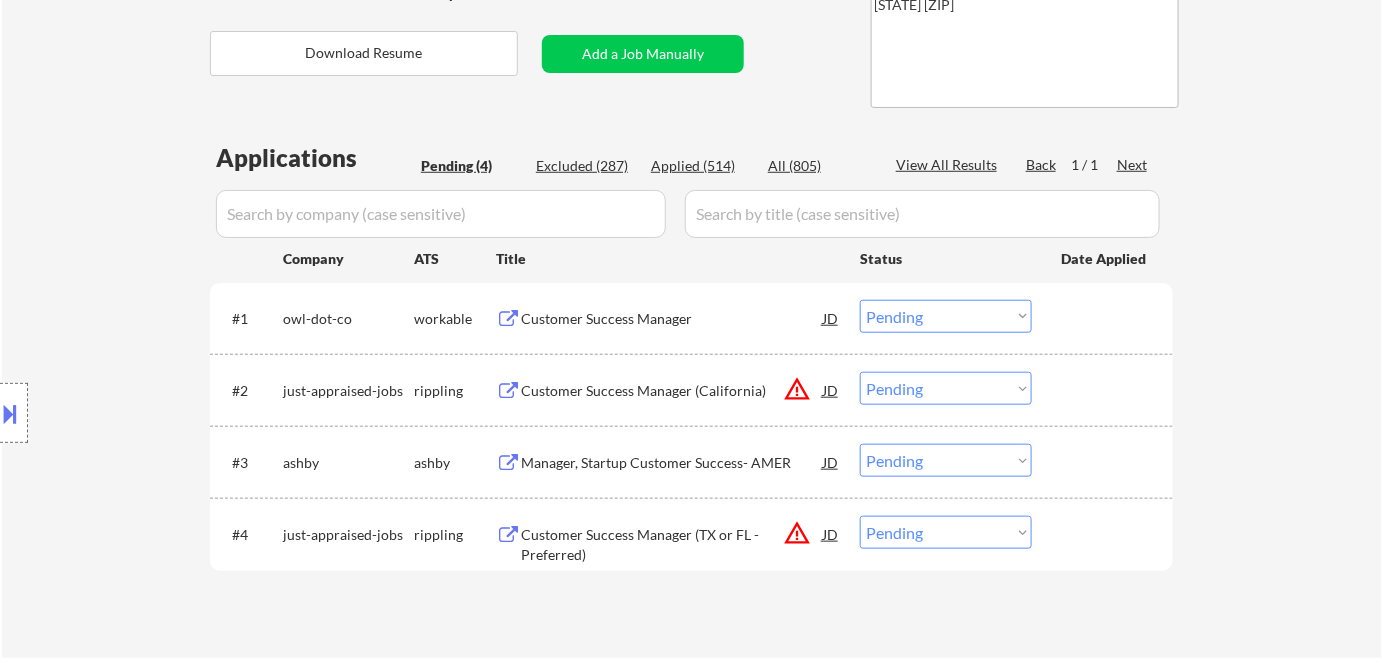 scroll, scrollTop: 454, scrollLeft: 0, axis: vertical 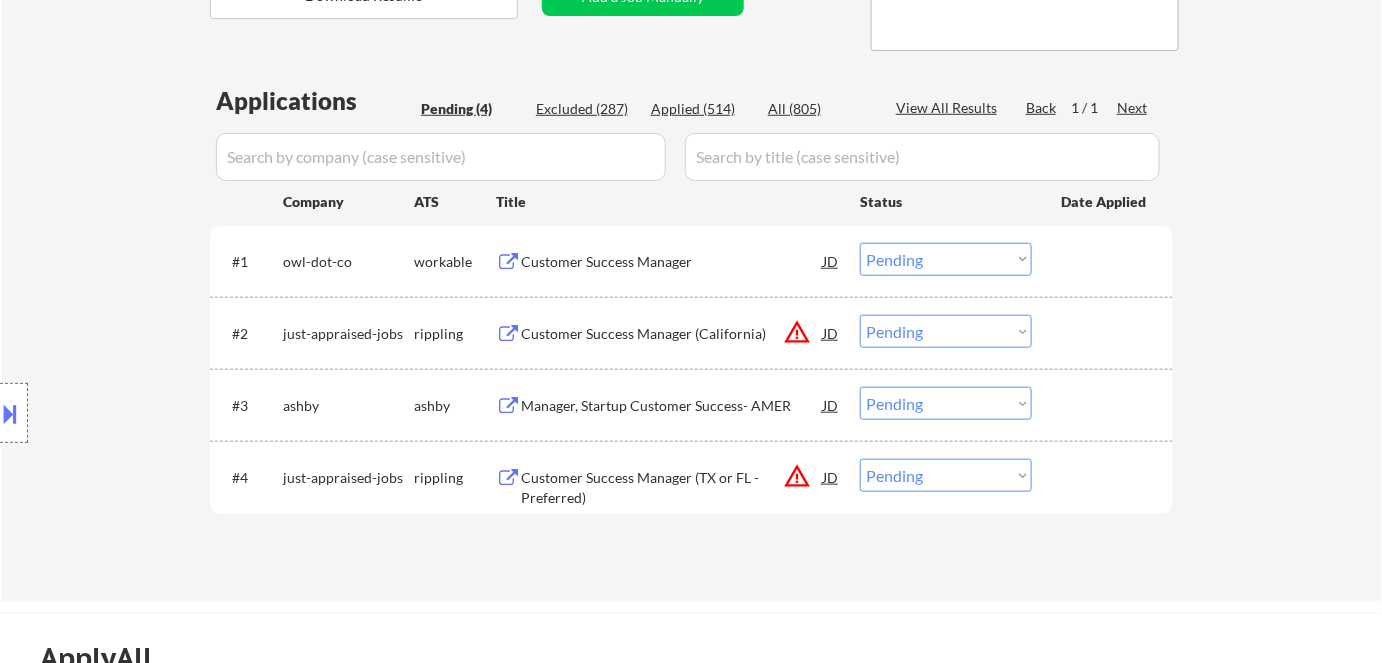 click on "Customer Success Manager (California)" at bounding box center [672, 334] 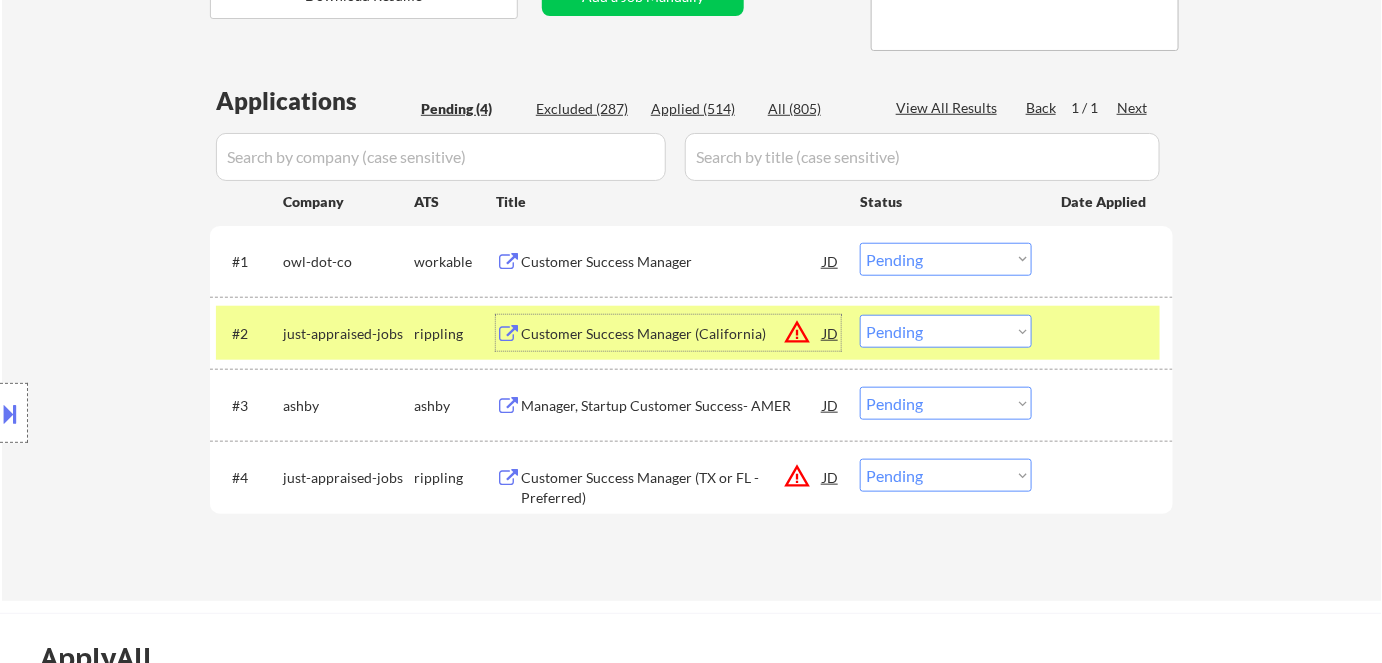 click on "Choose an option... Pending Applied Excluded (Questions) Excluded (Expired) Excluded (Location) Excluded (Bad Match) Excluded (Blocklist) Excluded (Salary) Excluded (Other)" at bounding box center [946, 331] 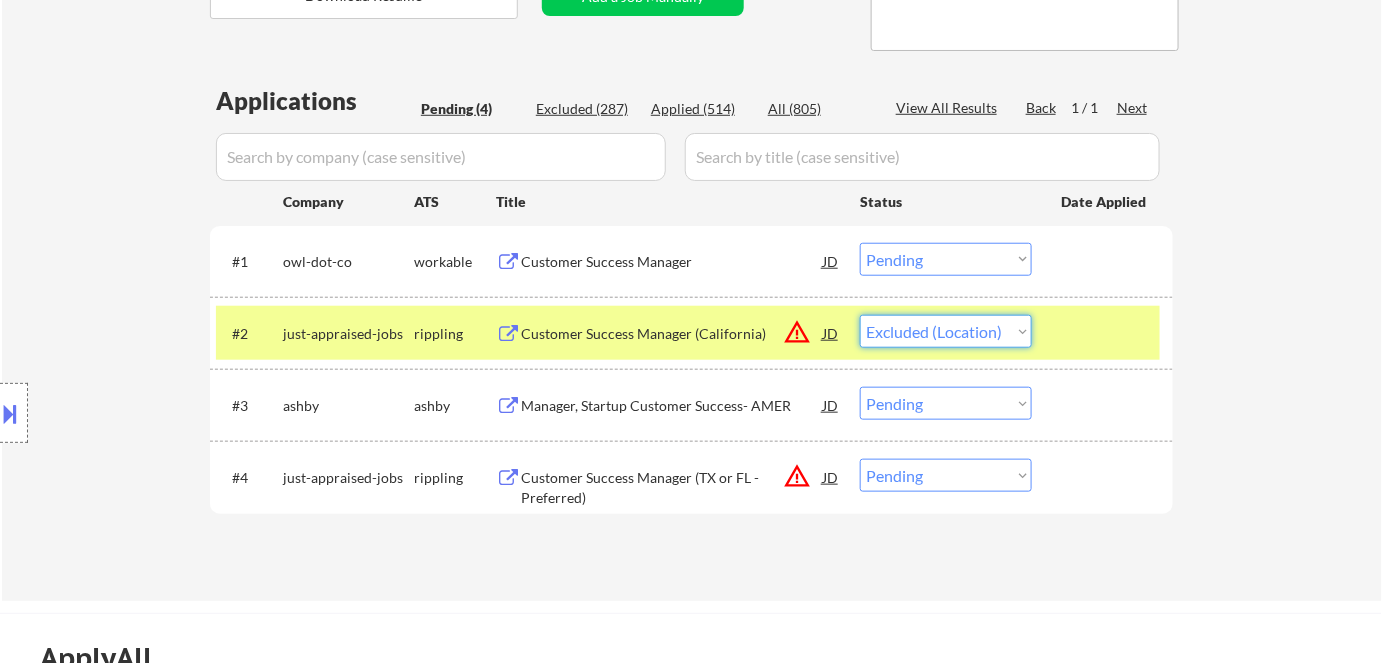 click on "Choose an option... Pending Applied Excluded (Questions) Excluded (Expired) Excluded (Location) Excluded (Bad Match) Excluded (Blocklist) Excluded (Salary) Excluded (Other)" at bounding box center [946, 331] 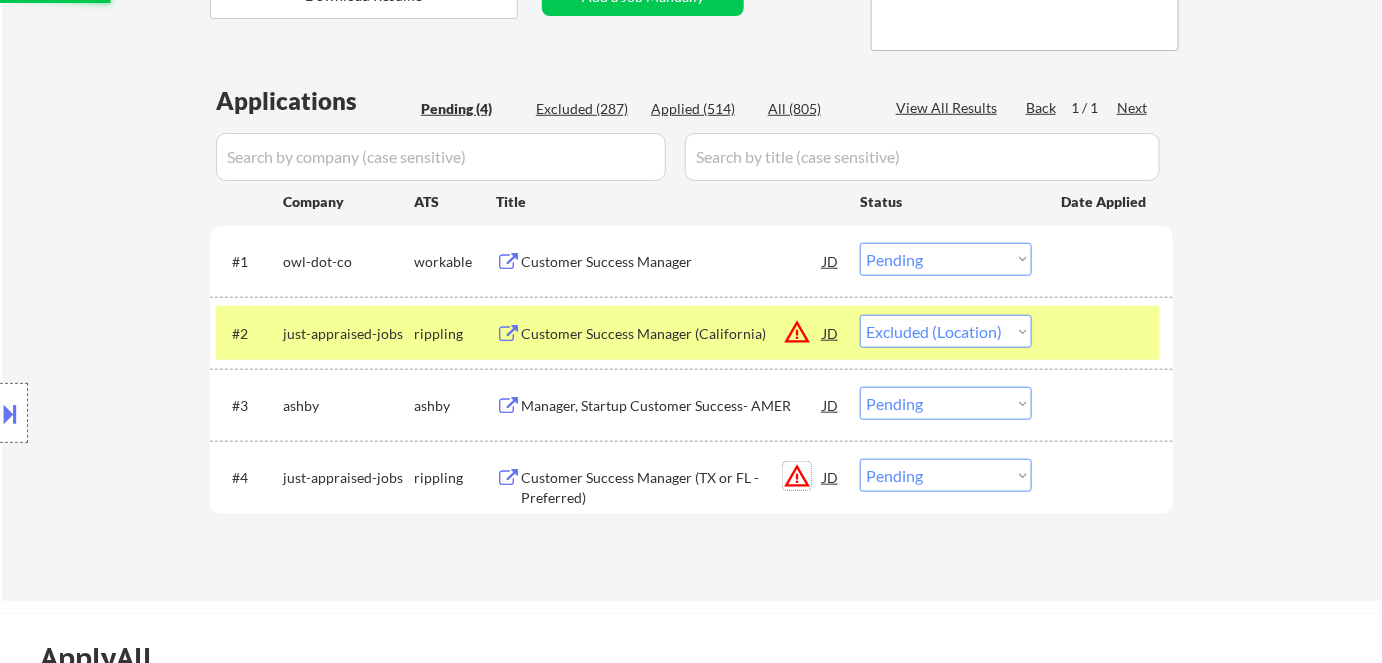 click on "warning_amber" at bounding box center (797, 476) 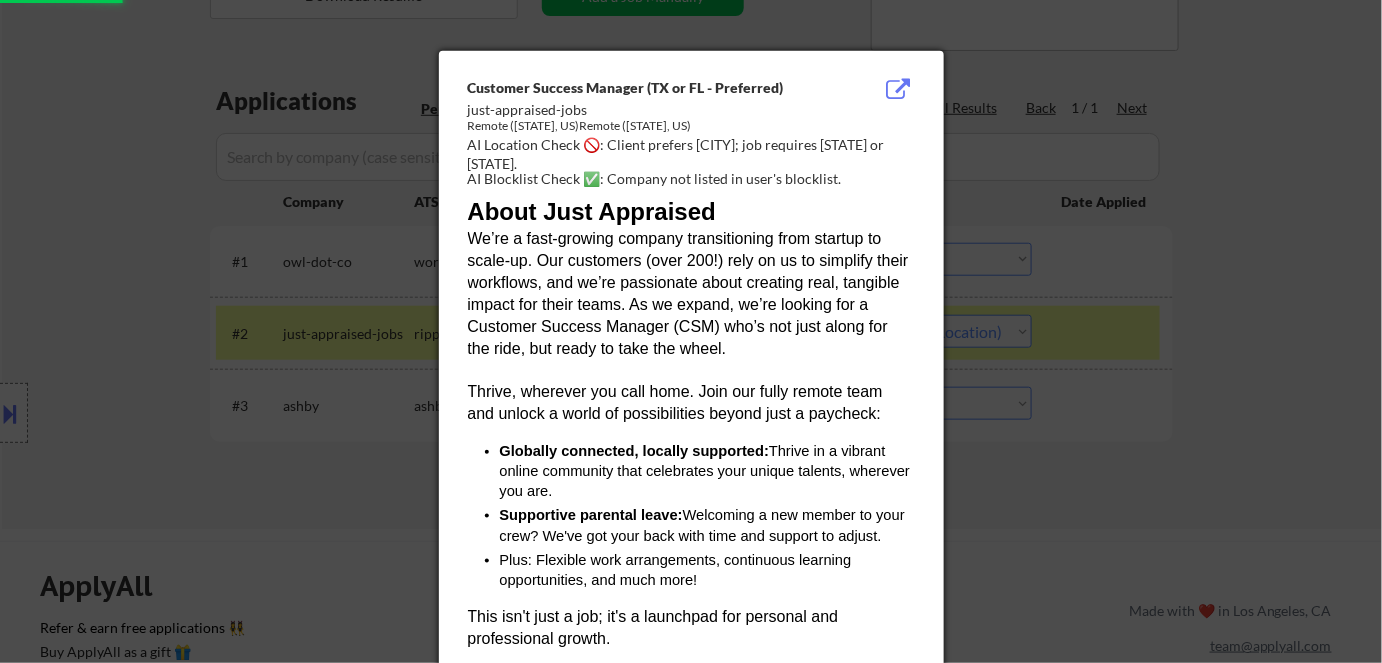 select on ""pending"" 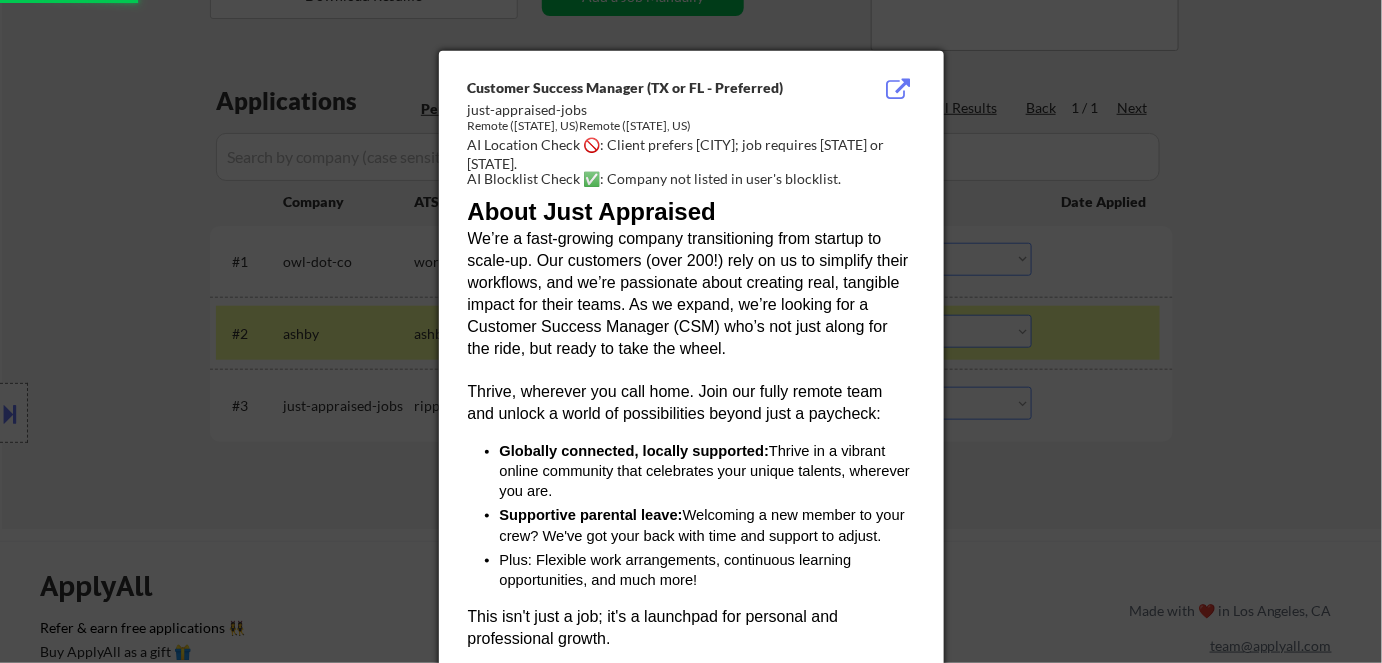 click at bounding box center [691, 331] 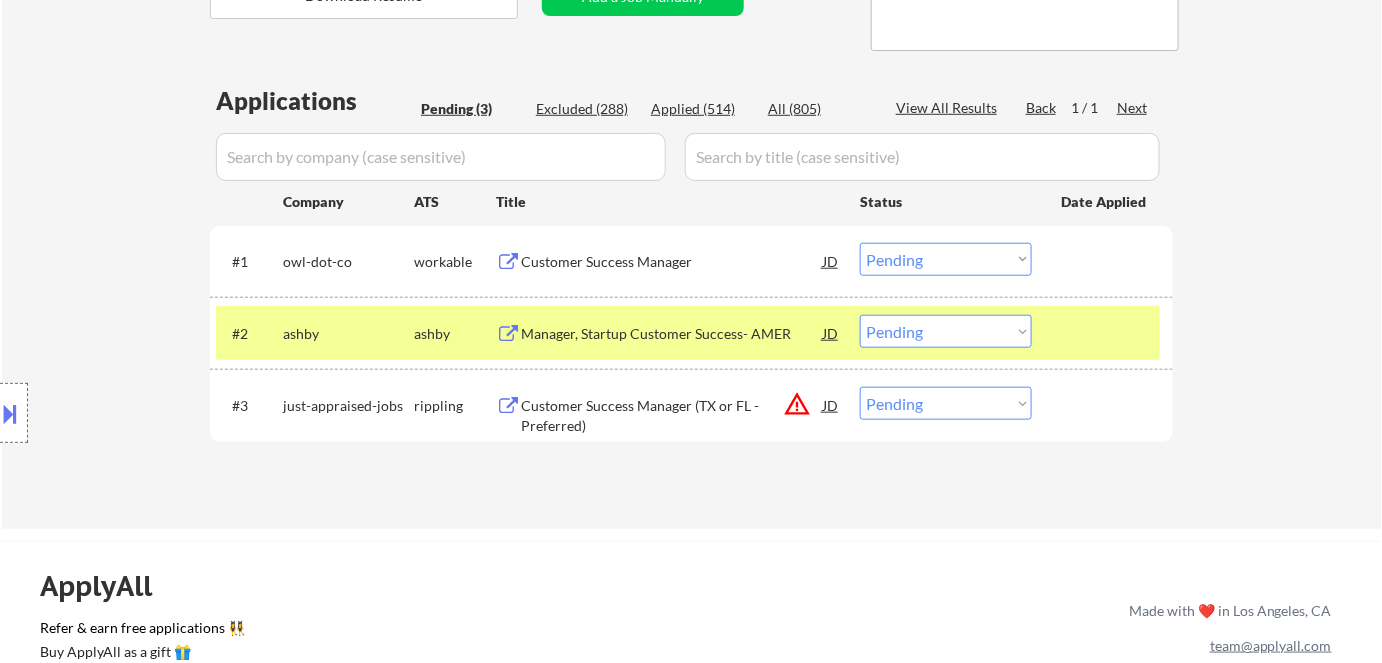 click on "Choose an option... Pending Applied Excluded (Questions) Excluded (Expired) Excluded (Location) Excluded (Bad Match) Excluded (Blocklist) Excluded (Salary) Excluded (Other)" at bounding box center (946, 403) 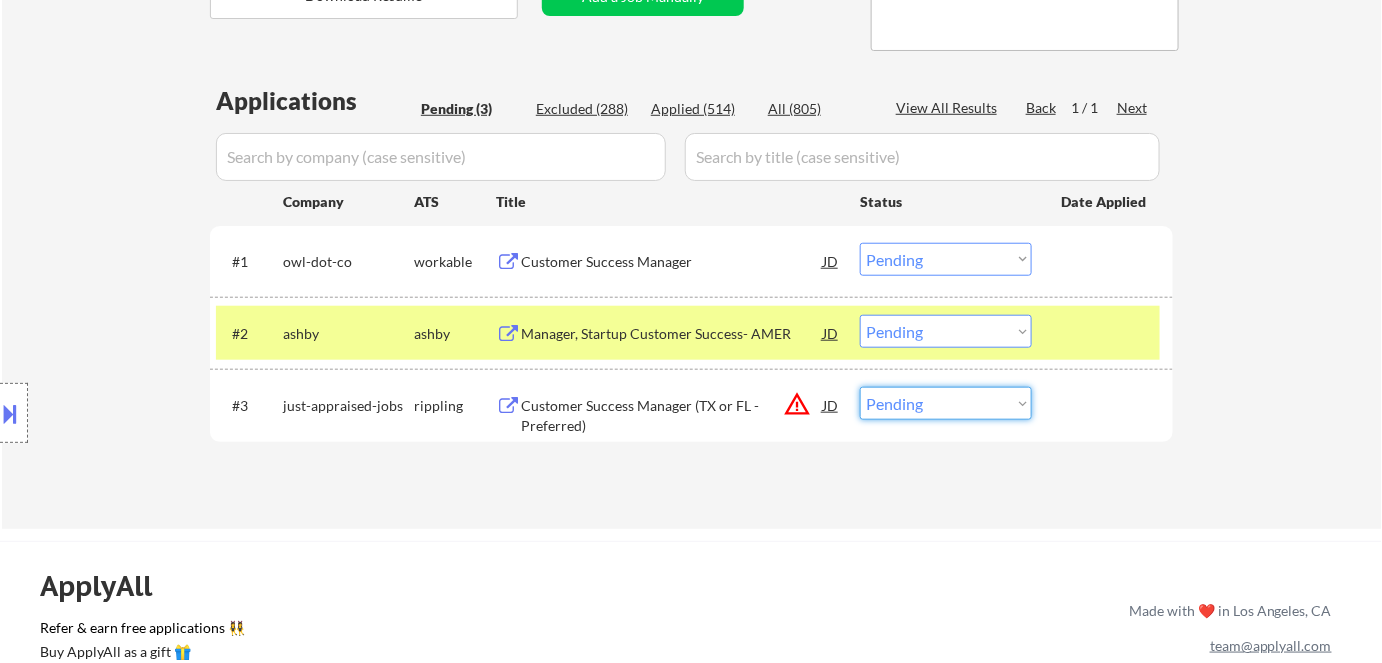 select on ""excluded__location_"" 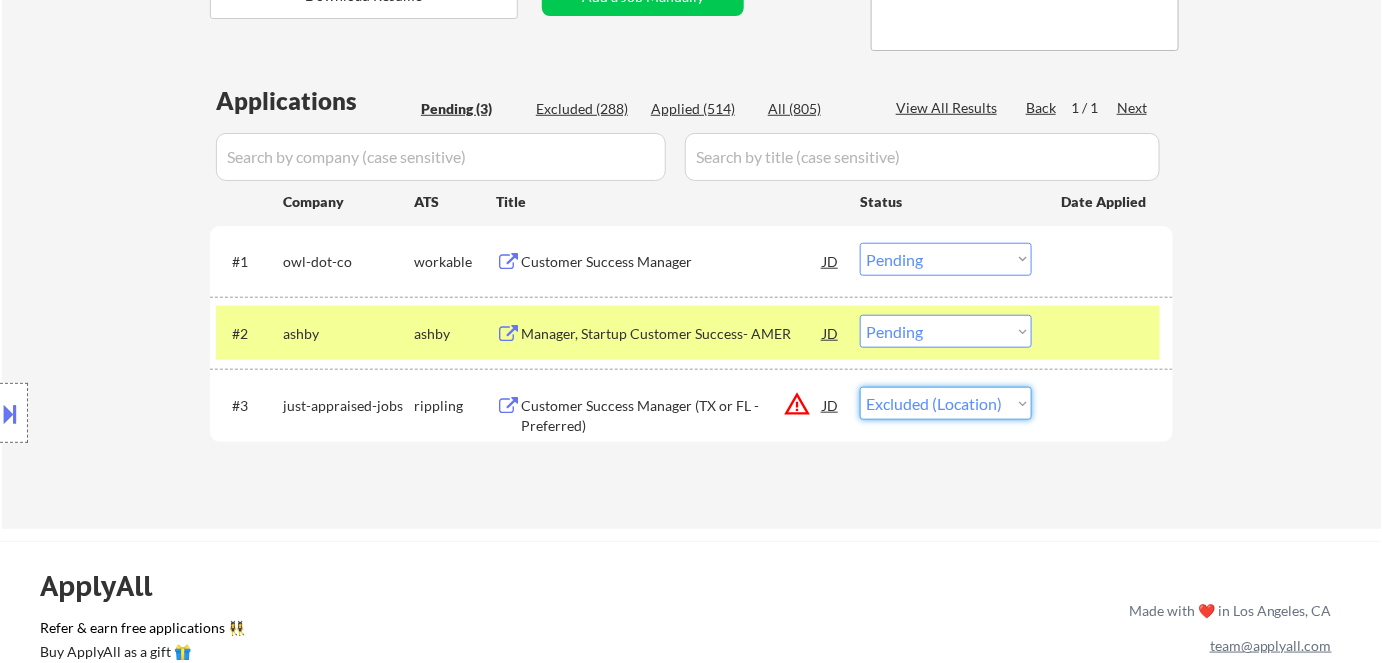 click on "Choose an option... Pending Applied Excluded (Questions) Excluded (Expired) Excluded (Location) Excluded (Bad Match) Excluded (Blocklist) Excluded (Salary) Excluded (Other)" at bounding box center (946, 403) 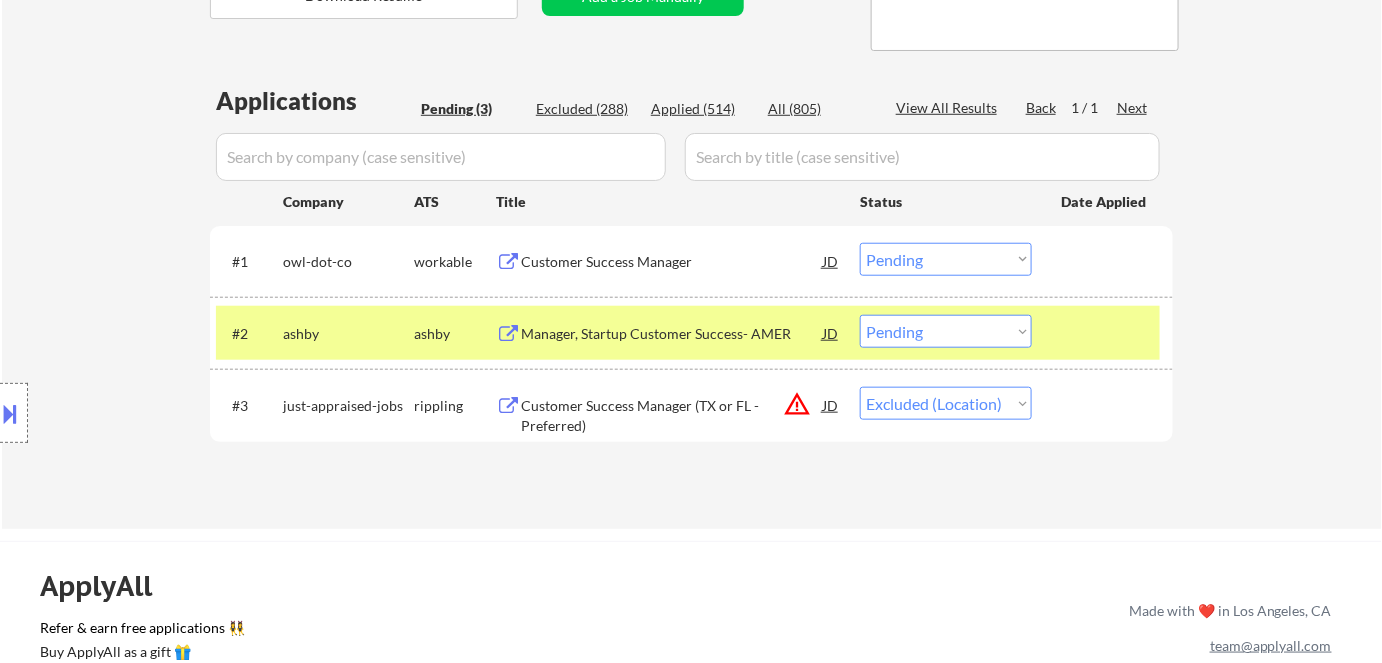 click on "Applications Pending (3) Excluded (288) Applied (514) All (805) View All Results Back 1 / 1
Next Company ATS Title Status Date Applied #1 owl-dot-co workable Customer Success Manager JD Choose an option... Pending Applied Excluded (Questions) Excluded (Expired) Excluded (Location) Excluded (Bad Match) Excluded (Blocklist) Excluded (Salary) Excluded (Other) #2 ashby ashby Manager, Startup Customer Success- AMER JD warning_amber Choose an option... Pending Applied Excluded (Questions) Excluded (Expired) Excluded (Location) Excluded (Bad Match) Excluded (Blocklist) Excluded (Salary) Excluded (Other) success #3 just-appraised-jobs rippling Customer Success Manager (TX or FL - Preferred) JD warning_amber Choose an option... Pending Applied Excluded (Questions) Excluded (Expired) Excluded (Location) Excluded (Bad Match) Excluded (Blocklist) Excluded (Salary) Excluded (Other) success #4 just-appraised-jobs rippling Customer Success Manager (TX or FL - Preferred) JD warning_amber Choose an option... Pending Applied" at bounding box center [691, 287] 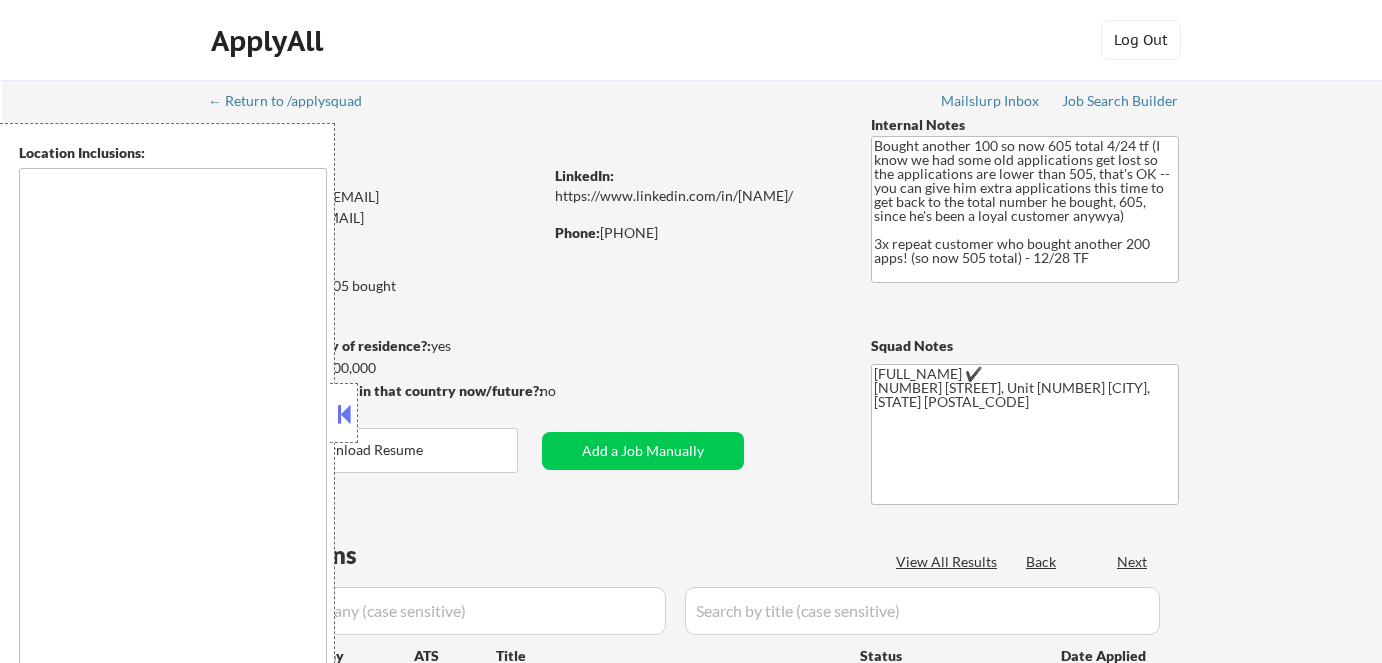 scroll, scrollTop: 0, scrollLeft: 0, axis: both 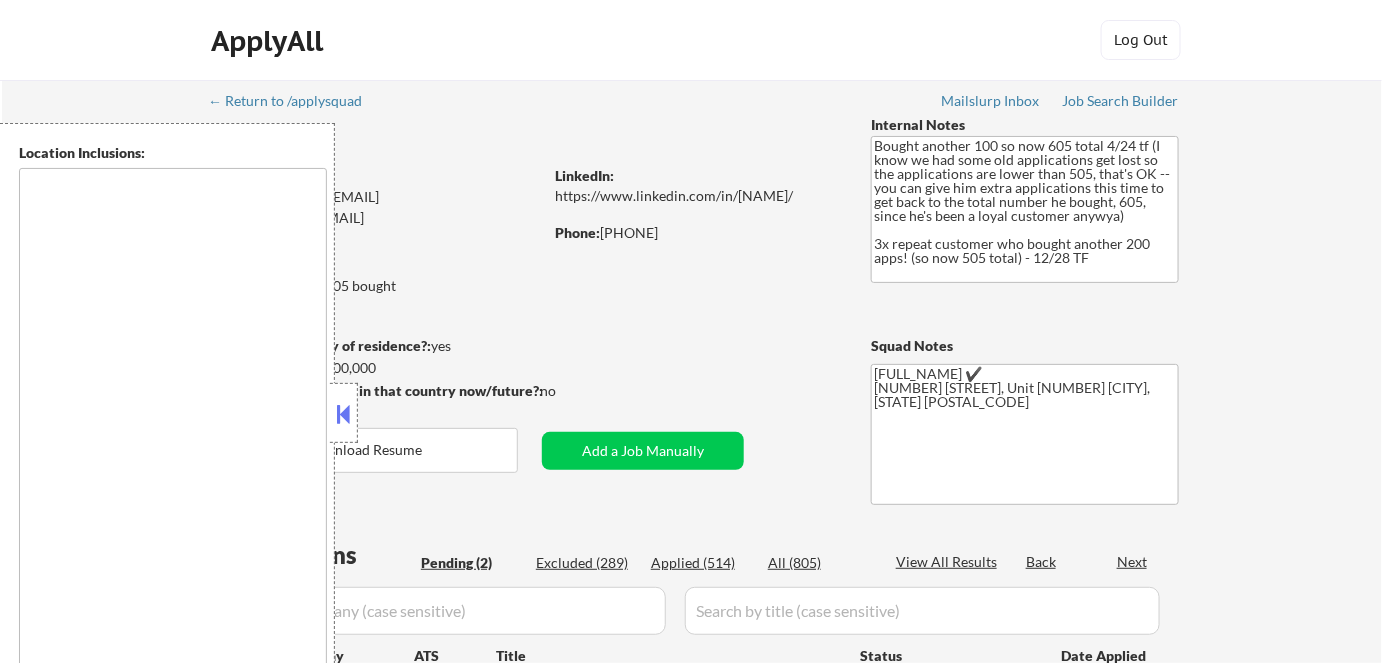 select on ""pending"" 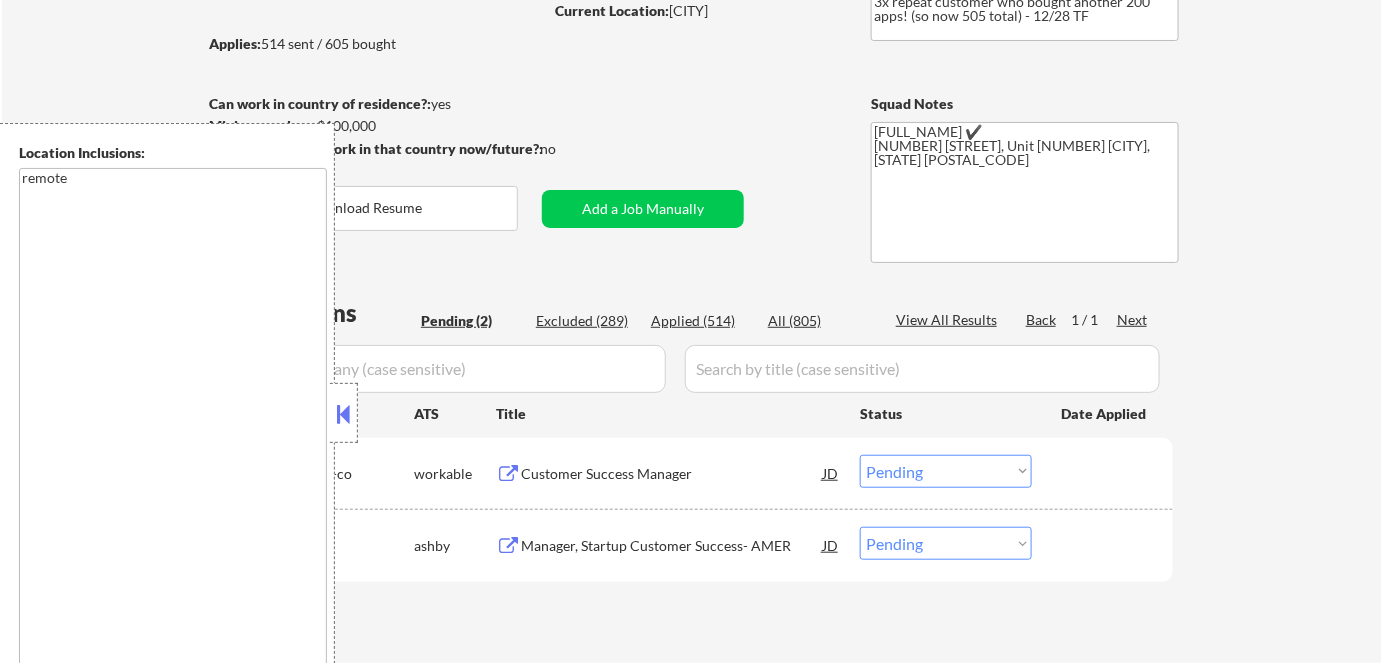 scroll, scrollTop: 272, scrollLeft: 0, axis: vertical 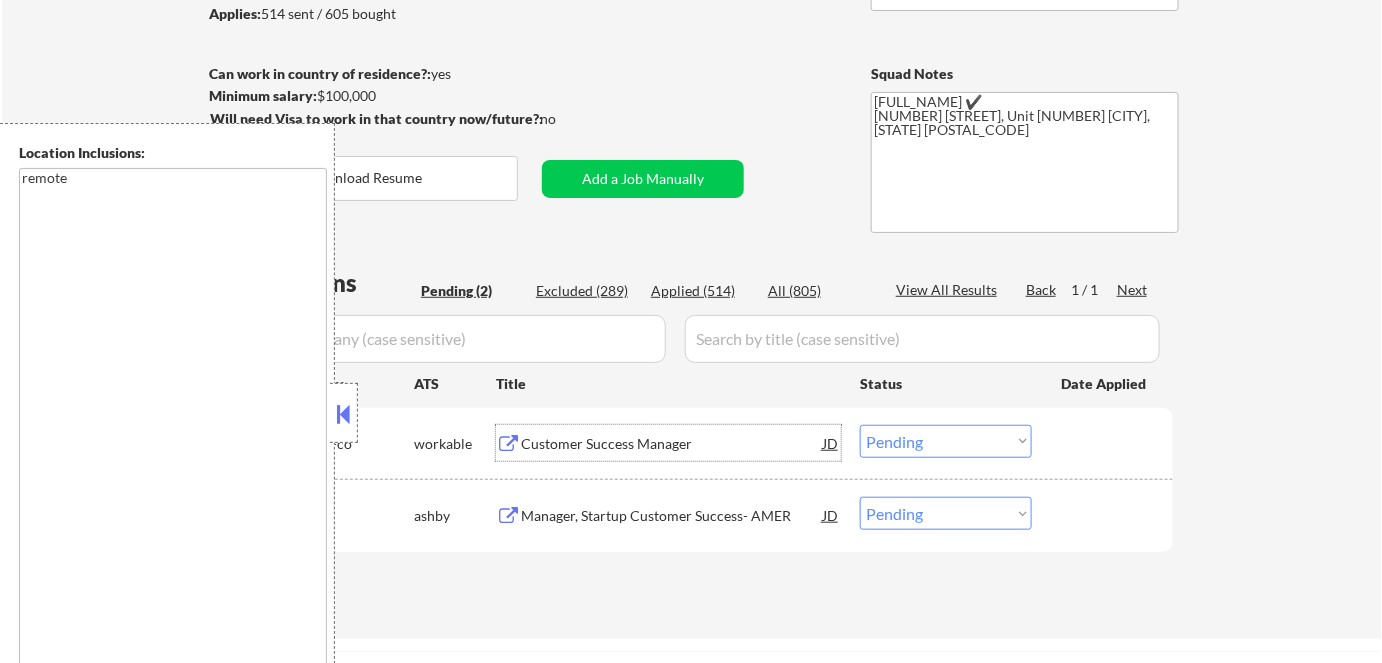 click on "Customer Success Manager" at bounding box center (672, 444) 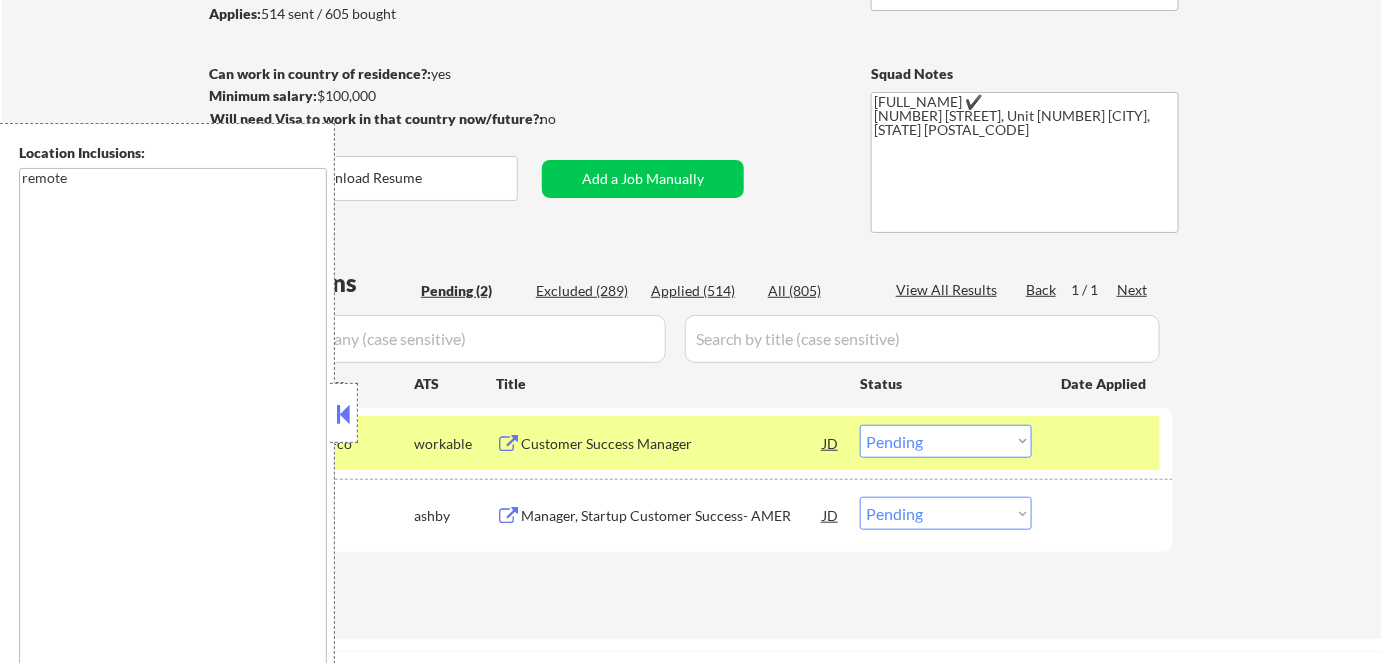 click at bounding box center (344, 414) 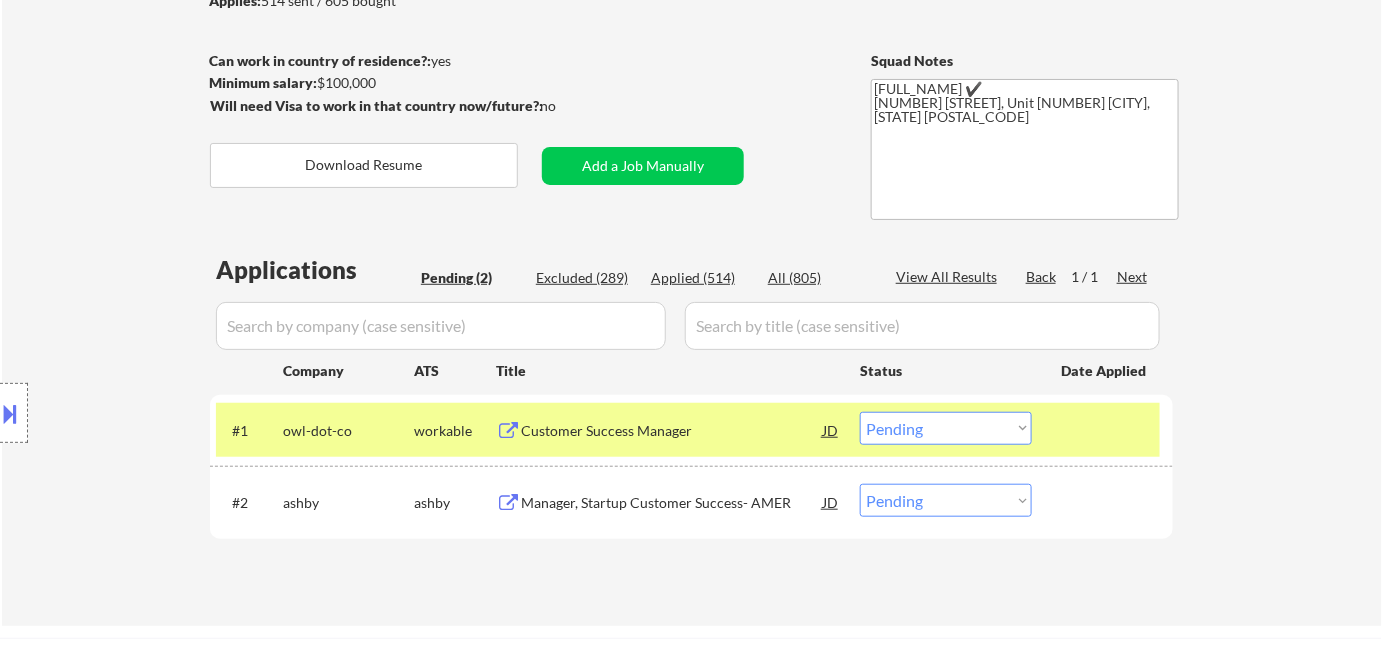 scroll, scrollTop: 363, scrollLeft: 0, axis: vertical 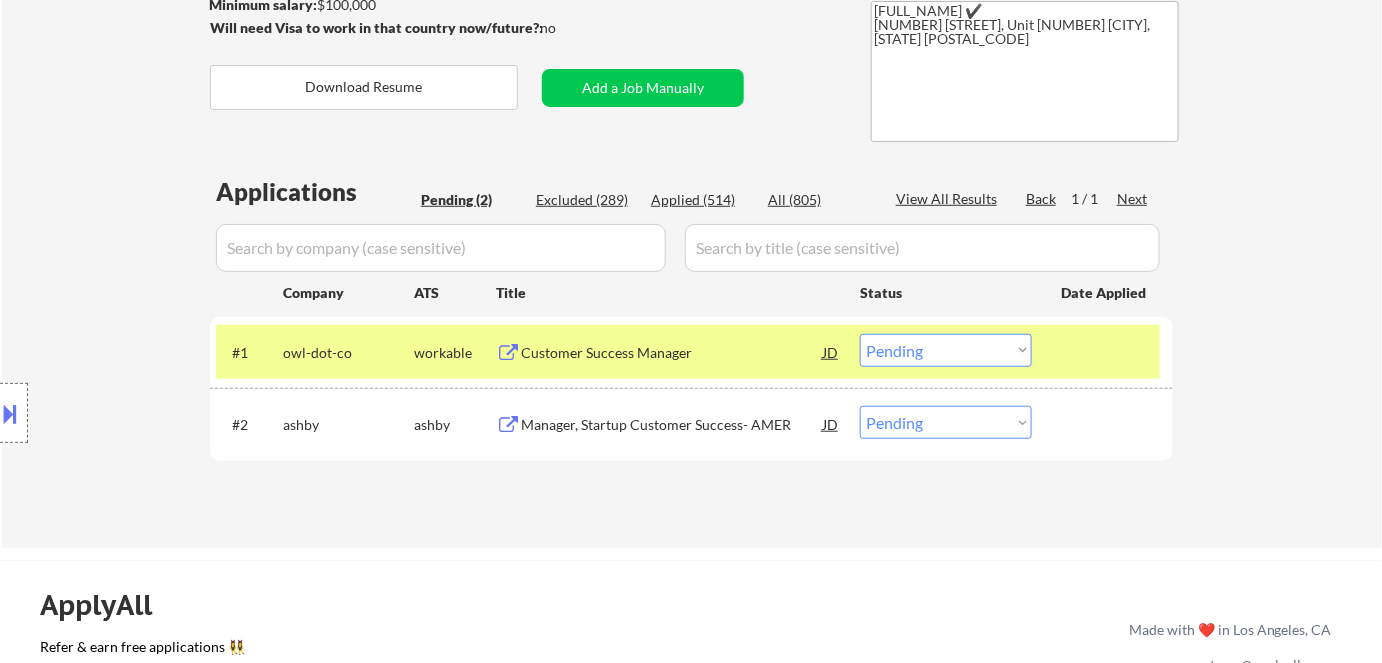 click on "Choose an option... Pending Applied Excluded (Questions) Excluded (Expired) Excluded (Location) Excluded (Bad Match) Excluded (Blocklist) Excluded (Salary) Excluded (Other)" at bounding box center [946, 350] 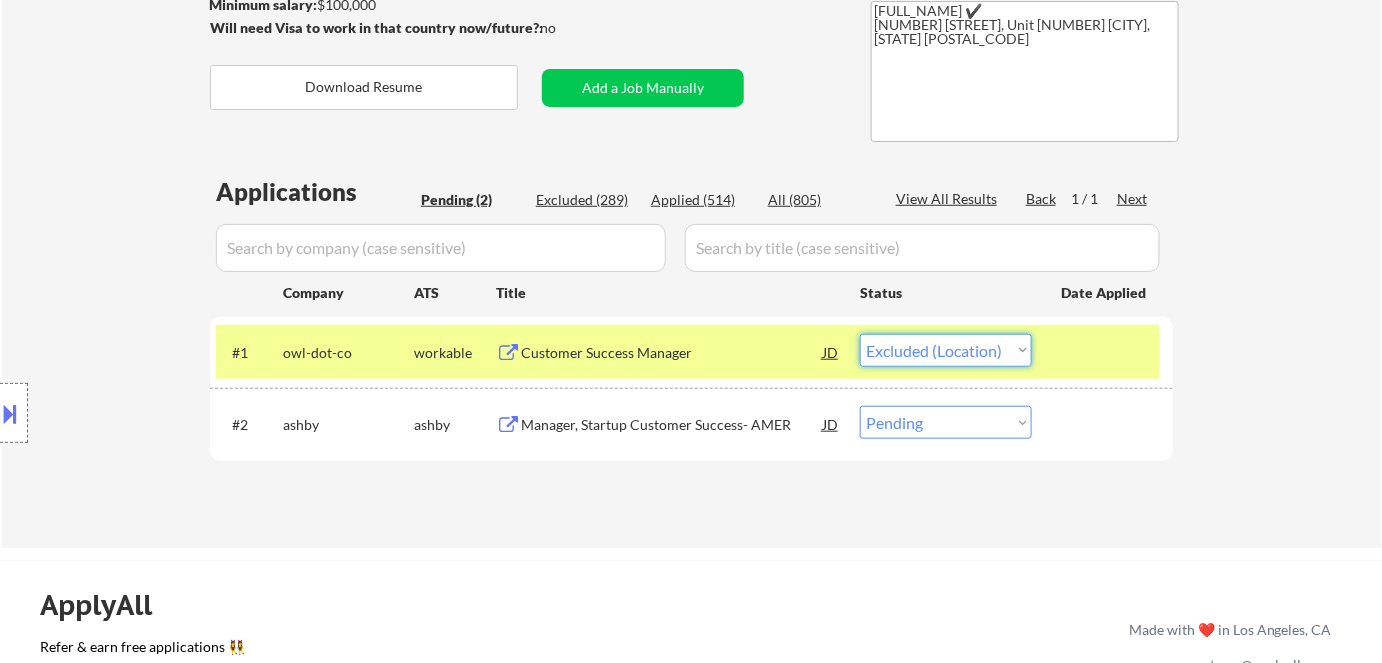 click on "Choose an option... Pending Applied Excluded (Questions) Excluded (Expired) Excluded (Location) Excluded (Bad Match) Excluded (Blocklist) Excluded (Salary) Excluded (Other)" at bounding box center (946, 350) 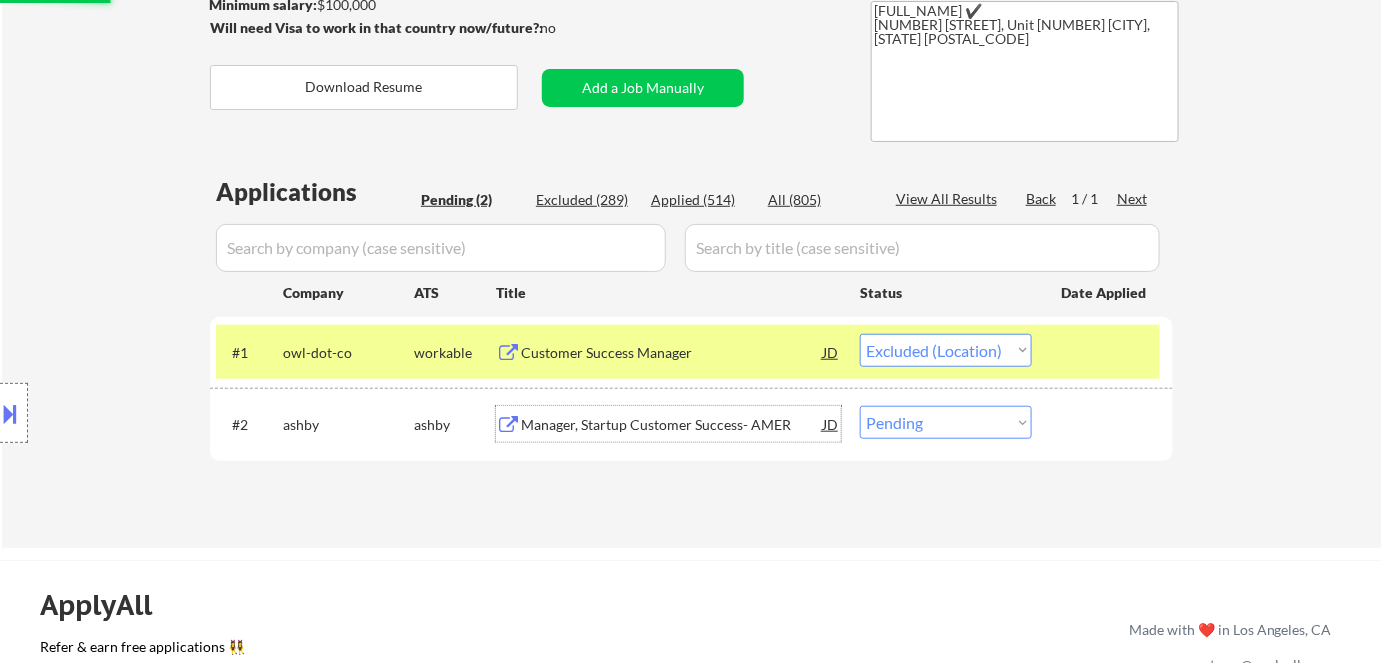 click on "Manager, Startup Customer Success- AMER" at bounding box center [672, 425] 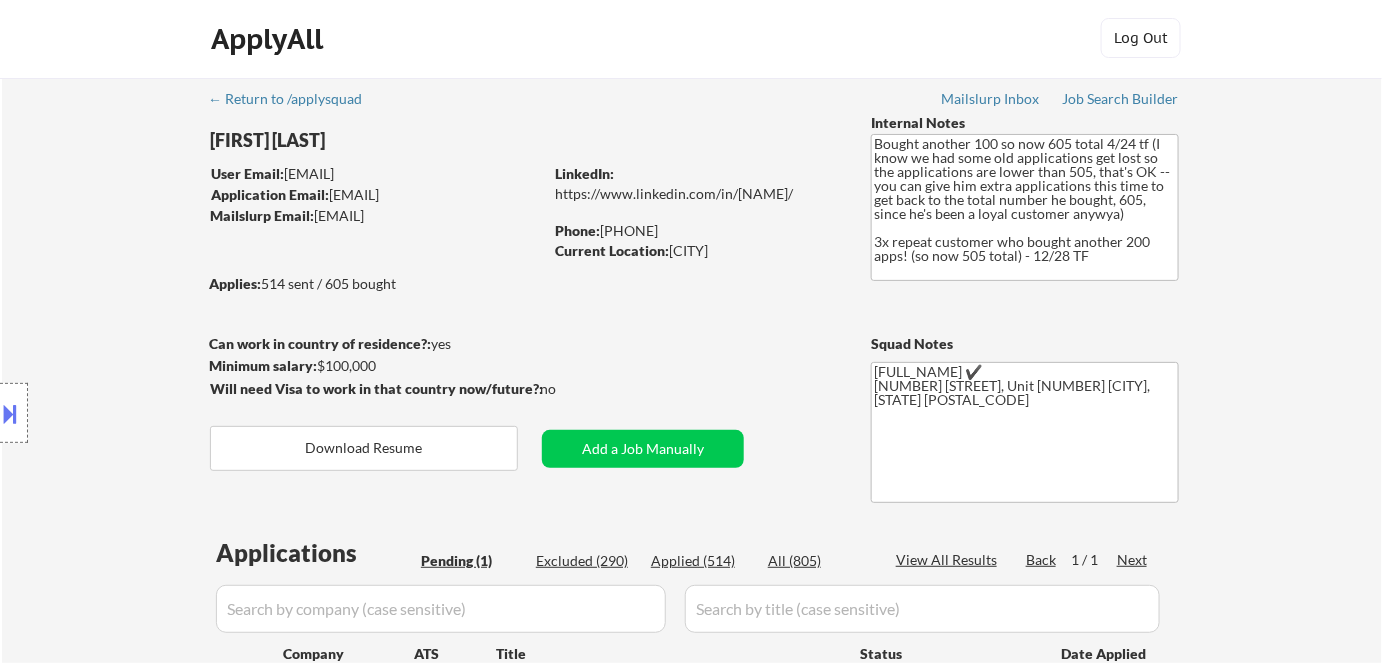scroll, scrollTop: 0, scrollLeft: 0, axis: both 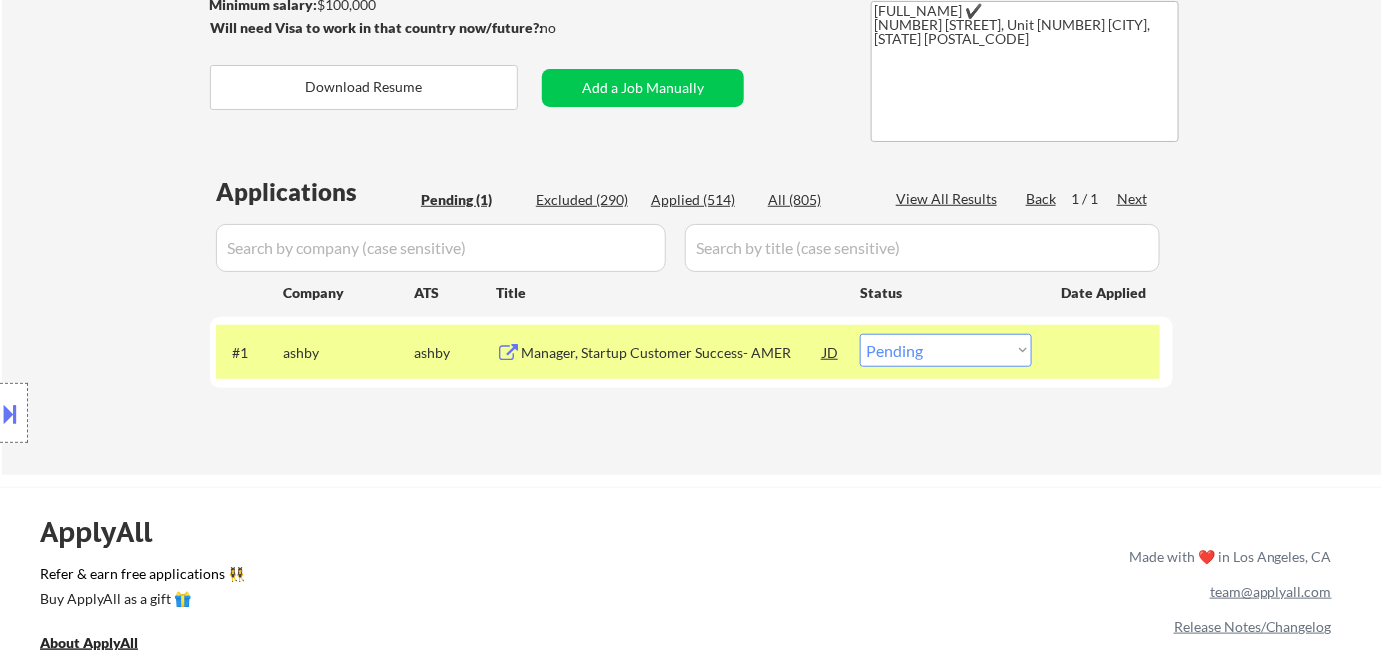 click on "Choose an option... Pending Applied Excluded (Questions) Excluded (Expired) Excluded (Location) Excluded (Bad Match) Excluded (Blocklist) Excluded (Salary) Excluded (Other)" at bounding box center [946, 350] 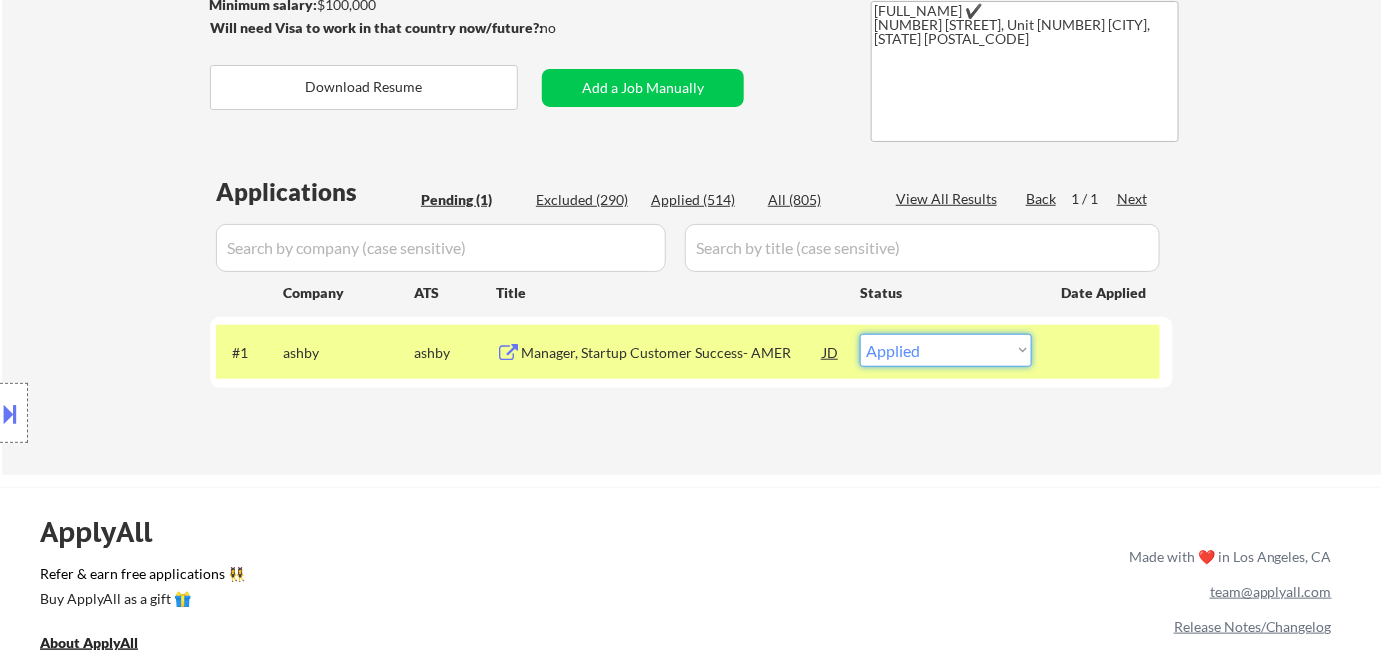 click on "Choose an option... Pending Applied Excluded (Questions) Excluded (Expired) Excluded (Location) Excluded (Bad Match) Excluded (Blocklist) Excluded (Salary) Excluded (Other)" at bounding box center (946, 350) 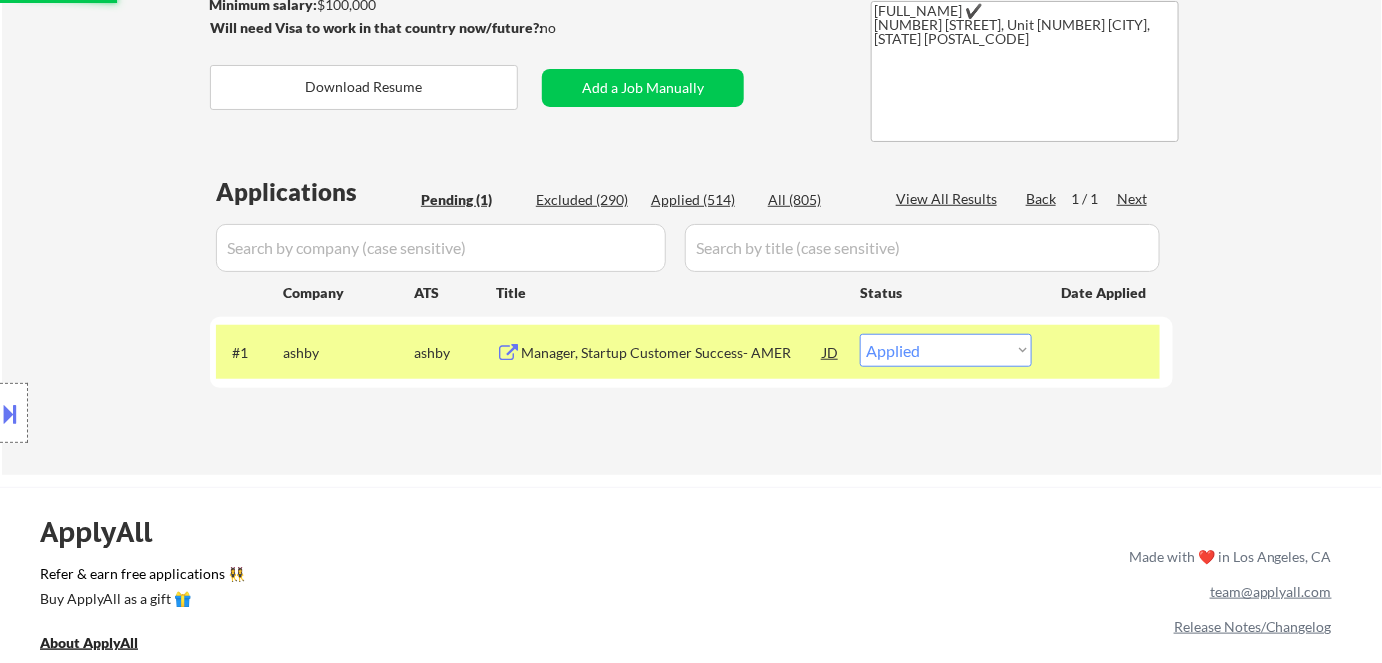 click on "Excluded (290)" at bounding box center [586, 200] 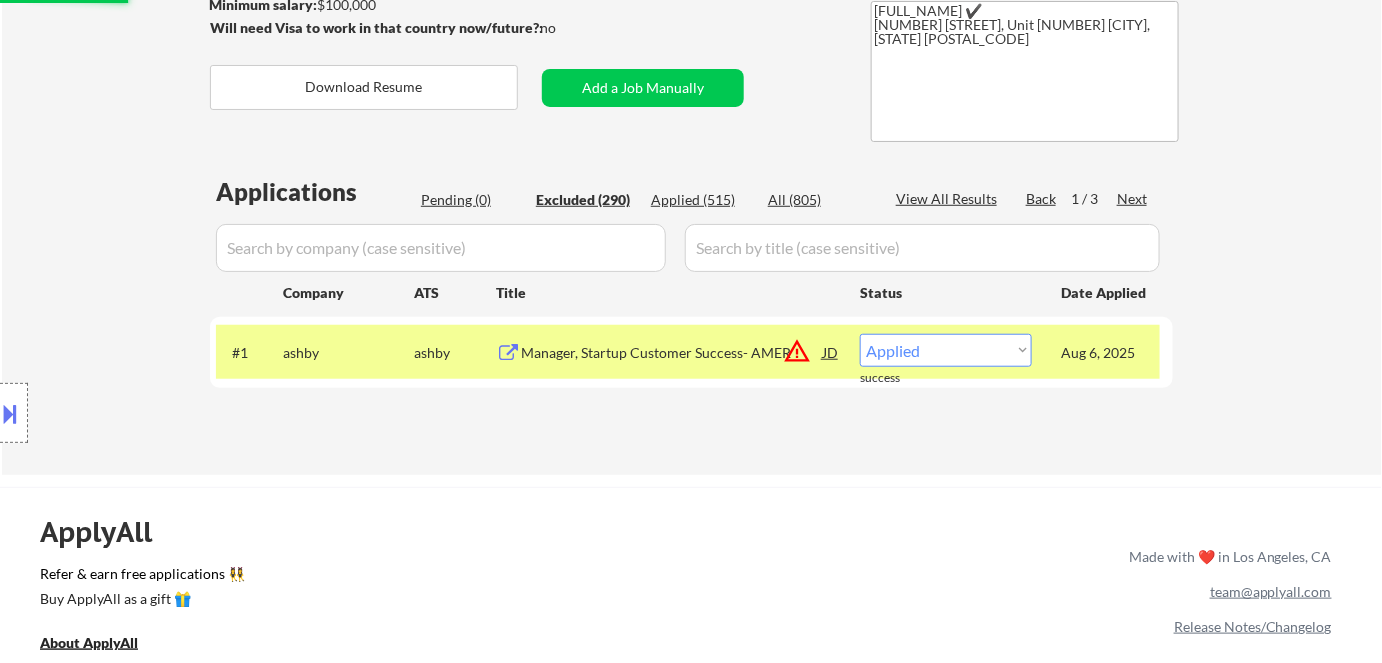 select on ""excluded__location_"" 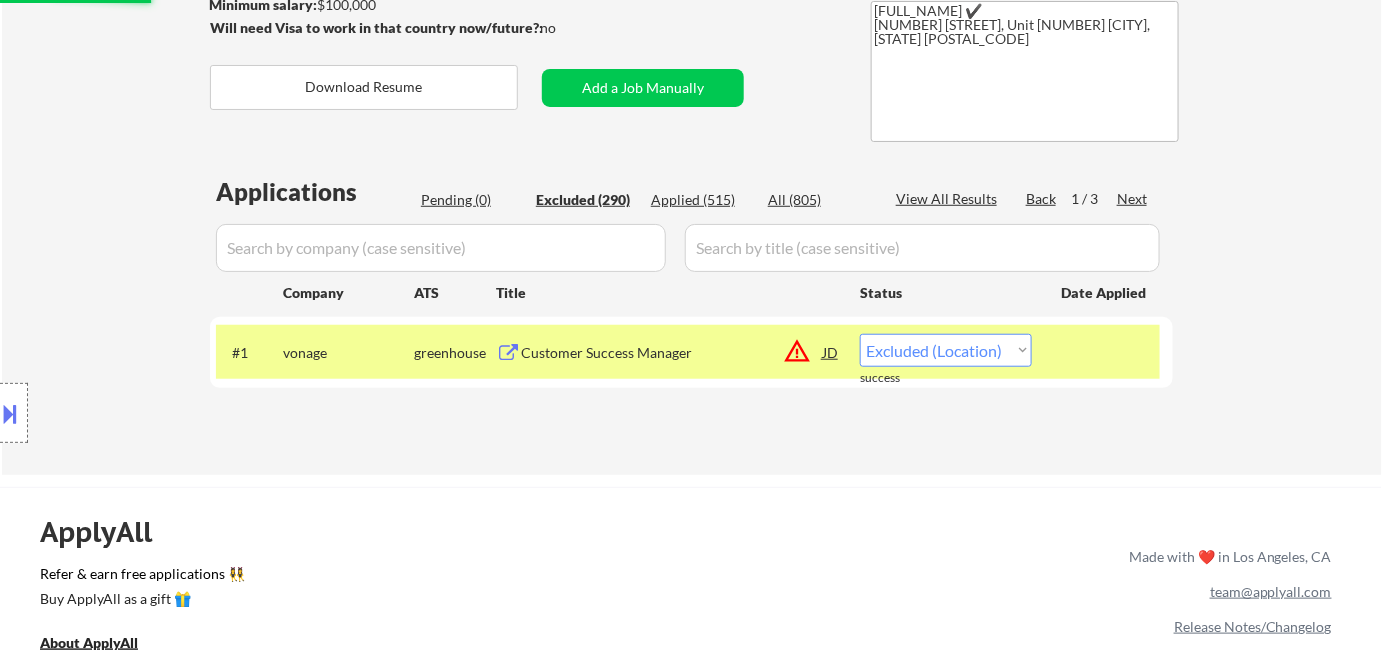 select on ""excluded__expired_"" 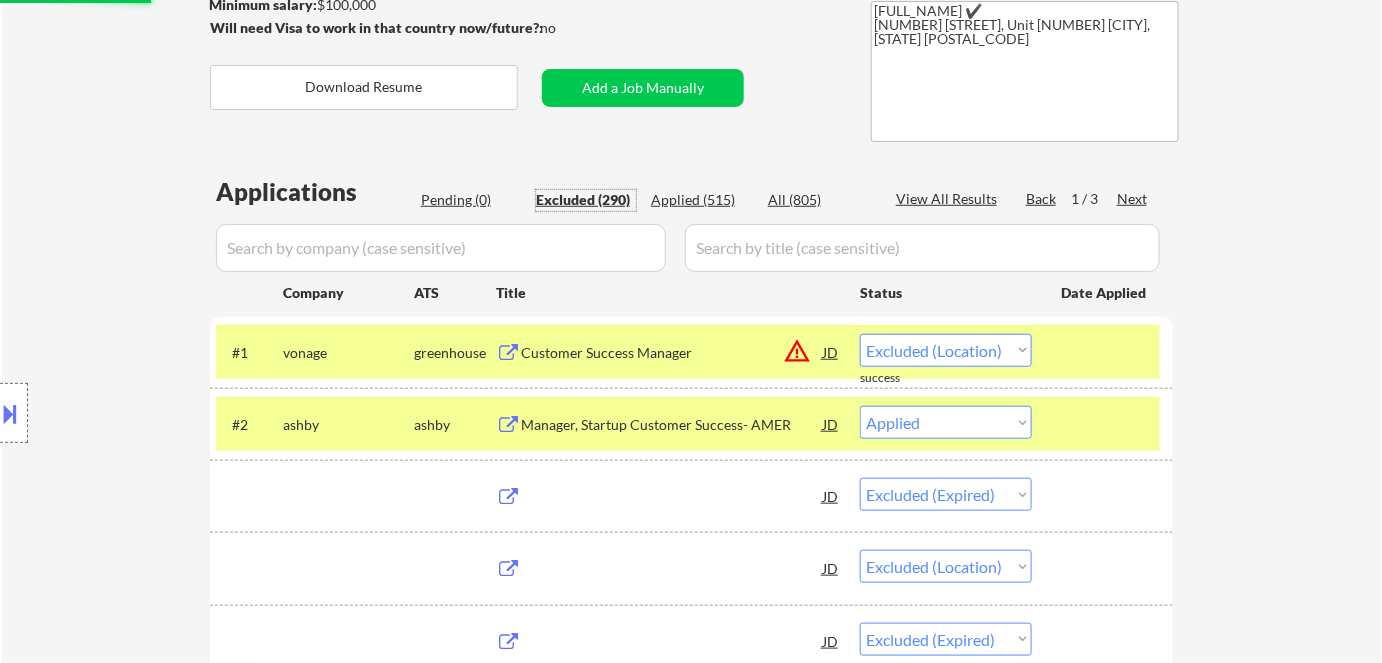select on ""excluded__location_"" 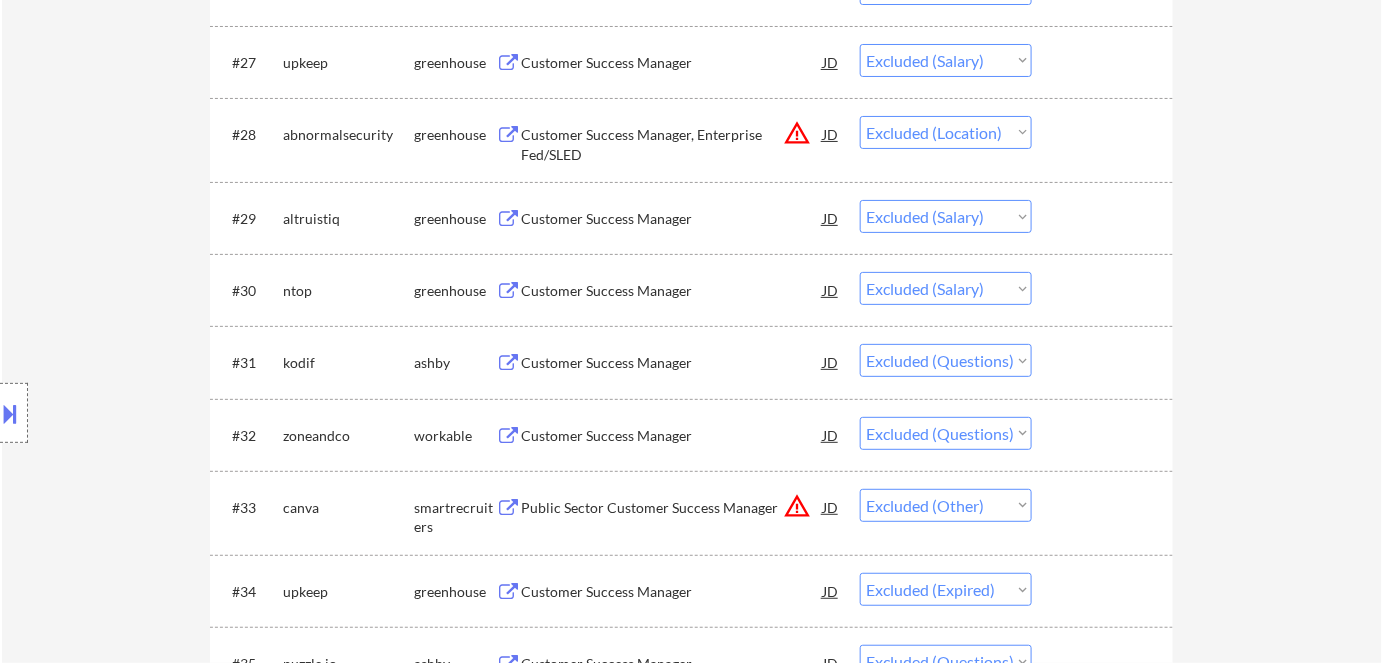scroll, scrollTop: 2545, scrollLeft: 0, axis: vertical 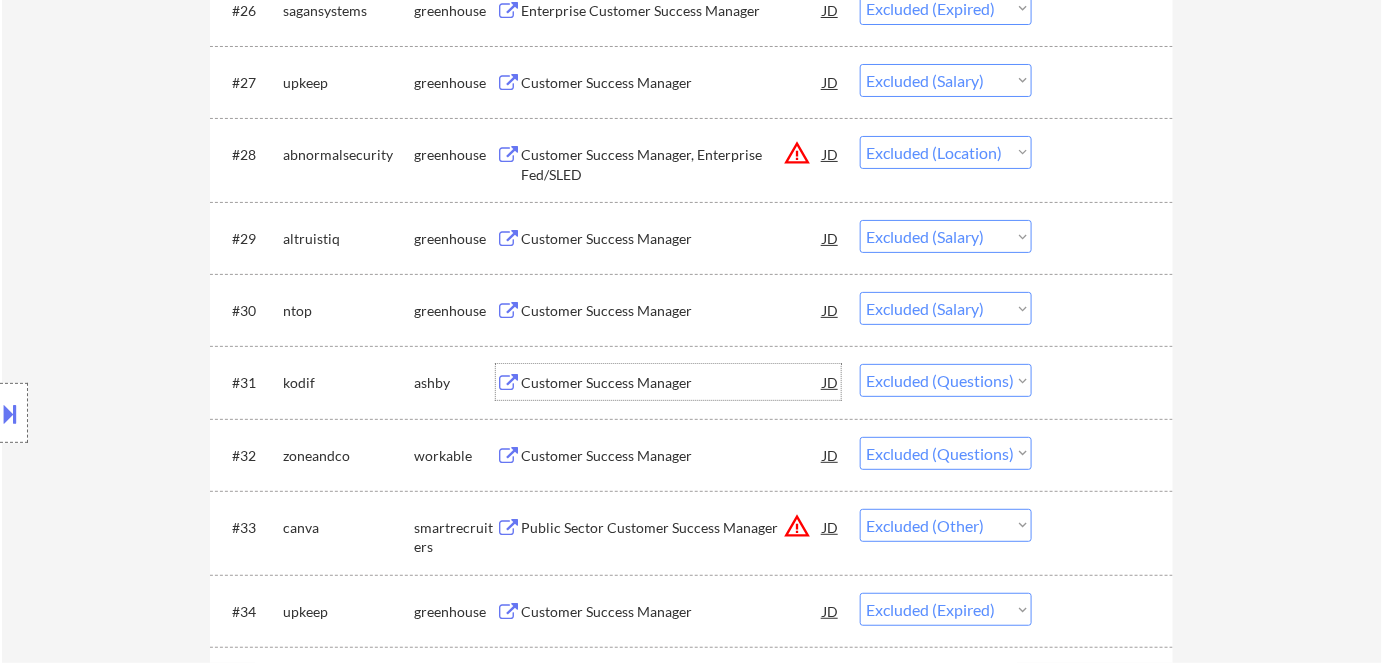 click on "Customer Success Manager" at bounding box center [672, 382] 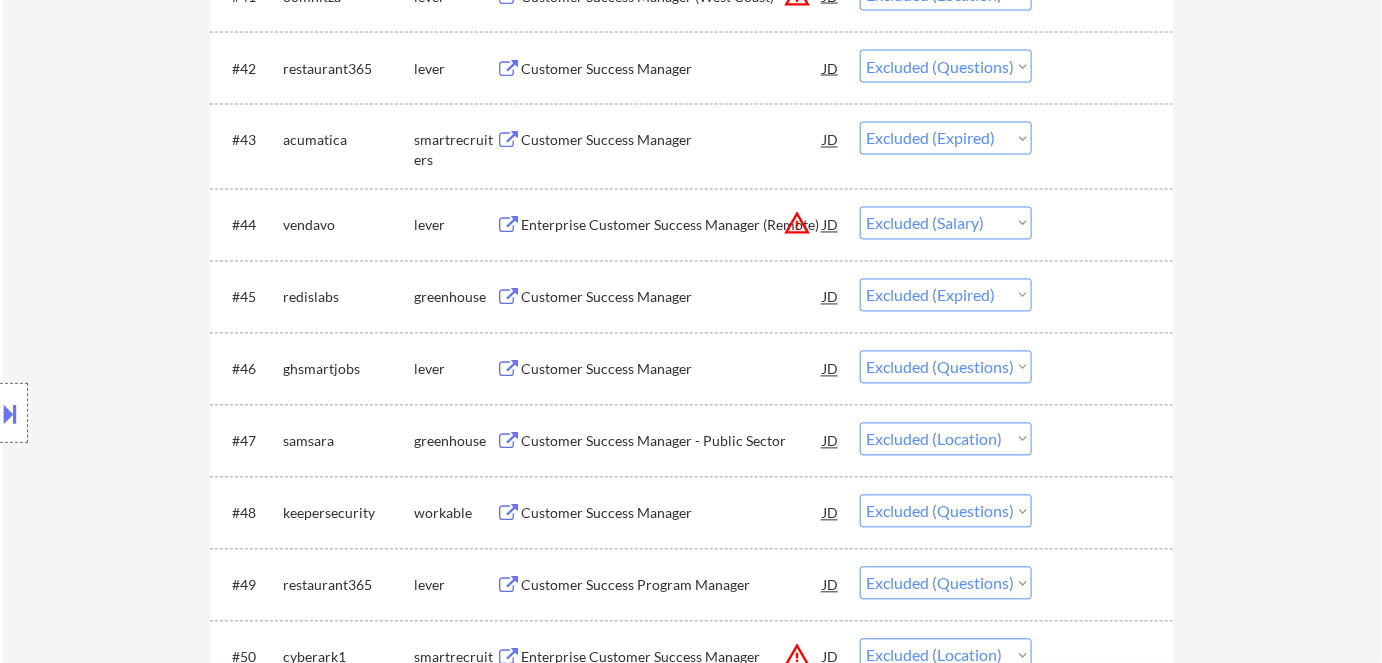 scroll, scrollTop: 3636, scrollLeft: 0, axis: vertical 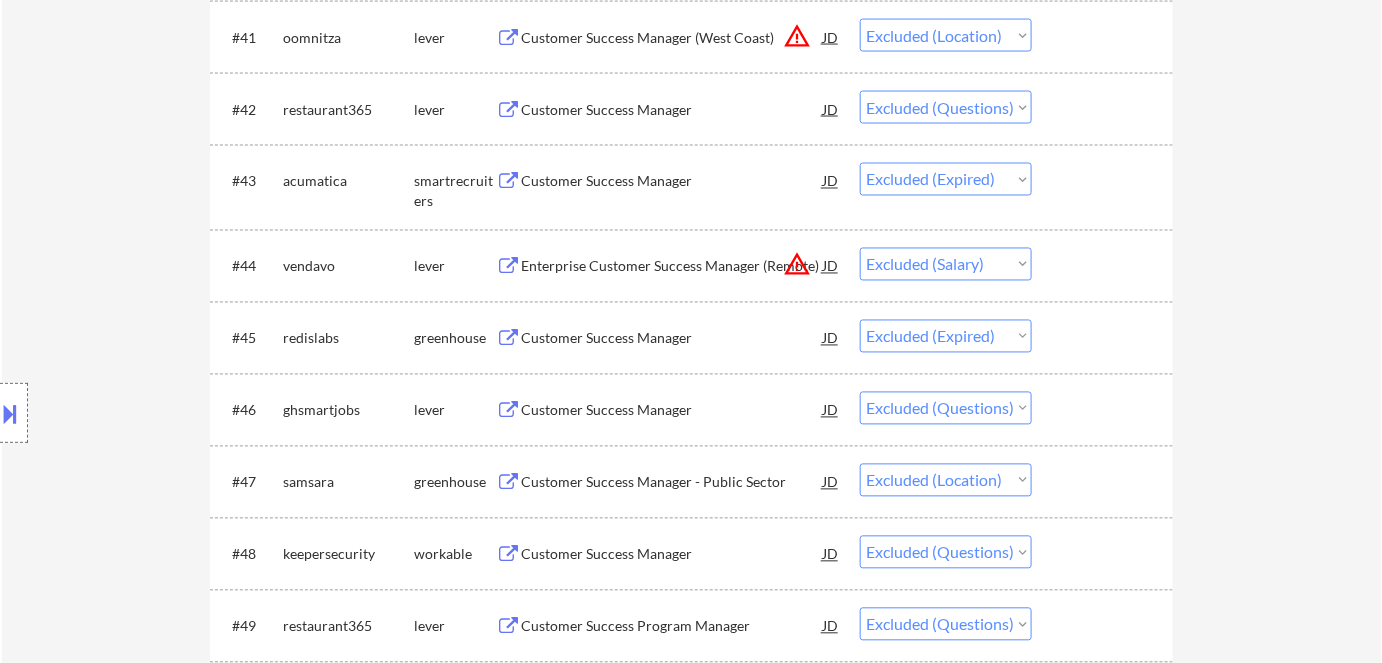 click on "Customer Success Manager" at bounding box center [672, 411] 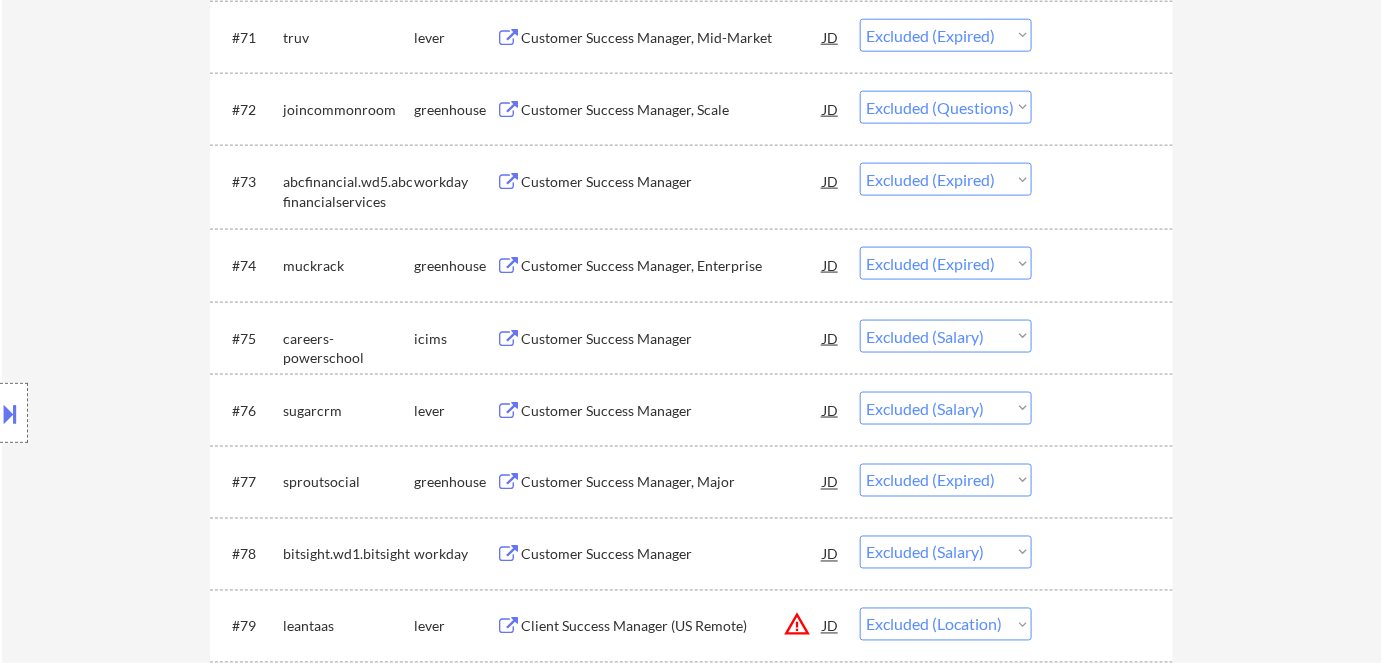 scroll, scrollTop: 6272, scrollLeft: 0, axis: vertical 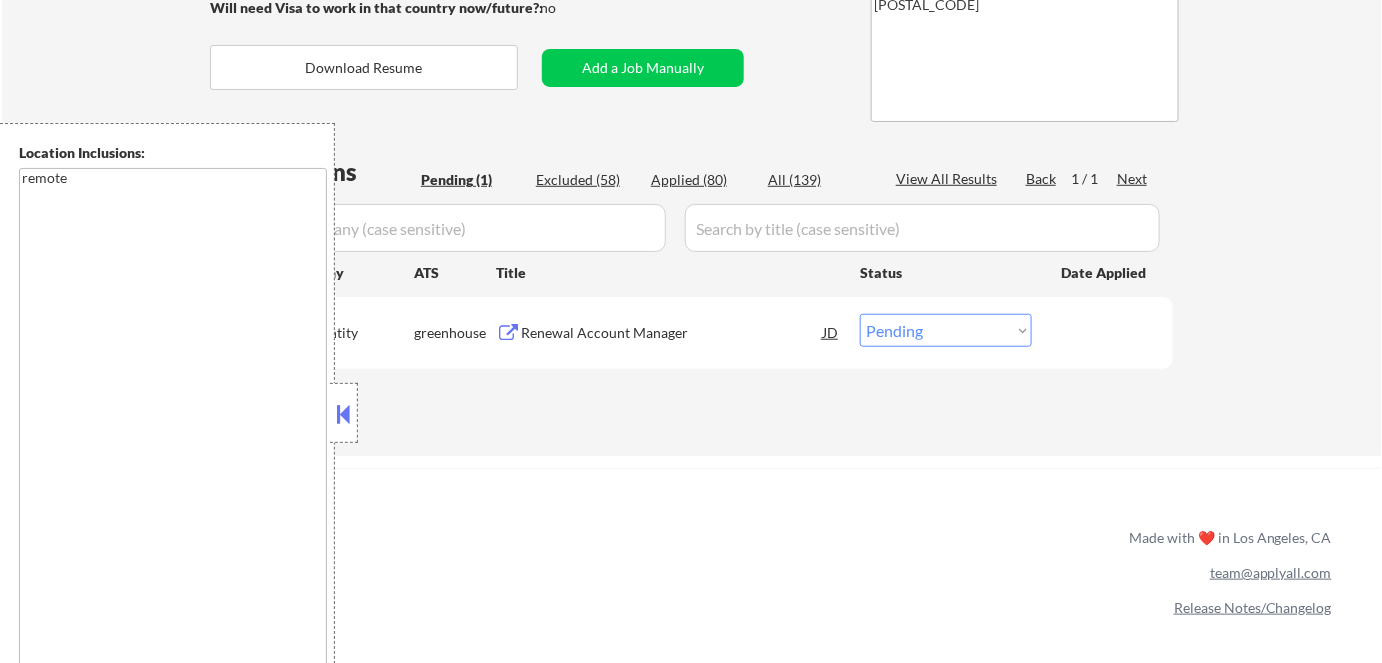 click at bounding box center (344, 414) 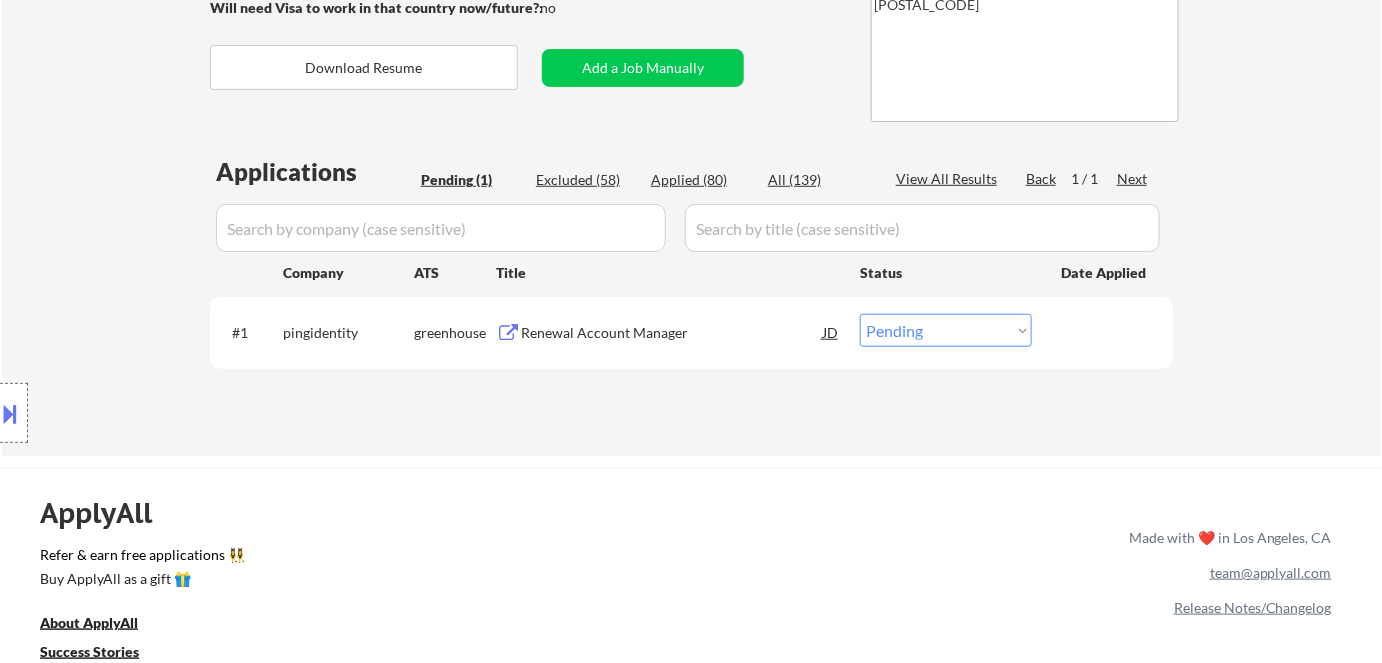 click on "Renewal Account Manager" at bounding box center (672, 333) 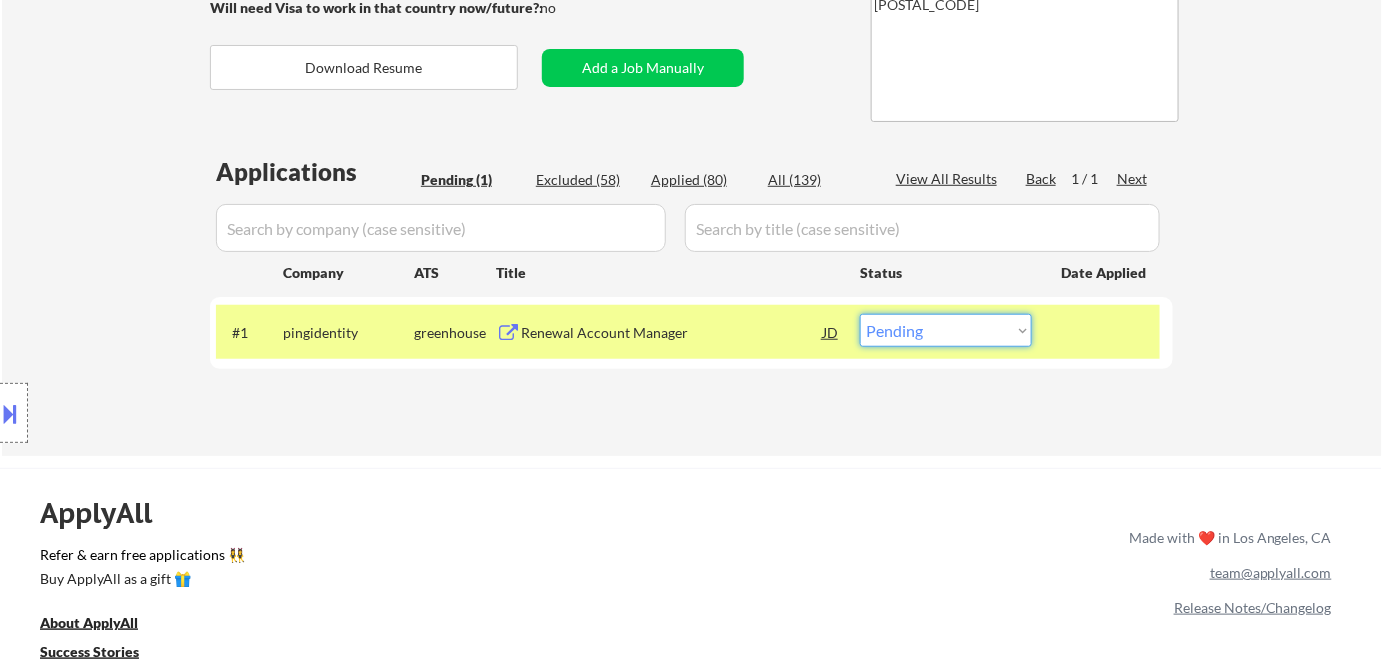 click on "Choose an option... Pending Applied Excluded (Questions) Excluded (Expired) Excluded (Location) Excluded (Bad Match) Excluded (Blocklist) Excluded (Salary) Excluded (Other)" at bounding box center [946, 330] 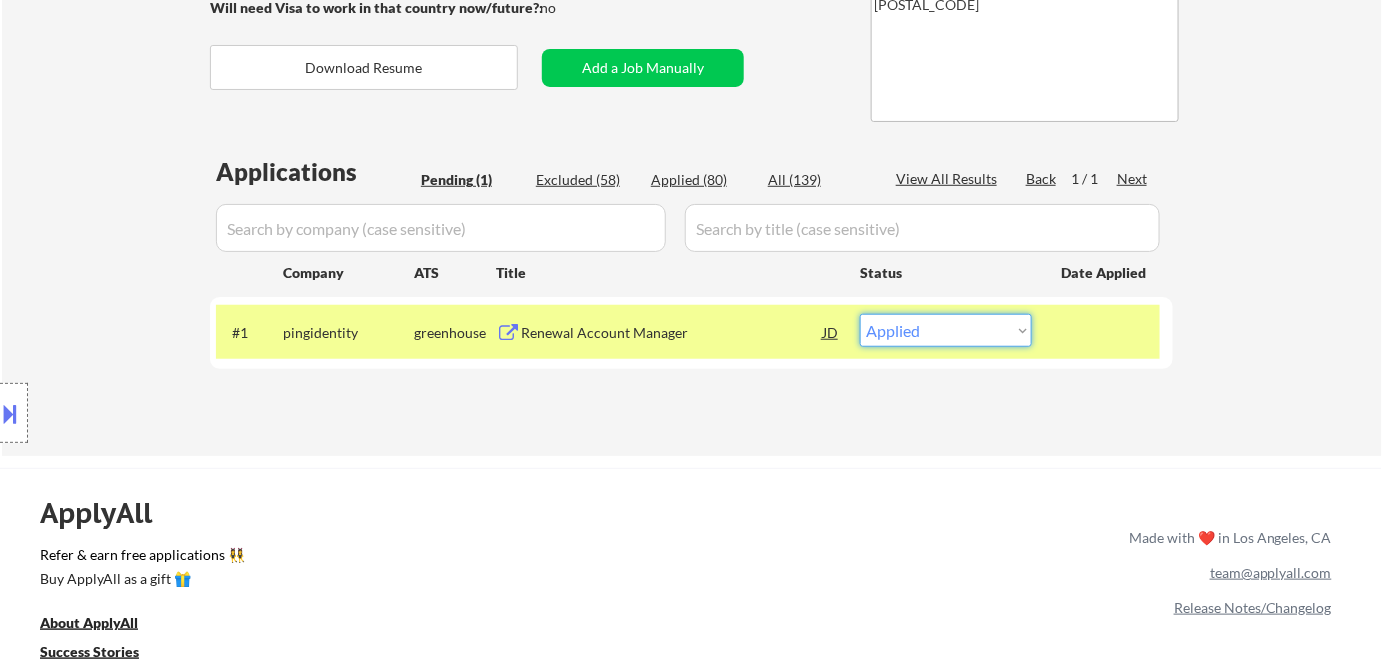 click on "Choose an option... Pending Applied Excluded (Questions) Excluded (Expired) Excluded (Location) Excluded (Bad Match) Excluded (Blocklist) Excluded (Salary) Excluded (Other)" at bounding box center (946, 330) 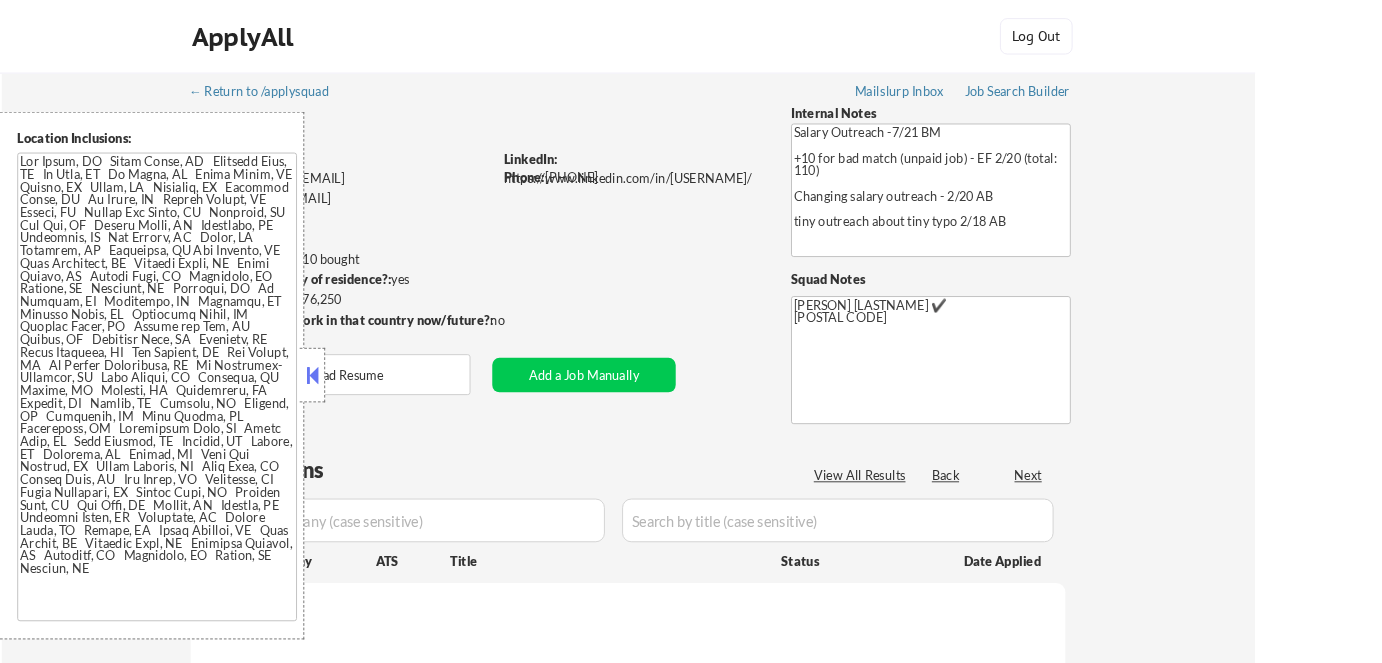 scroll, scrollTop: 0, scrollLeft: 0, axis: both 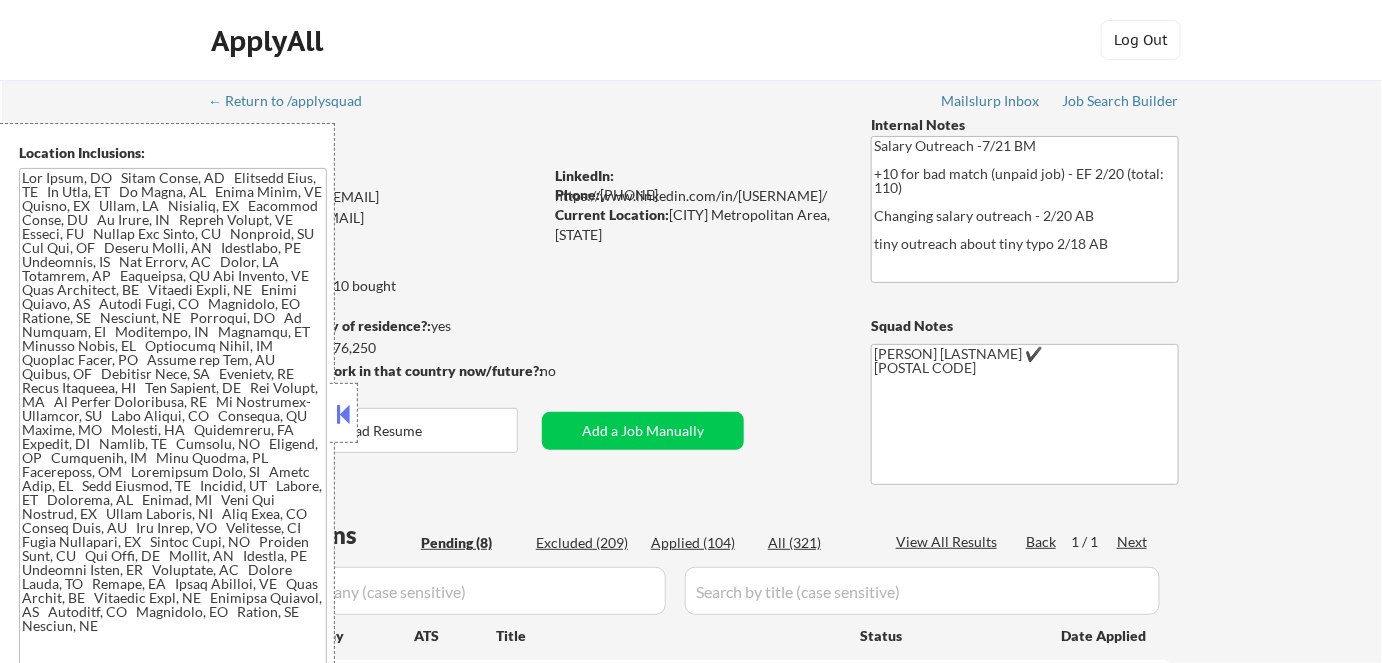 select on ""pending"" 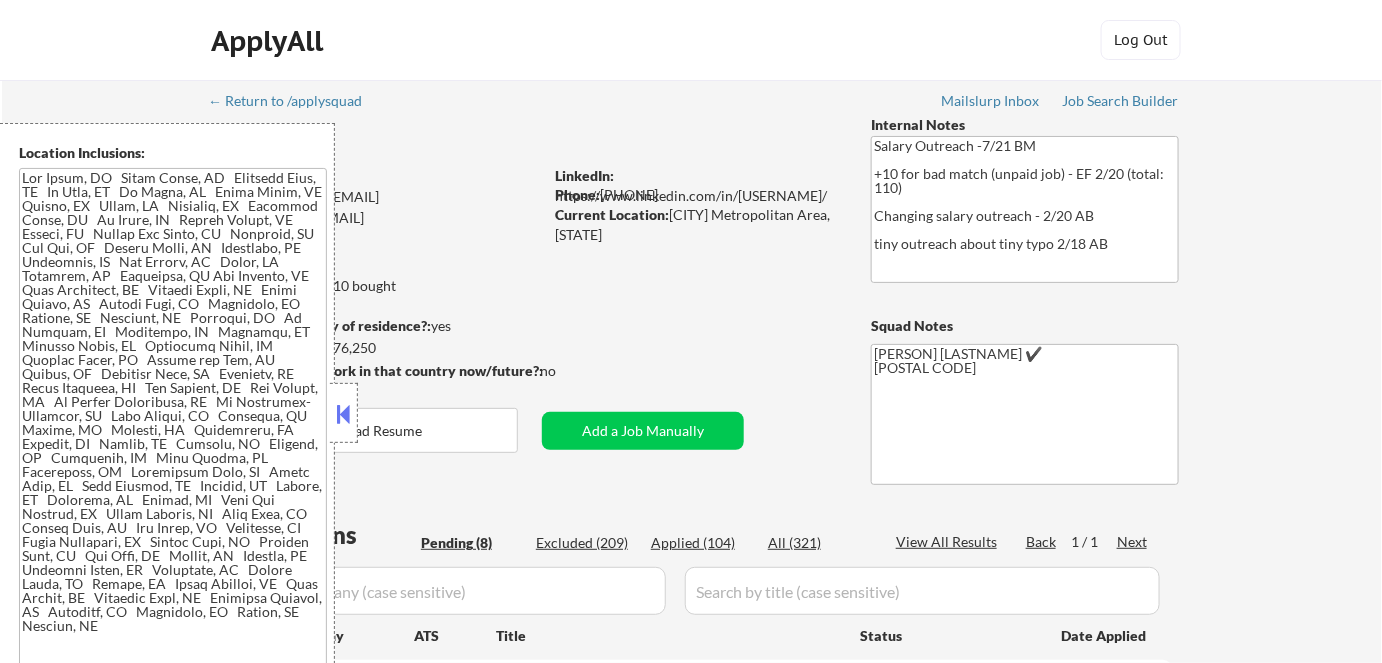 select on ""pending"" 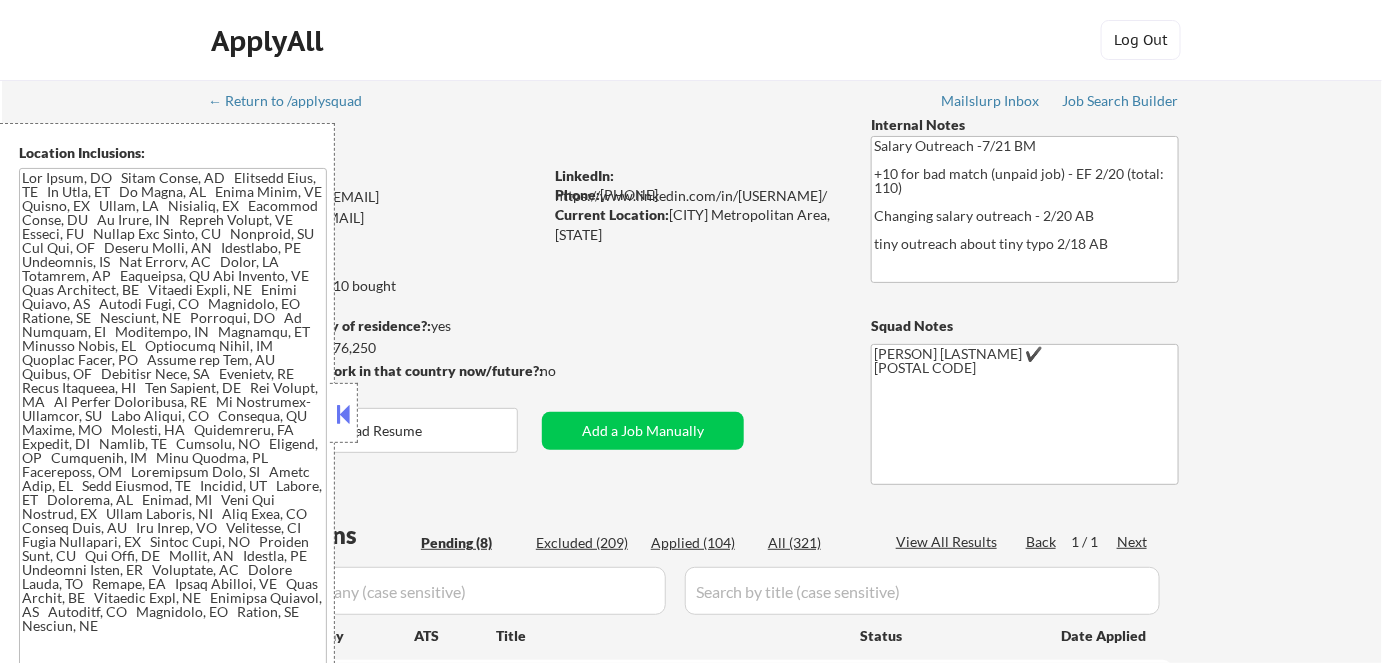 select on ""pending"" 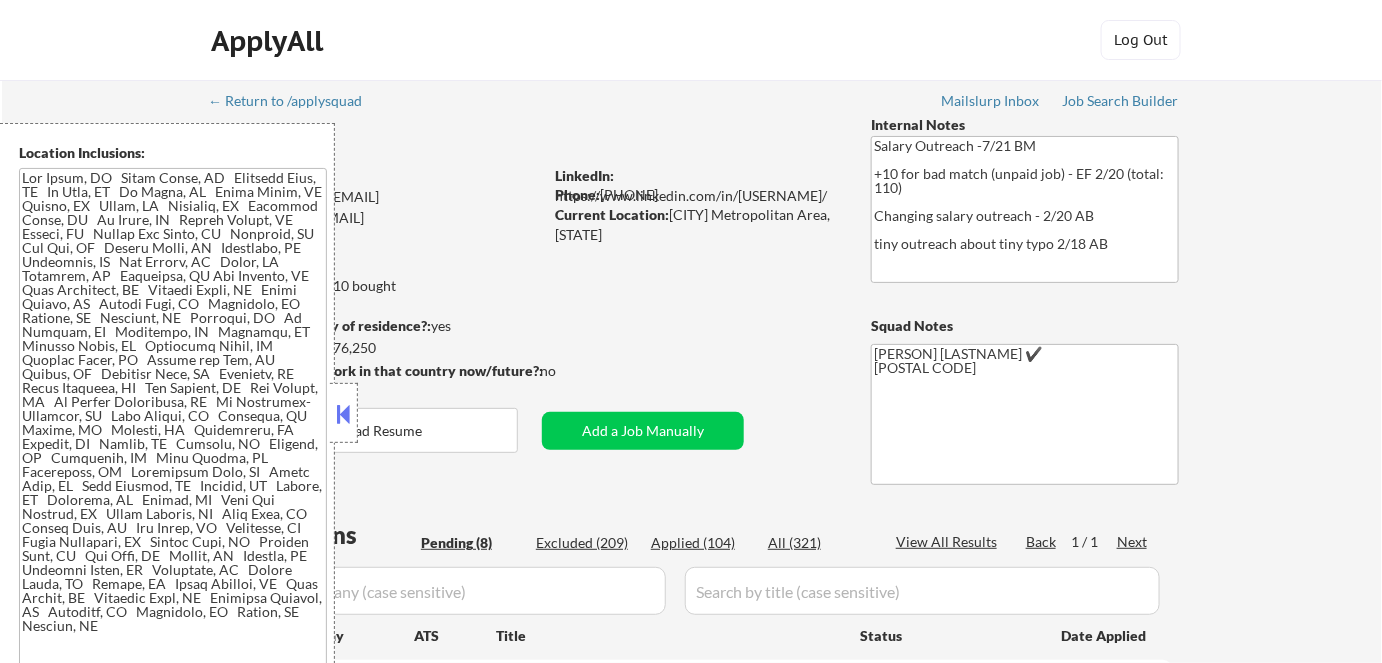select on ""pending"" 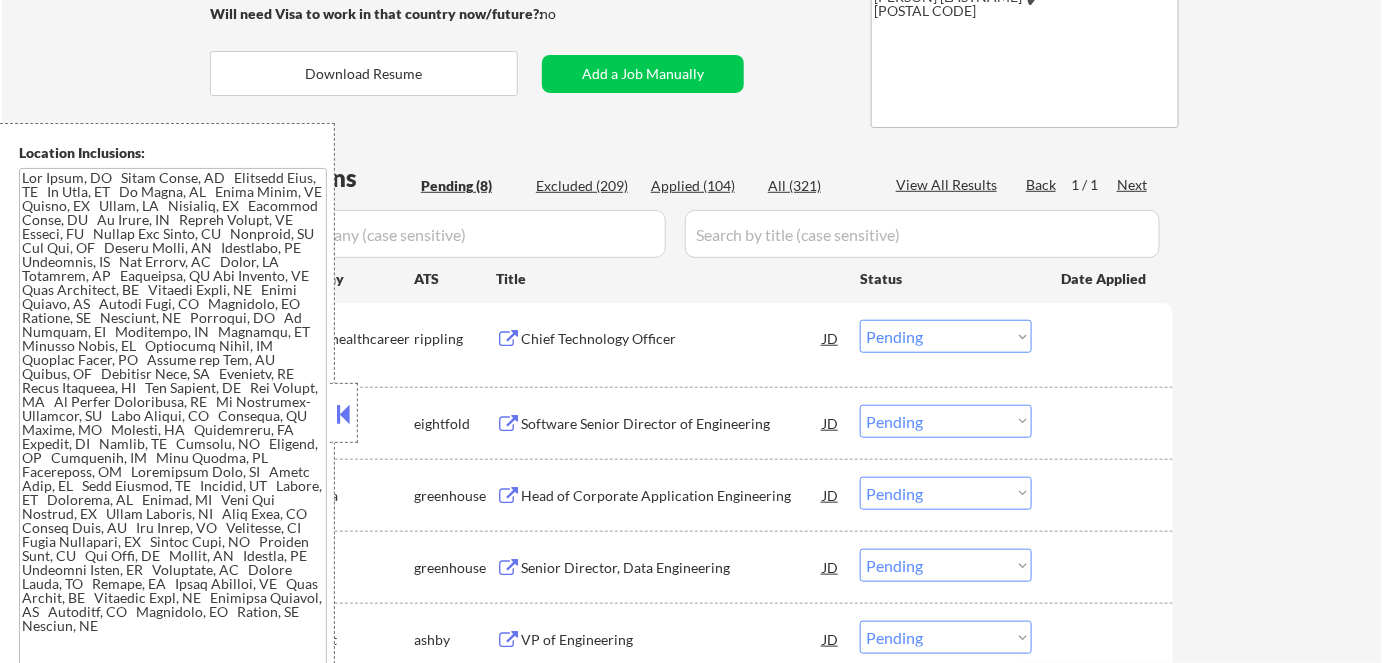 scroll, scrollTop: 363, scrollLeft: 0, axis: vertical 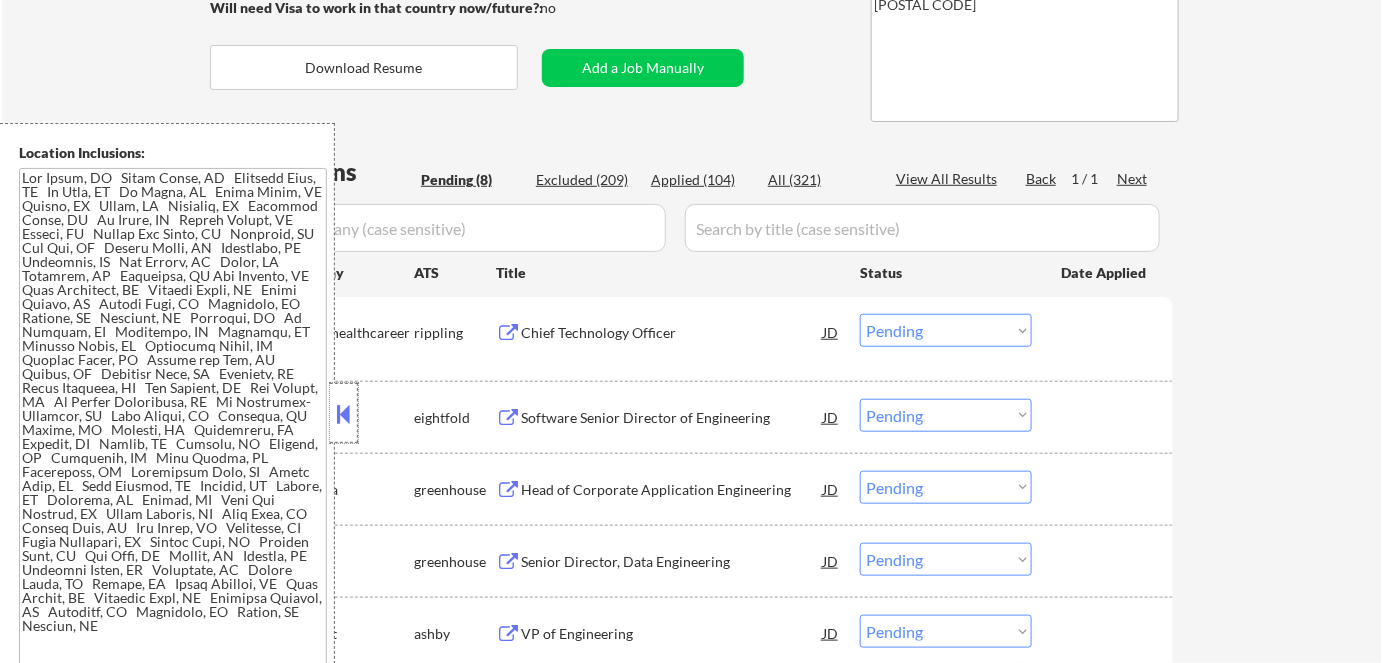 click at bounding box center [344, 413] 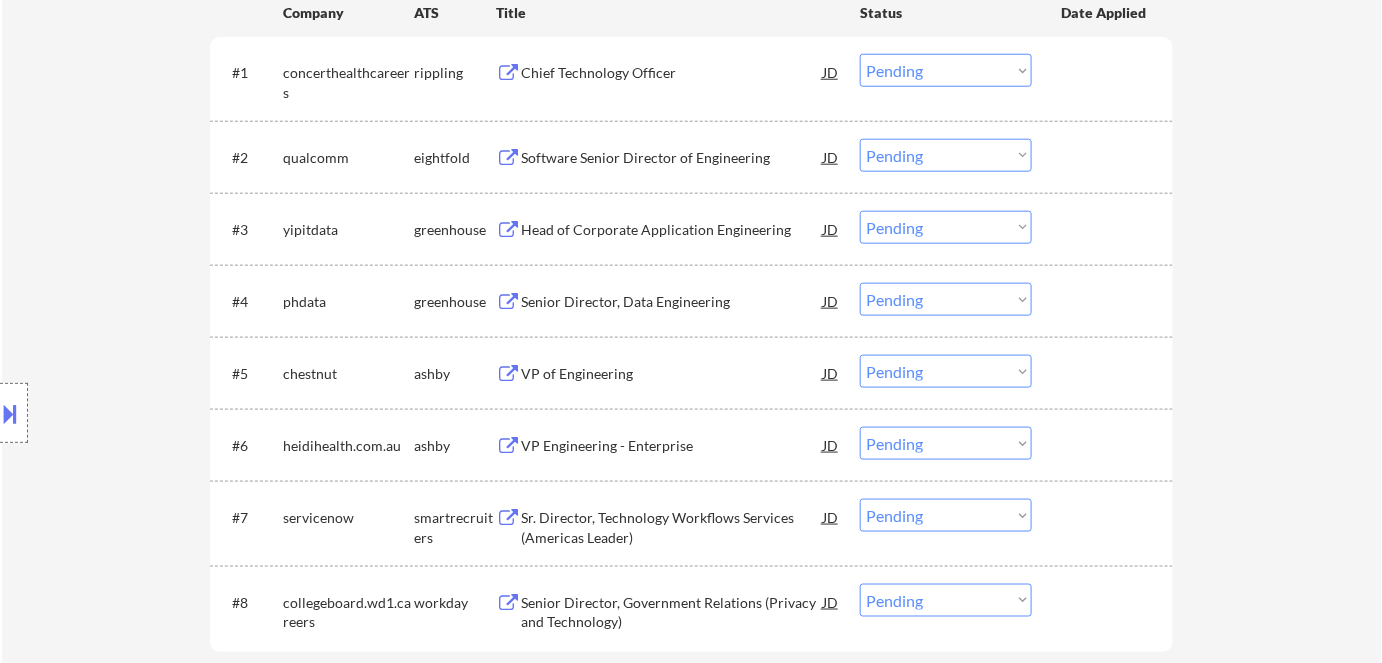 scroll, scrollTop: 636, scrollLeft: 0, axis: vertical 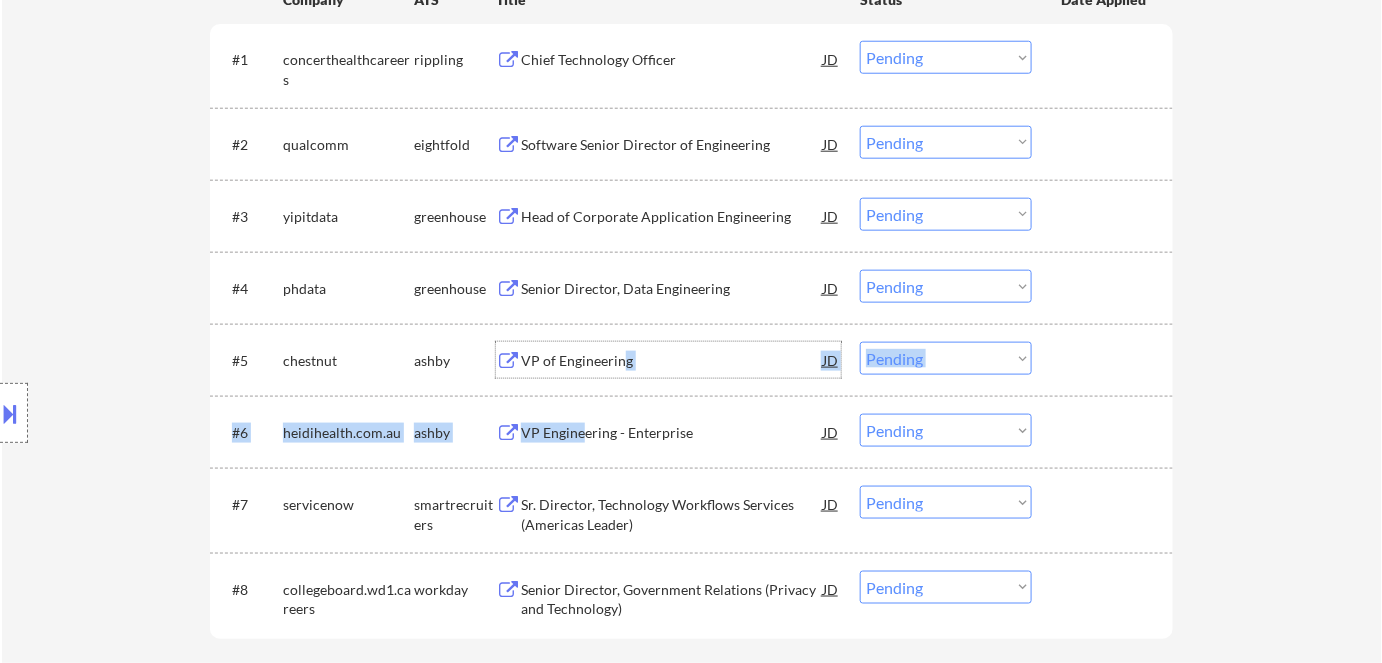 drag, startPoint x: 626, startPoint y: 366, endPoint x: 578, endPoint y: 426, distance: 76.837494 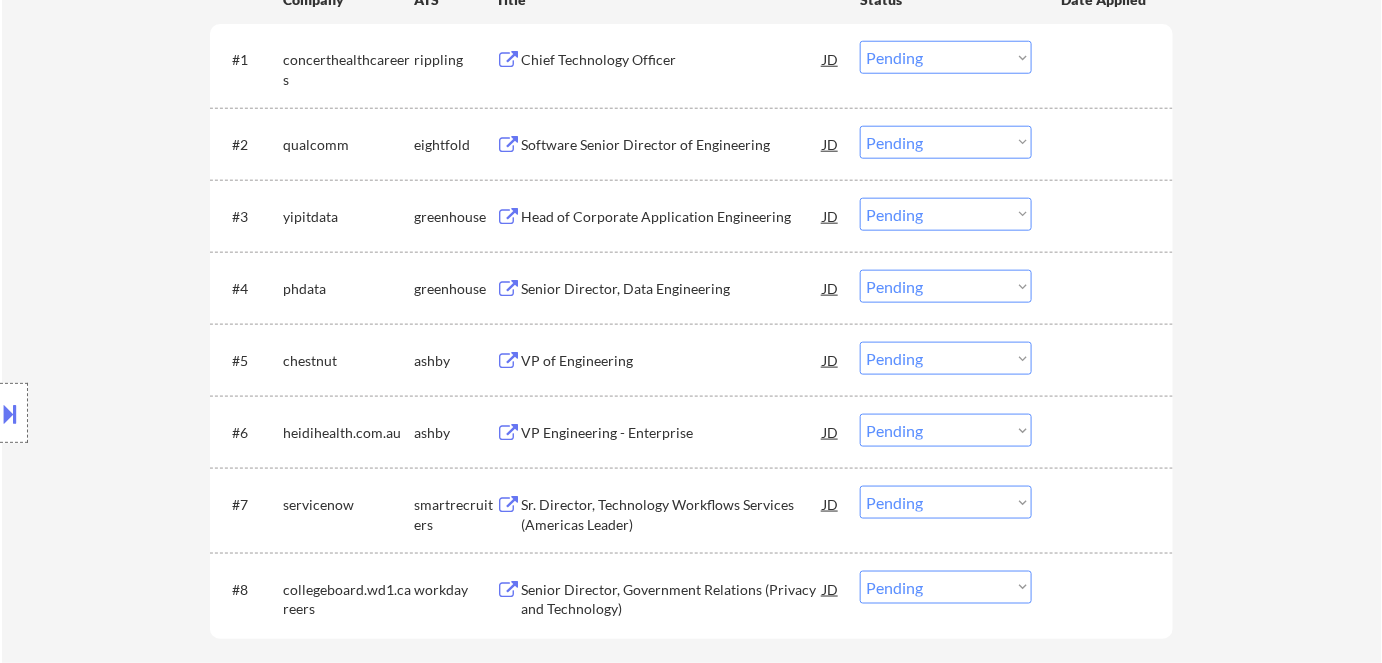 click on "Location Inclusions:" at bounding box center (179, 413) 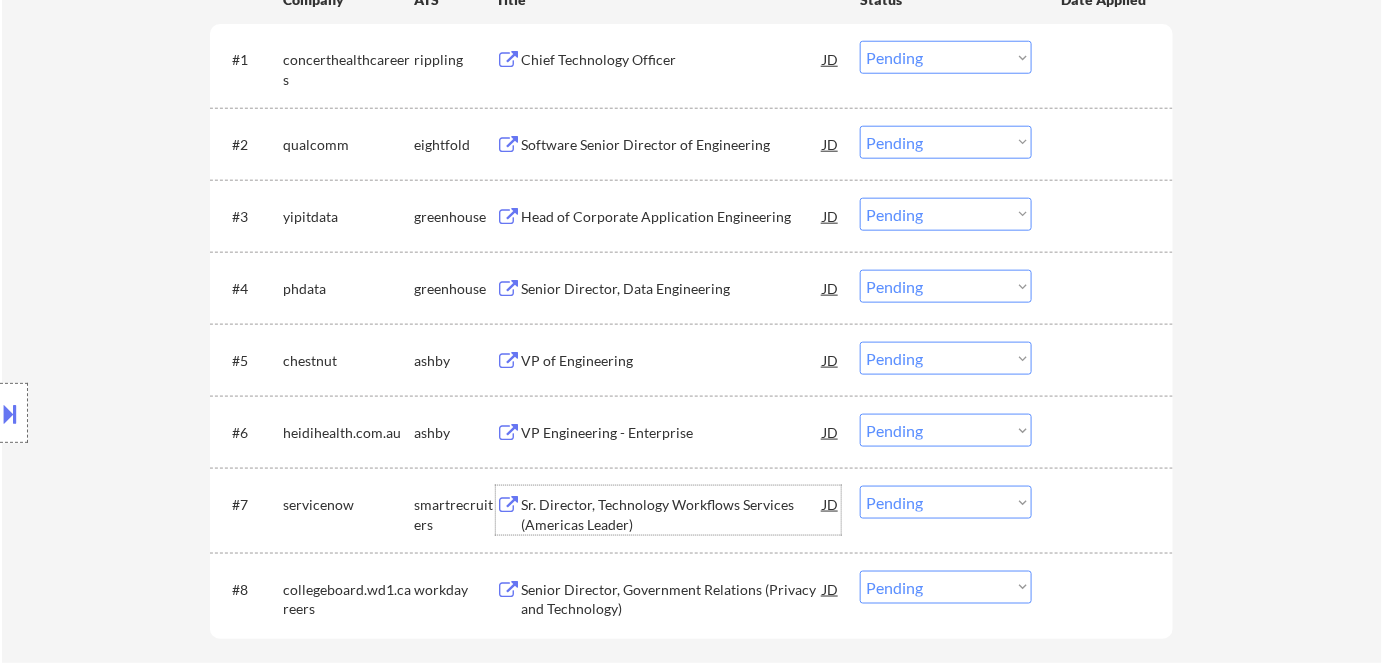 click on "Sr. Director, Technology Workflows Services (Americas Leader)" at bounding box center [672, 514] 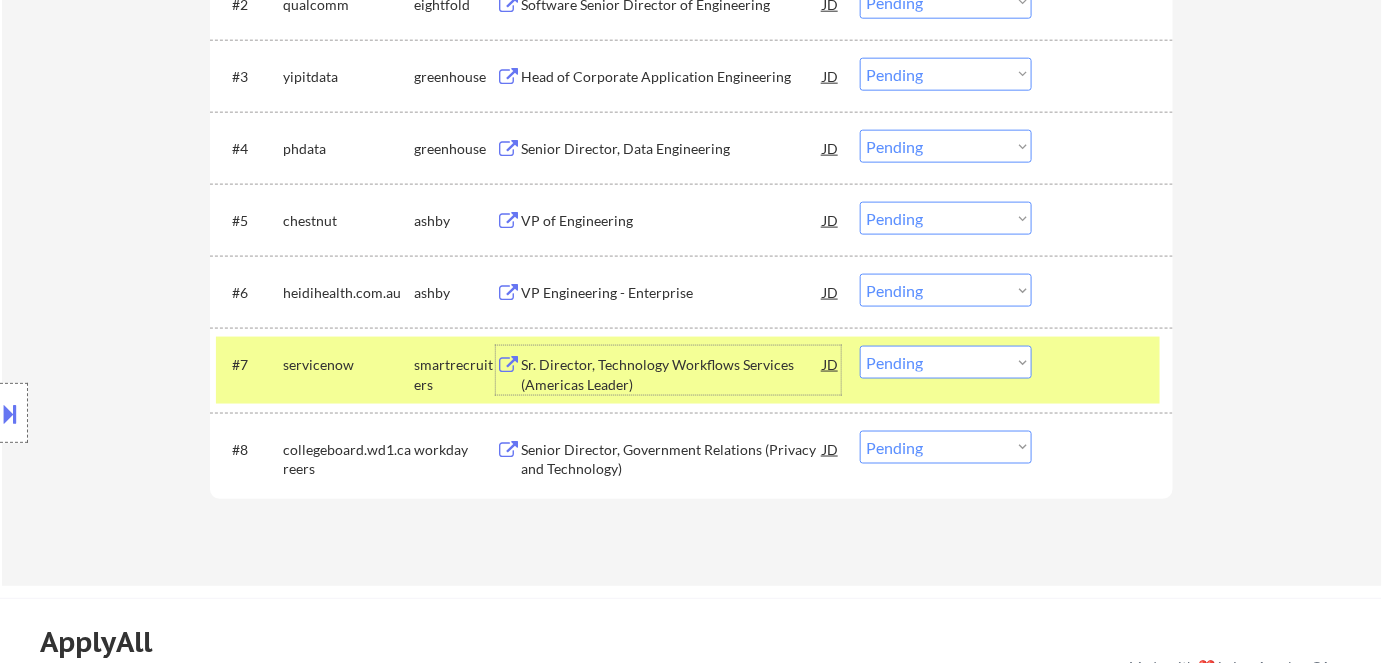 scroll, scrollTop: 818, scrollLeft: 0, axis: vertical 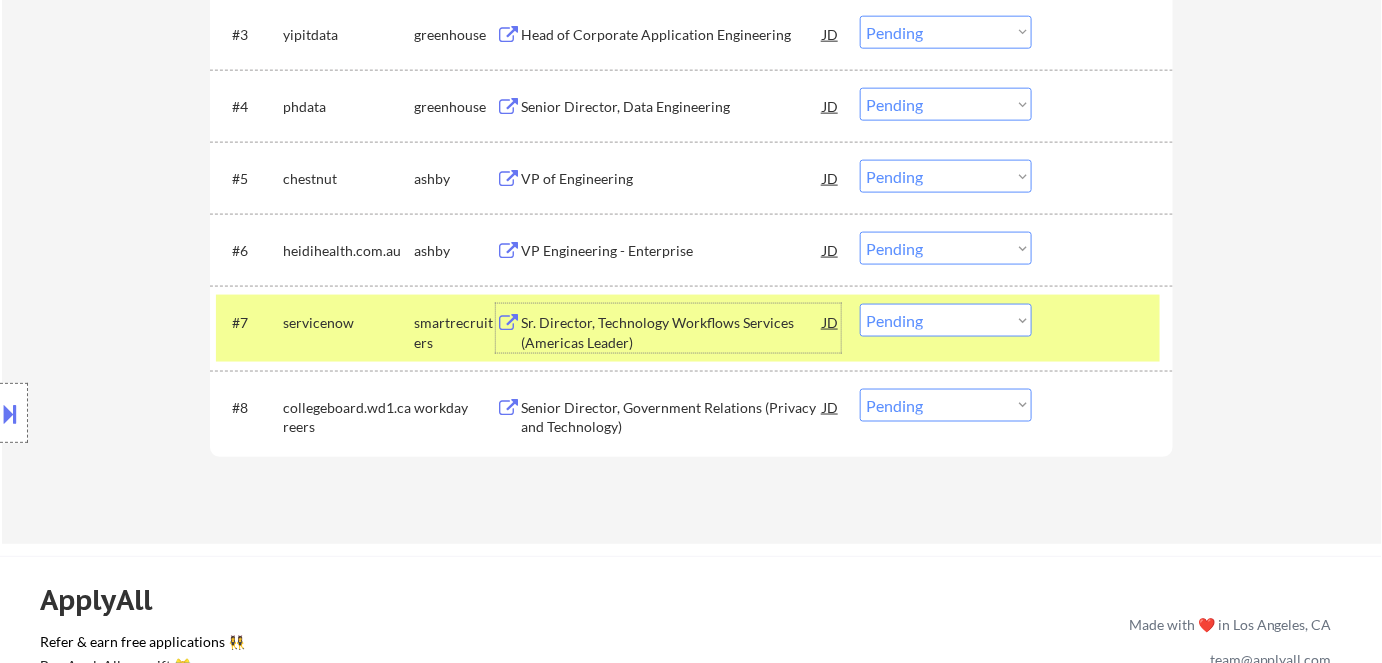 click on "Choose an option... Pending Applied Excluded (Questions) Excluded (Expired) Excluded (Location) Excluded (Bad Match) Excluded (Blocklist) Excluded (Salary) Excluded (Other)" at bounding box center [946, 320] 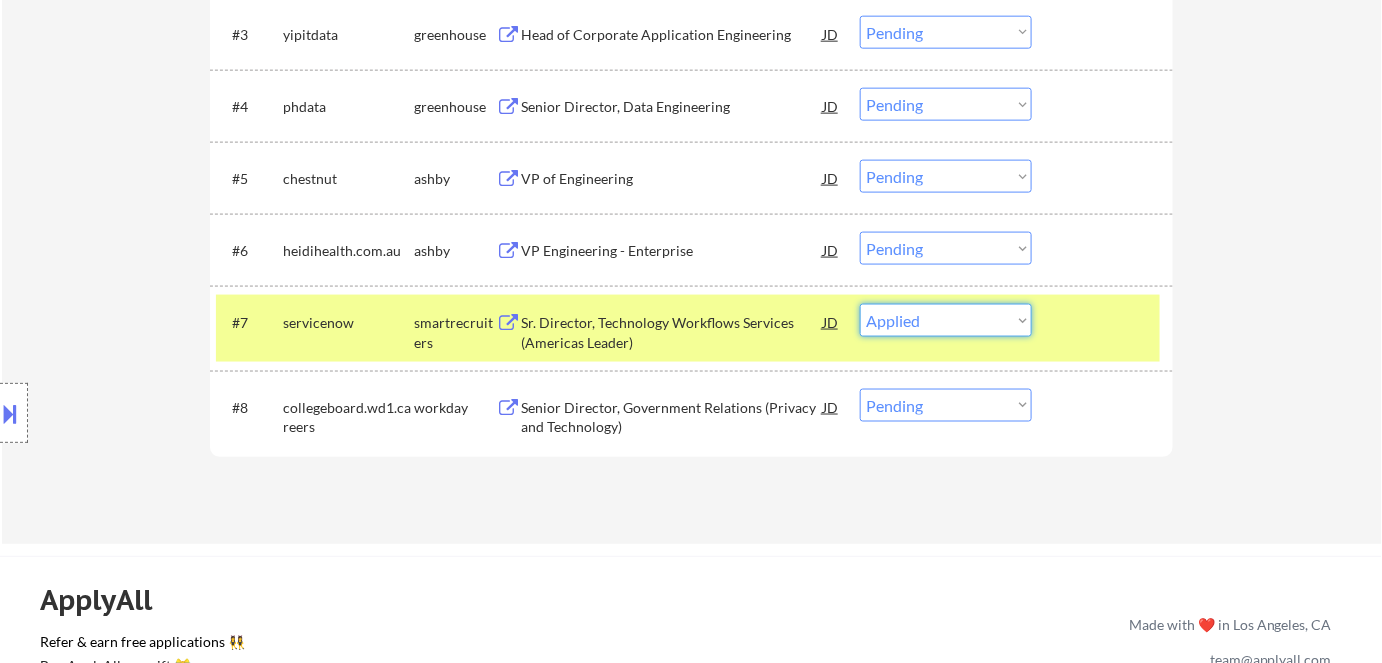 click on "Choose an option... Pending Applied Excluded (Questions) Excluded (Expired) Excluded (Location) Excluded (Bad Match) Excluded (Blocklist) Excluded (Salary) Excluded (Other)" at bounding box center [946, 320] 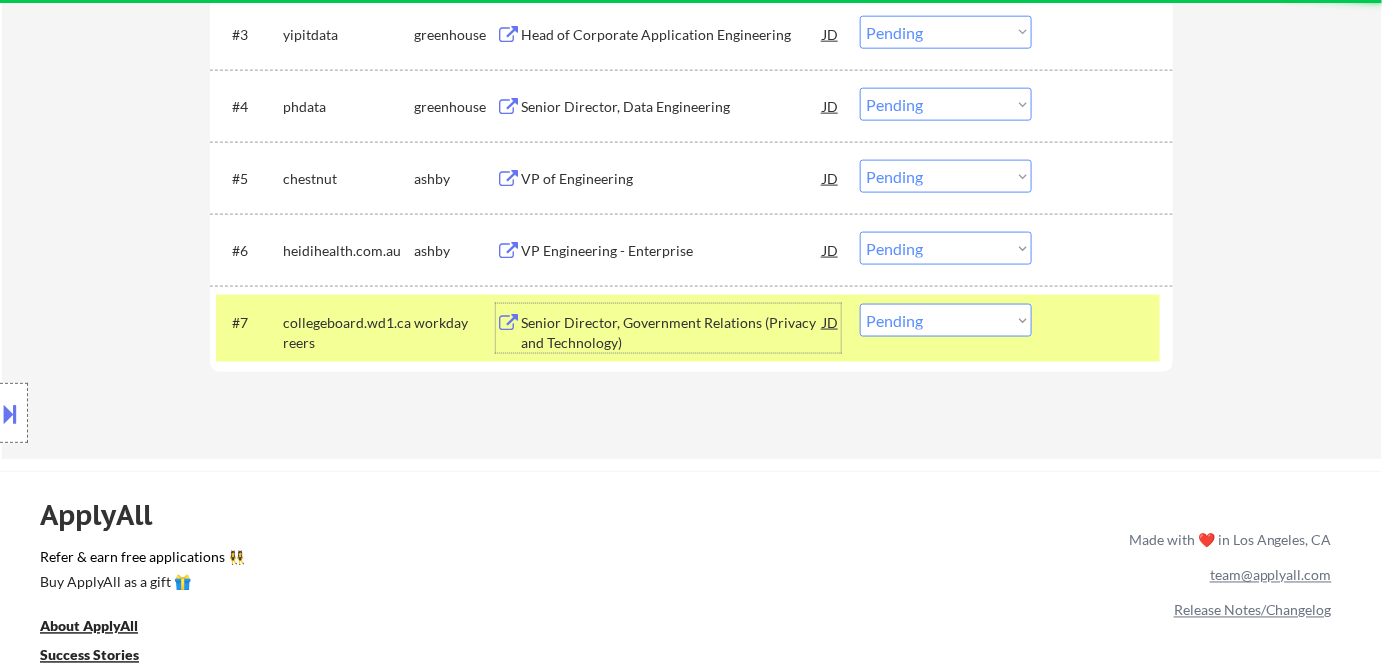 click on "Senior Director, Government Relations (Privacy and Technology)" at bounding box center [672, 332] 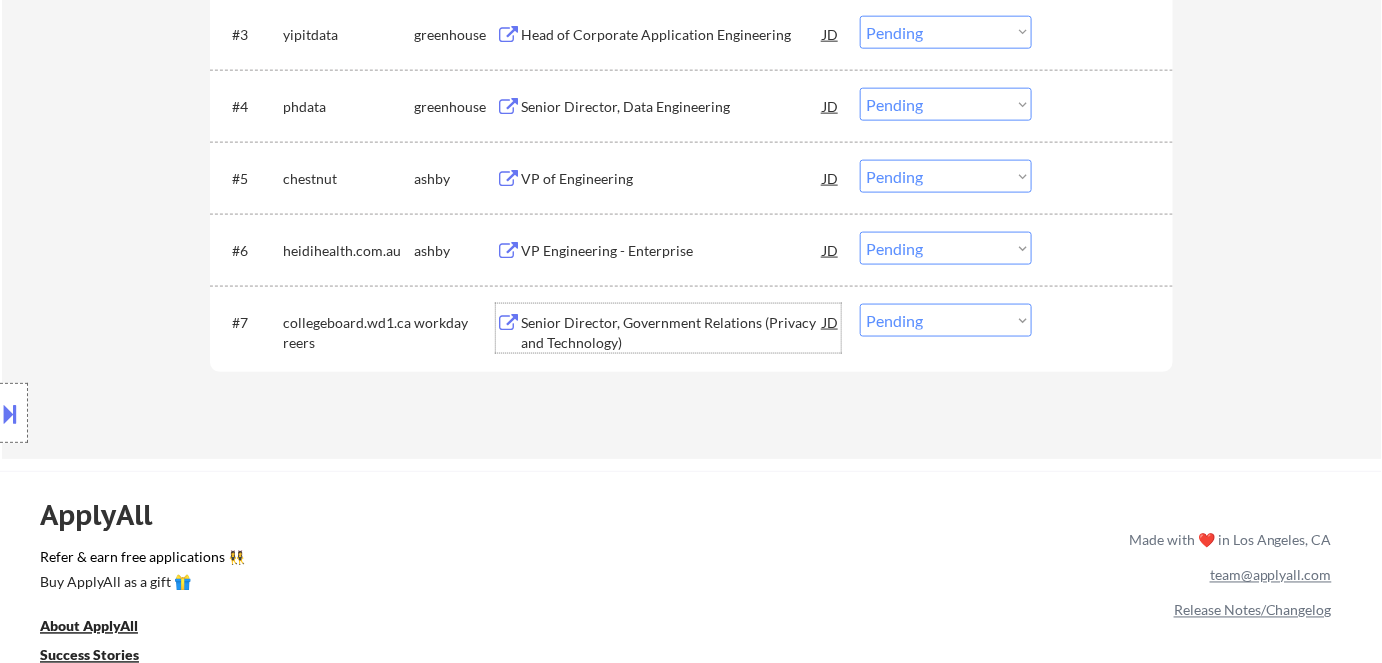 click on "Choose an option... Pending Applied Excluded (Questions) Excluded (Expired) Excluded (Location) Excluded (Bad Match) Excluded (Blocklist) Excluded (Salary) Excluded (Other)" at bounding box center (946, 320) 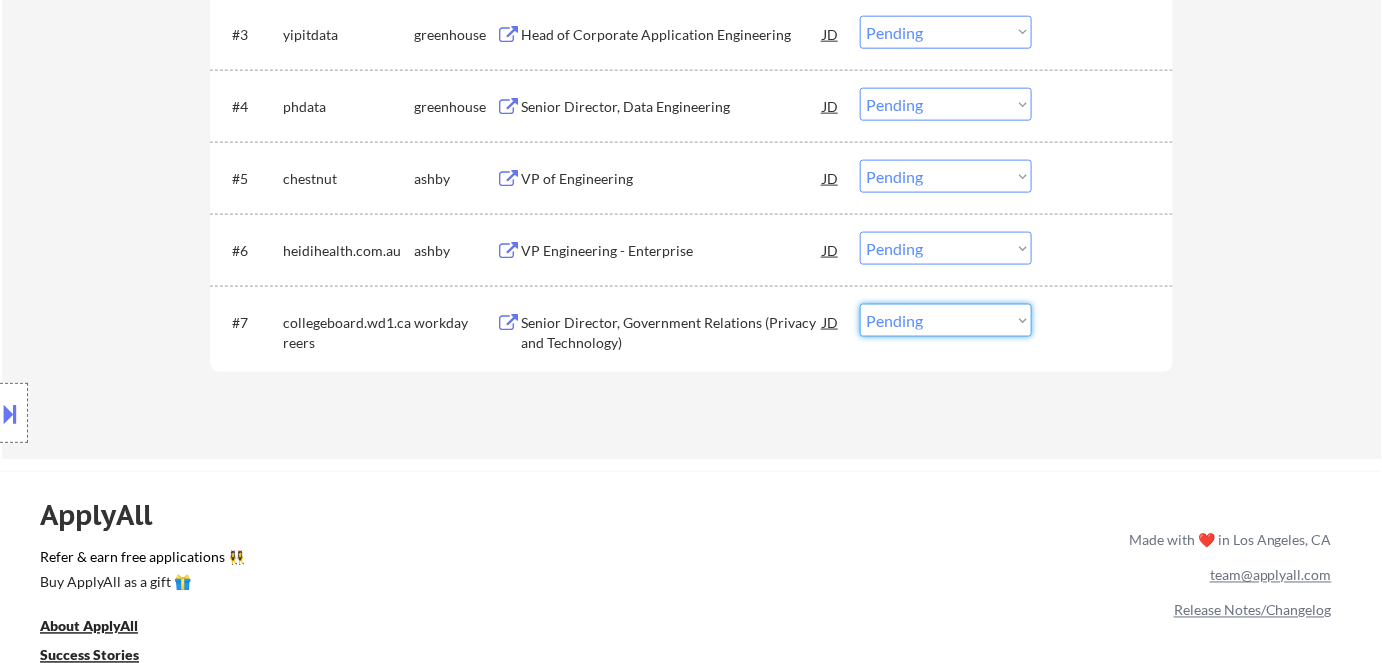 select on ""excluded__salary_"" 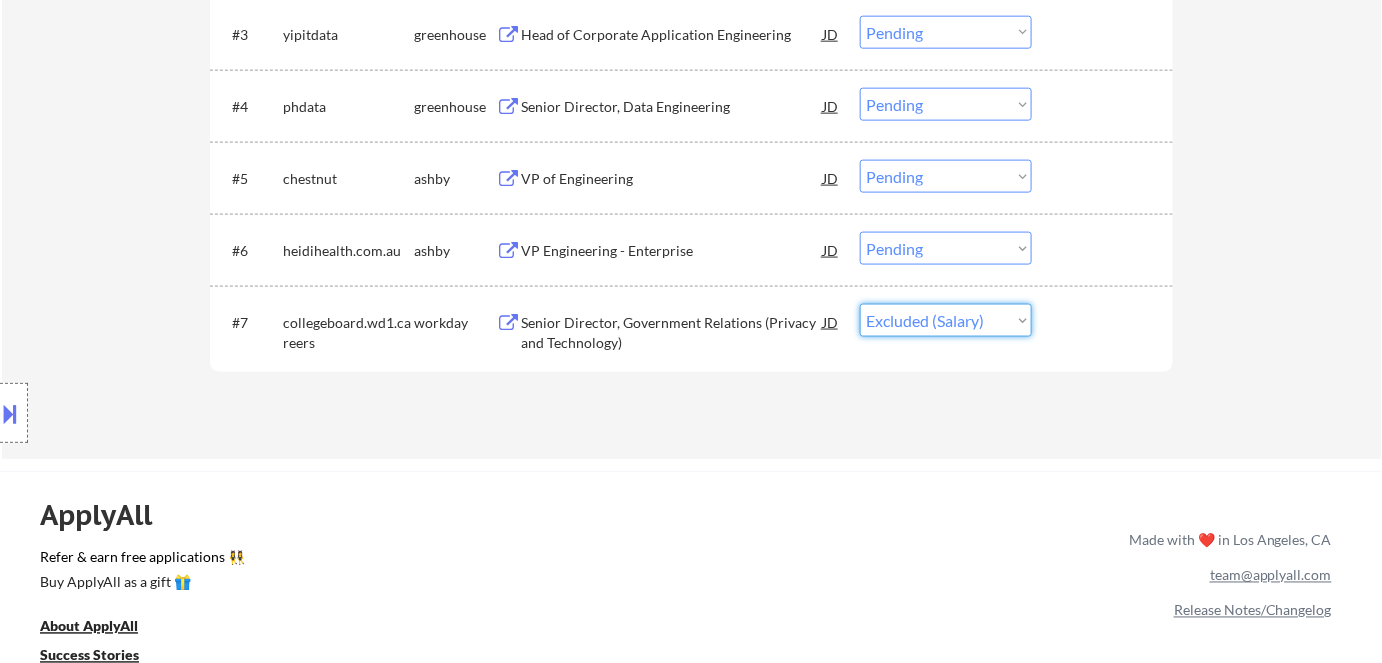click on "Choose an option... Pending Applied Excluded (Questions) Excluded (Expired) Excluded (Location) Excluded (Bad Match) Excluded (Blocklist) Excluded (Salary) Excluded (Other)" at bounding box center (946, 320) 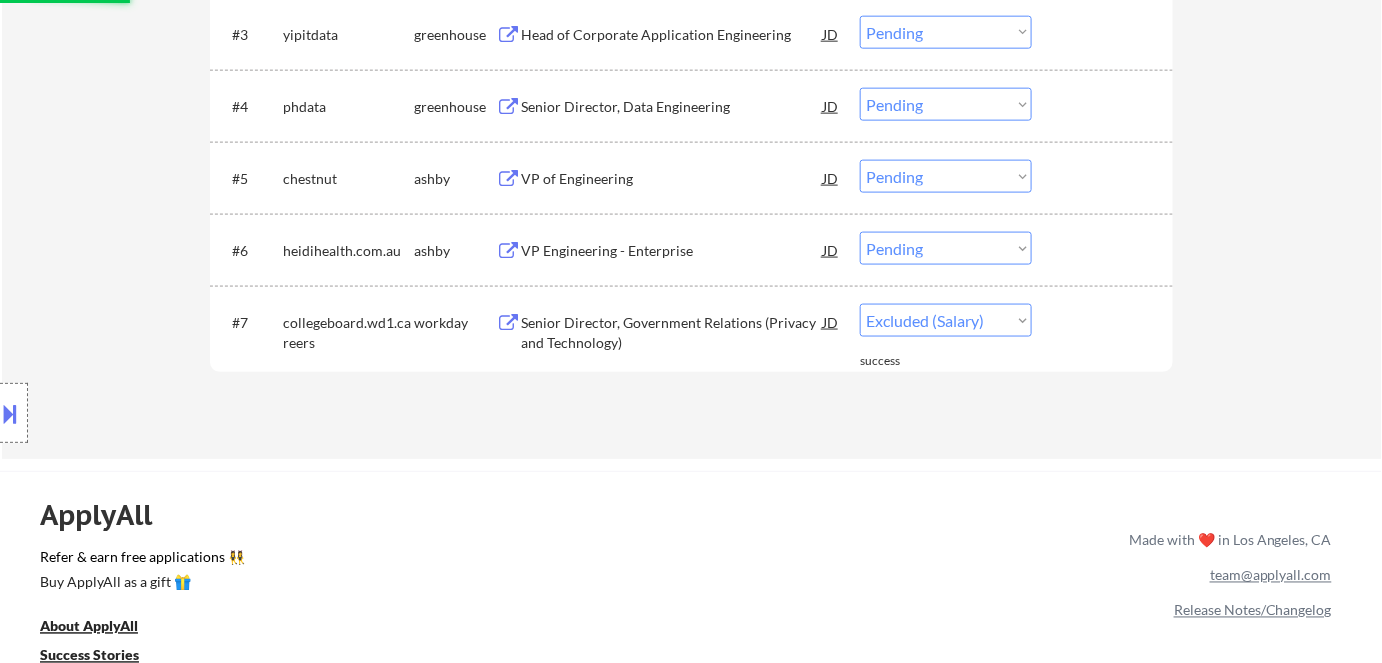 click on "VP Engineering - Enterprise" at bounding box center [672, 251] 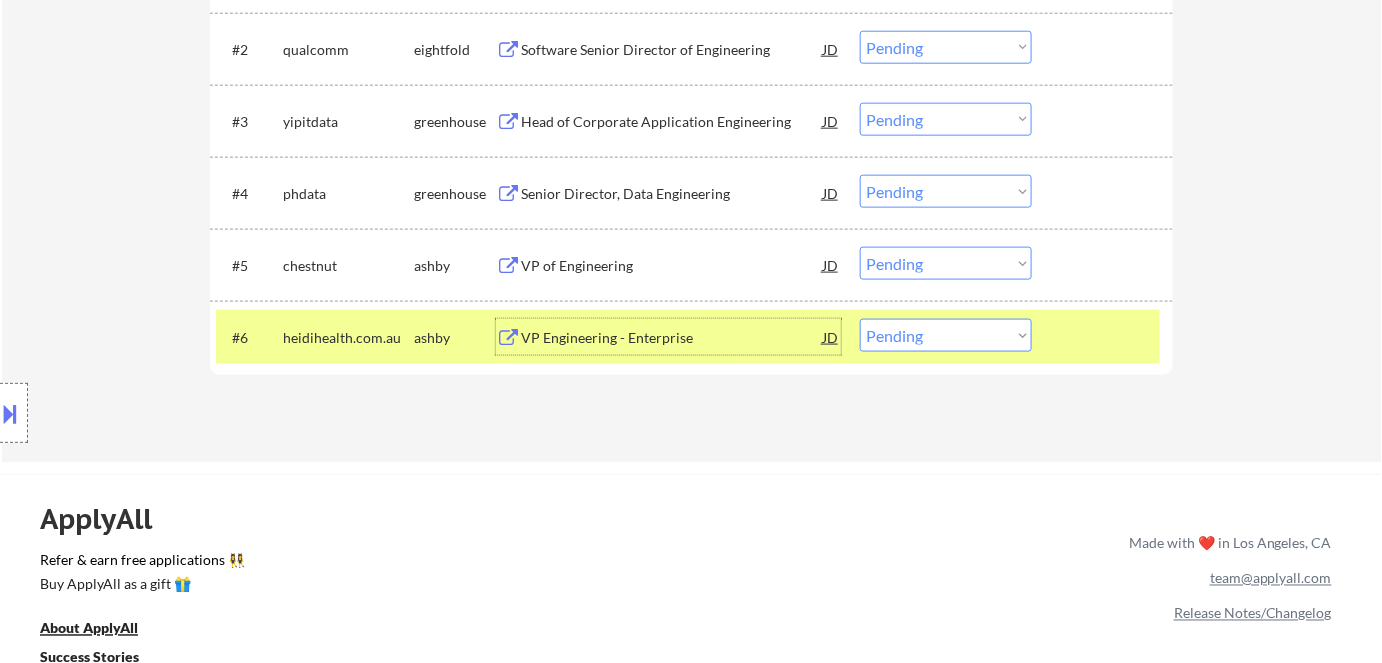 scroll, scrollTop: 727, scrollLeft: 0, axis: vertical 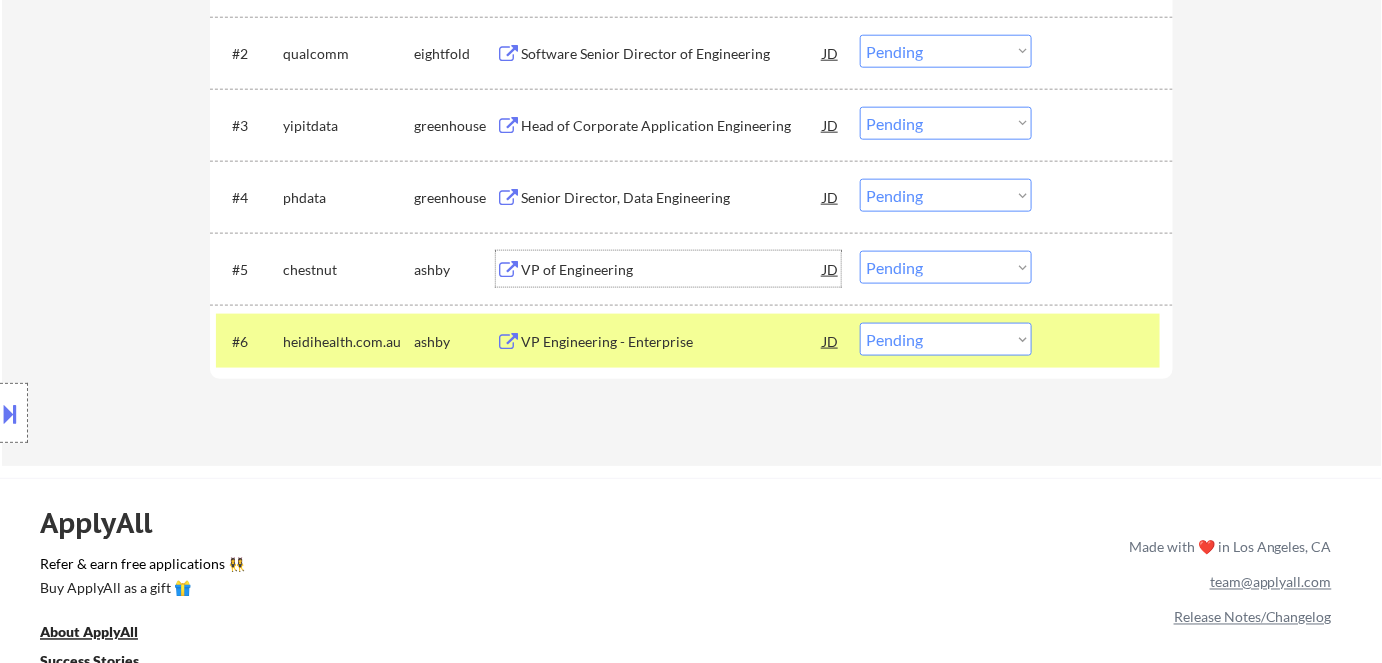 click on "VP of Engineering" at bounding box center (672, 270) 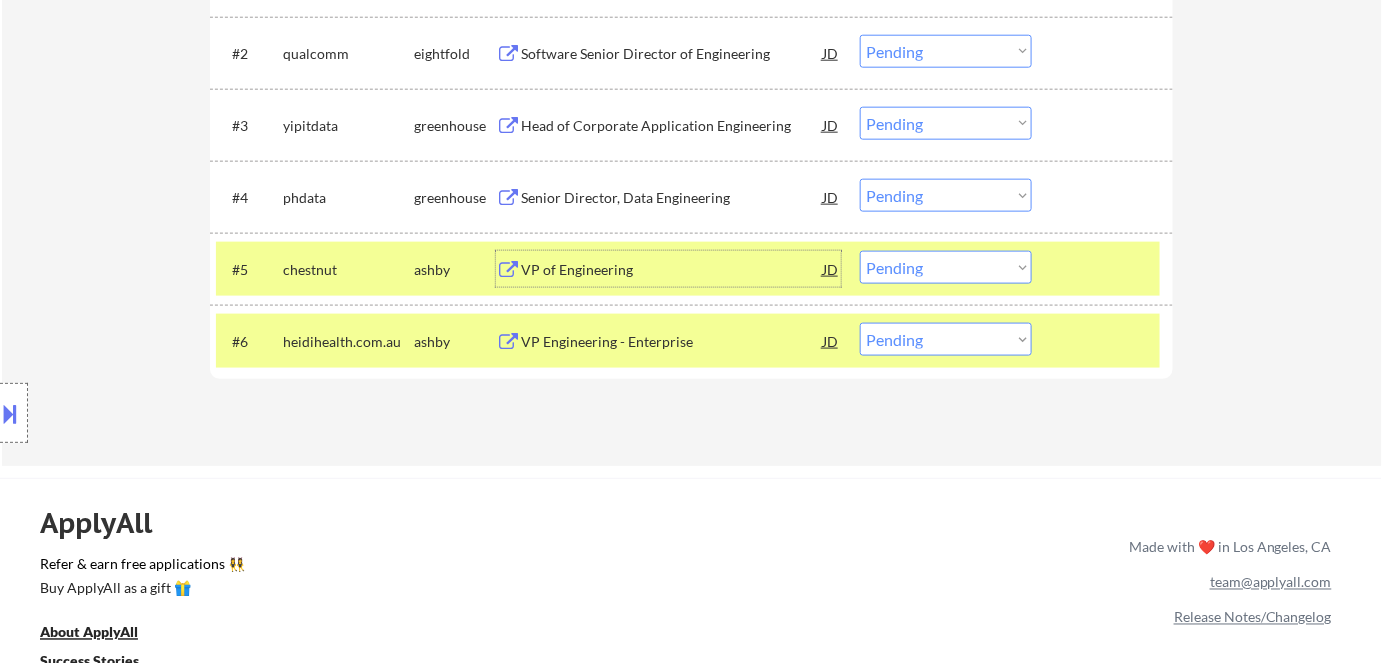 click on "VP Engineering - Enterprise" at bounding box center [672, 342] 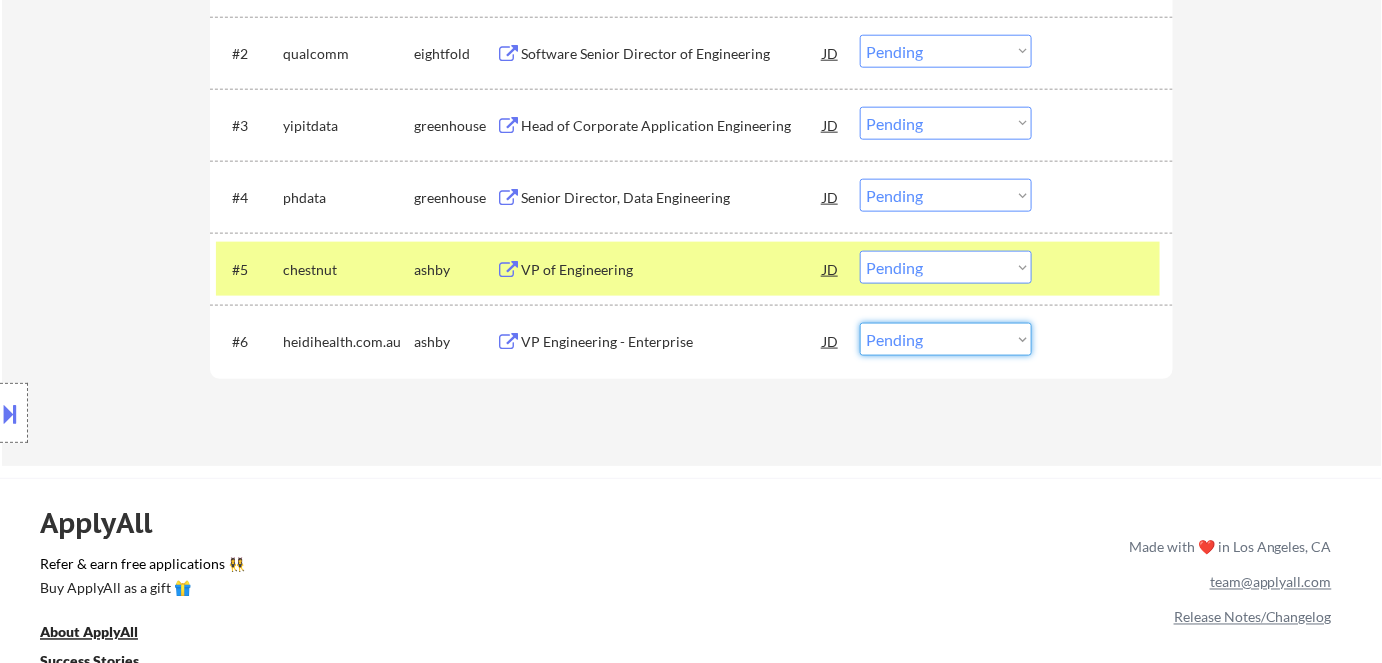 click on "Choose an option... Pending Applied Excluded (Questions) Excluded (Expired) Excluded (Location) Excluded (Bad Match) Excluded (Blocklist) Excluded (Salary) Excluded (Other)" at bounding box center (946, 339) 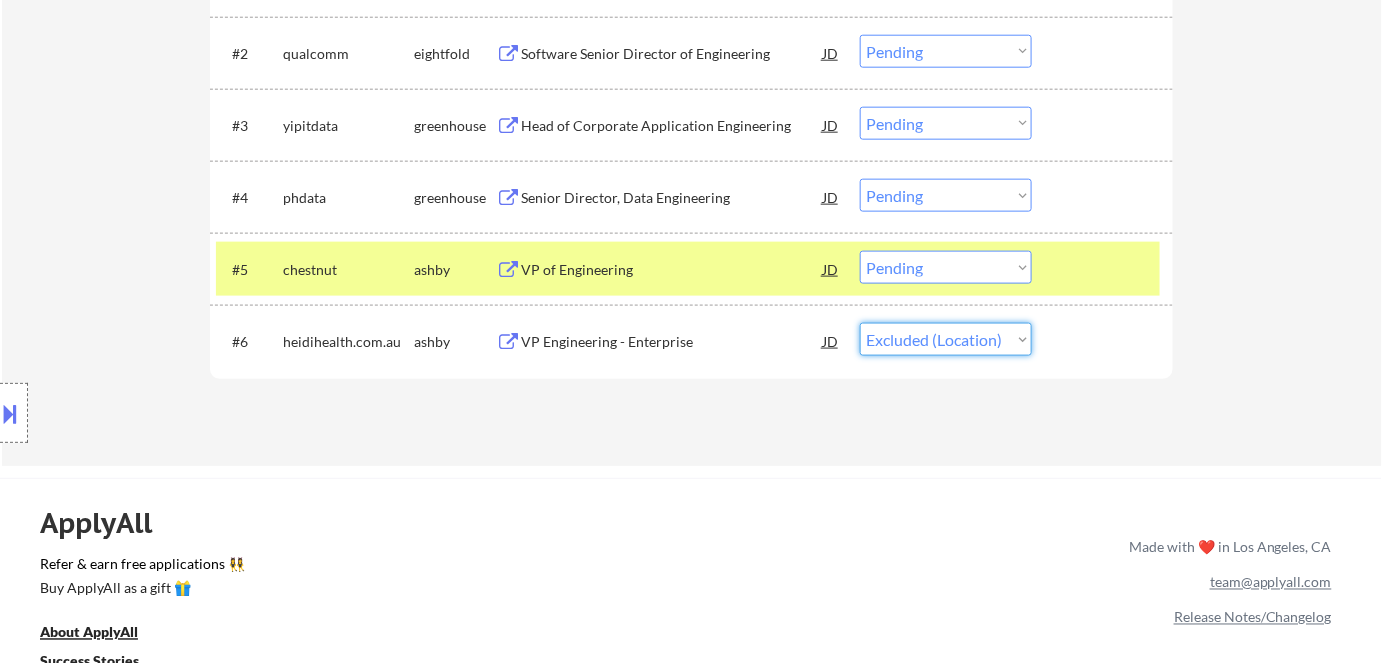 click on "Choose an option... Pending Applied Excluded (Questions) Excluded (Expired) Excluded (Location) Excluded (Bad Match) Excluded (Blocklist) Excluded (Salary) Excluded (Other)" at bounding box center [946, 339] 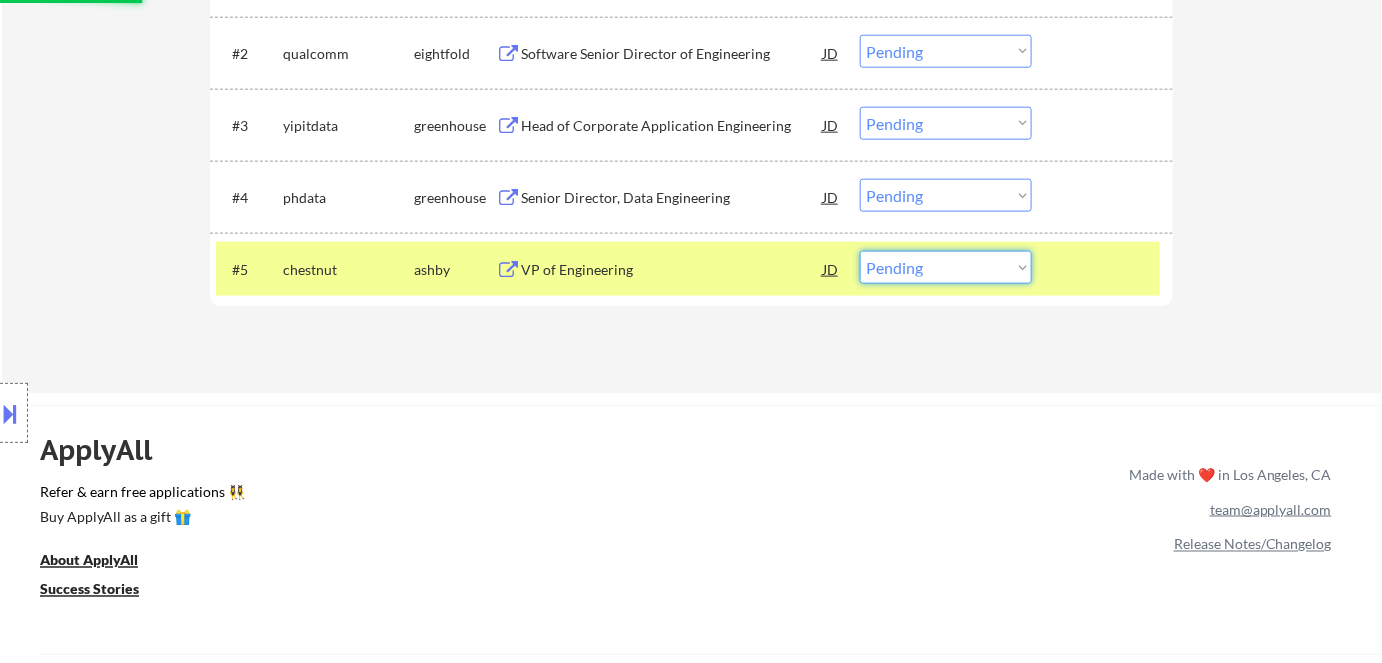 click on "Choose an option... Pending Applied Excluded (Questions) Excluded (Expired) Excluded (Location) Excluded (Bad Match) Excluded (Blocklist) Excluded (Salary) Excluded (Other)" at bounding box center (946, 267) 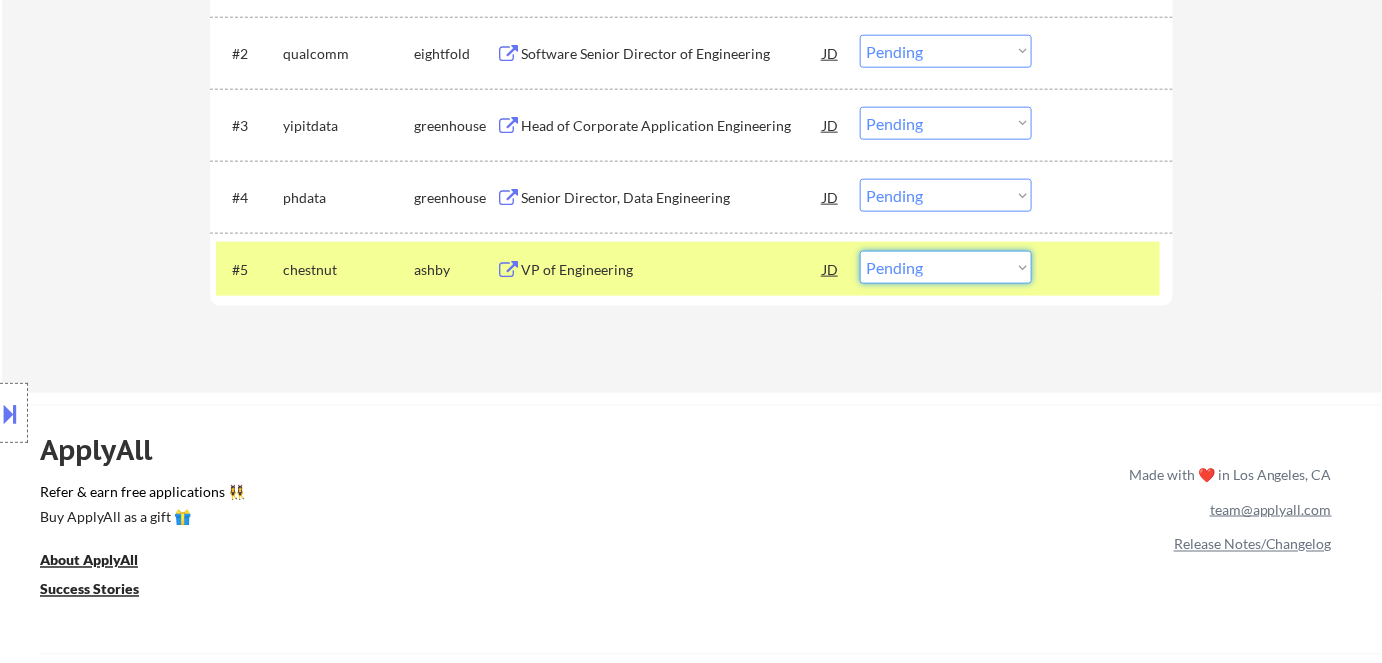 select on ""excluded__location_"" 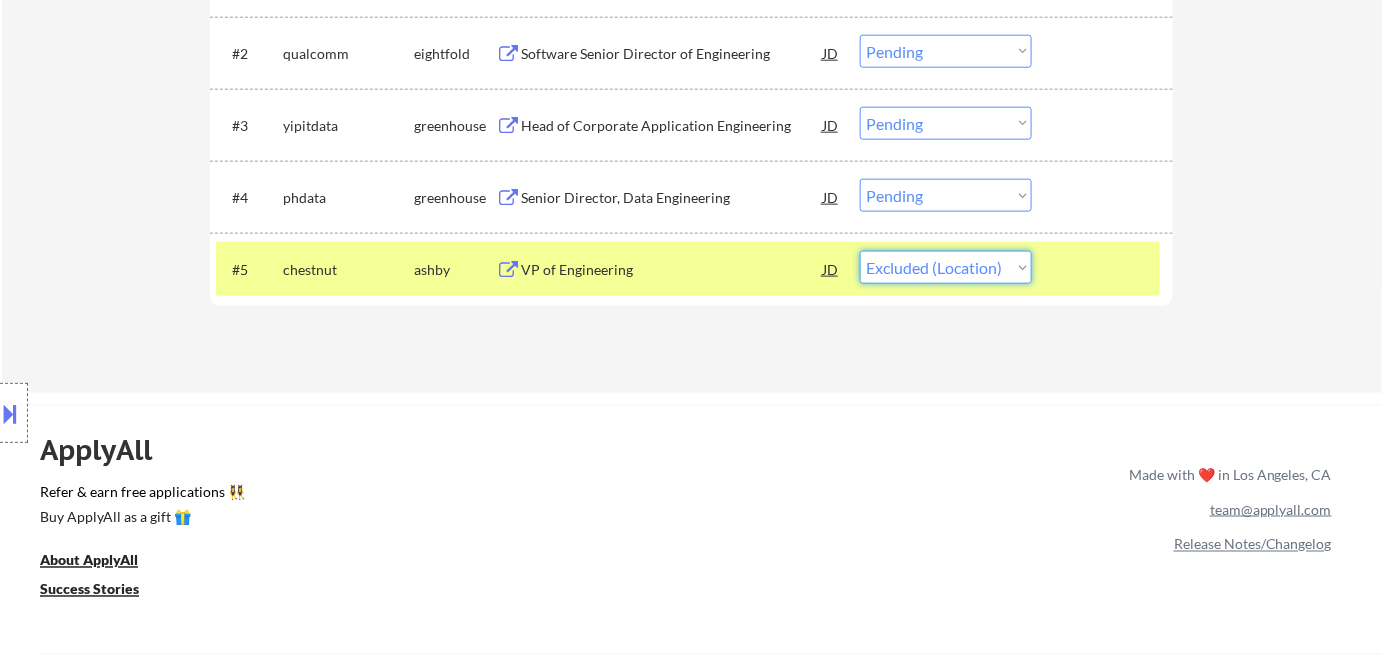 click on "Choose an option... Pending Applied Excluded (Questions) Excluded (Expired) Excluded (Location) Excluded (Bad Match) Excluded (Blocklist) Excluded (Salary) Excluded (Other)" at bounding box center [946, 267] 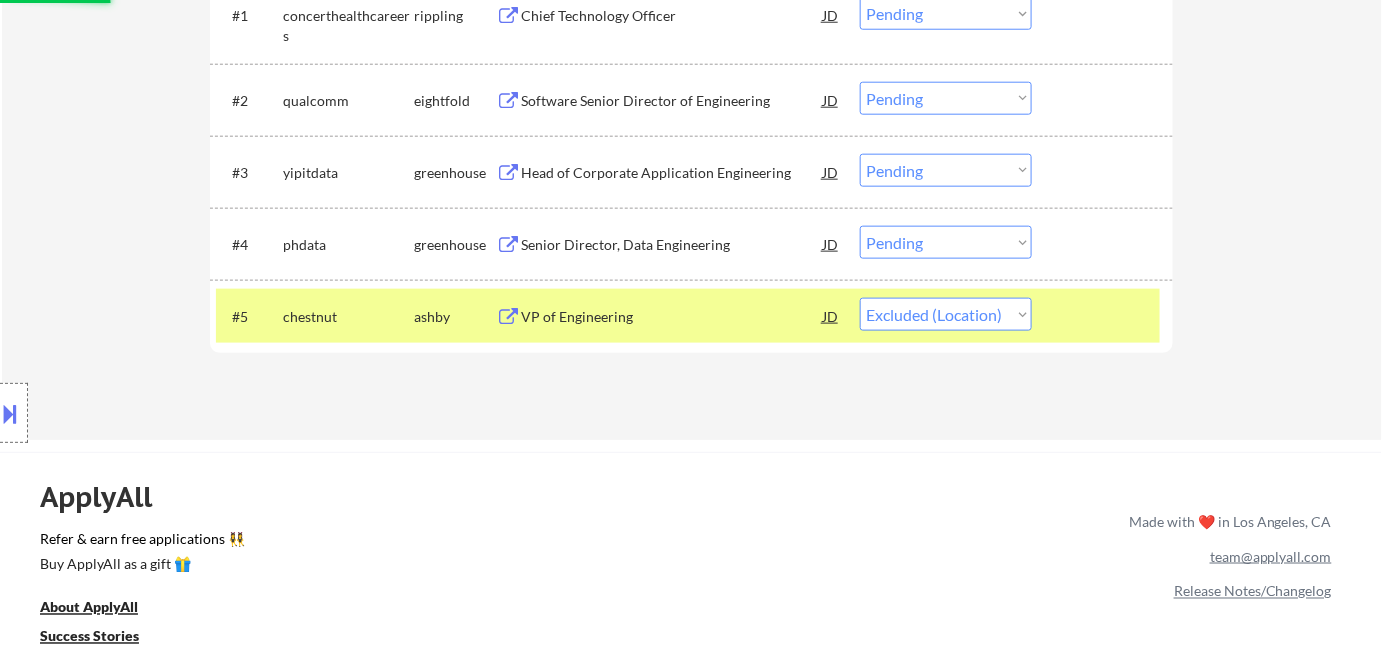 scroll, scrollTop: 636, scrollLeft: 0, axis: vertical 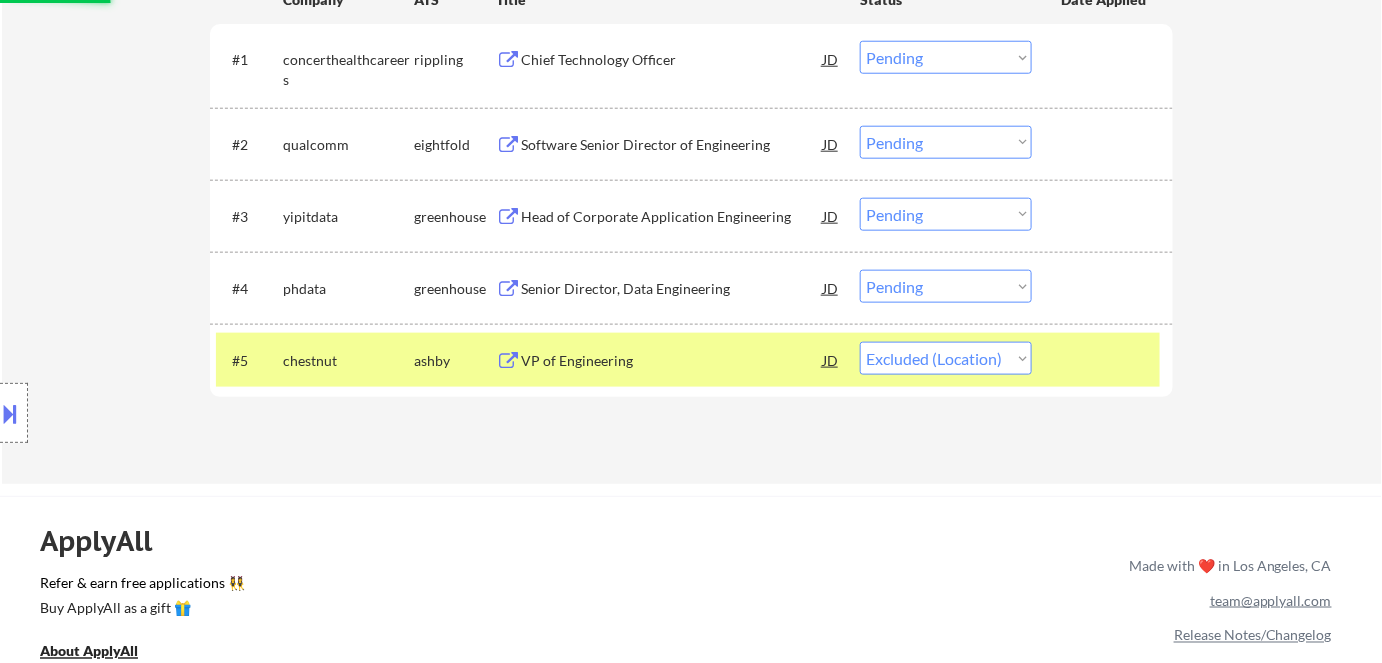 click on "Senior Director, Data Engineering" at bounding box center [672, 288] 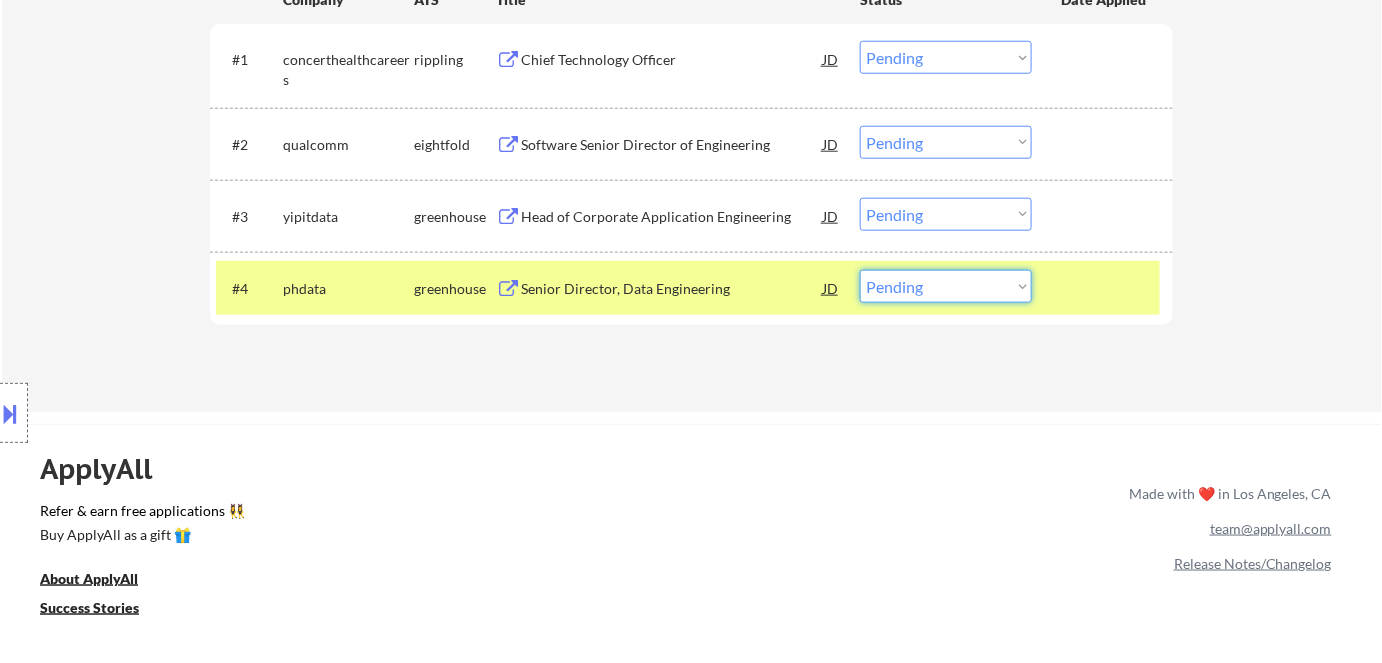 drag, startPoint x: 949, startPoint y: 283, endPoint x: 954, endPoint y: 296, distance: 13.928389 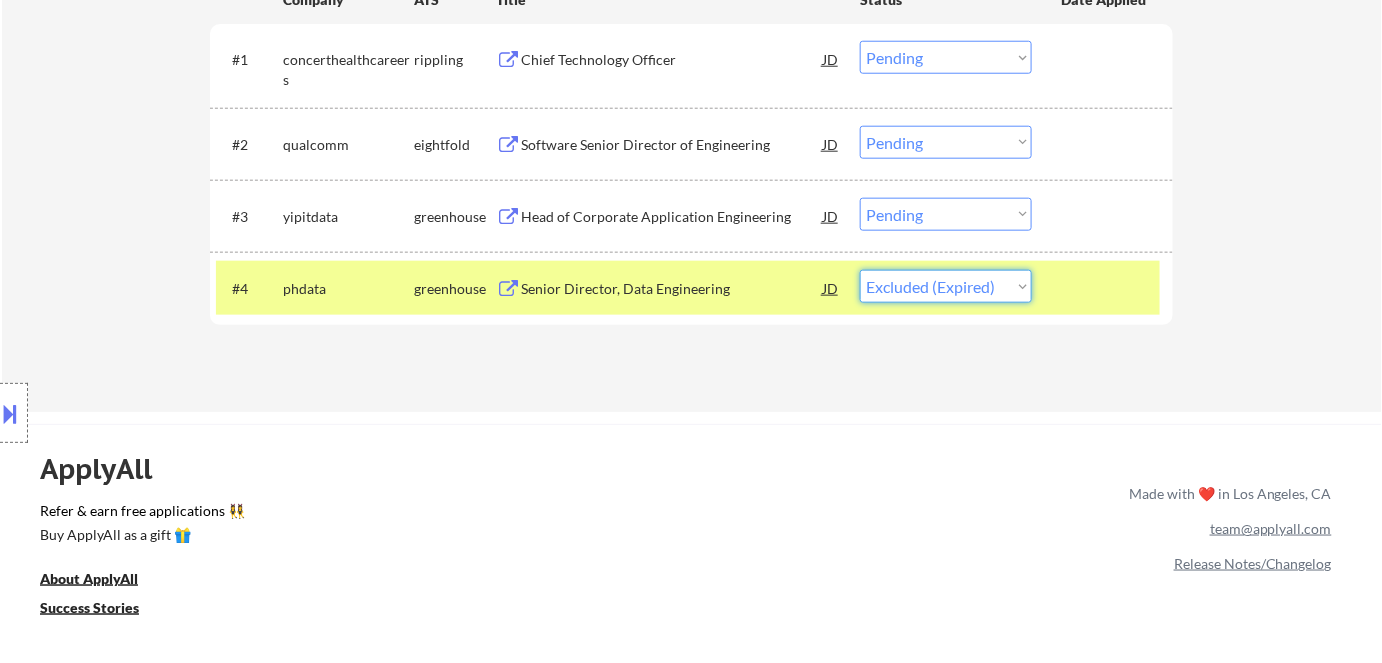 click on "Choose an option... Pending Applied Excluded (Questions) Excluded (Expired) Excluded (Location) Excluded (Bad Match) Excluded (Blocklist) Excluded (Salary) Excluded (Other)" at bounding box center (946, 286) 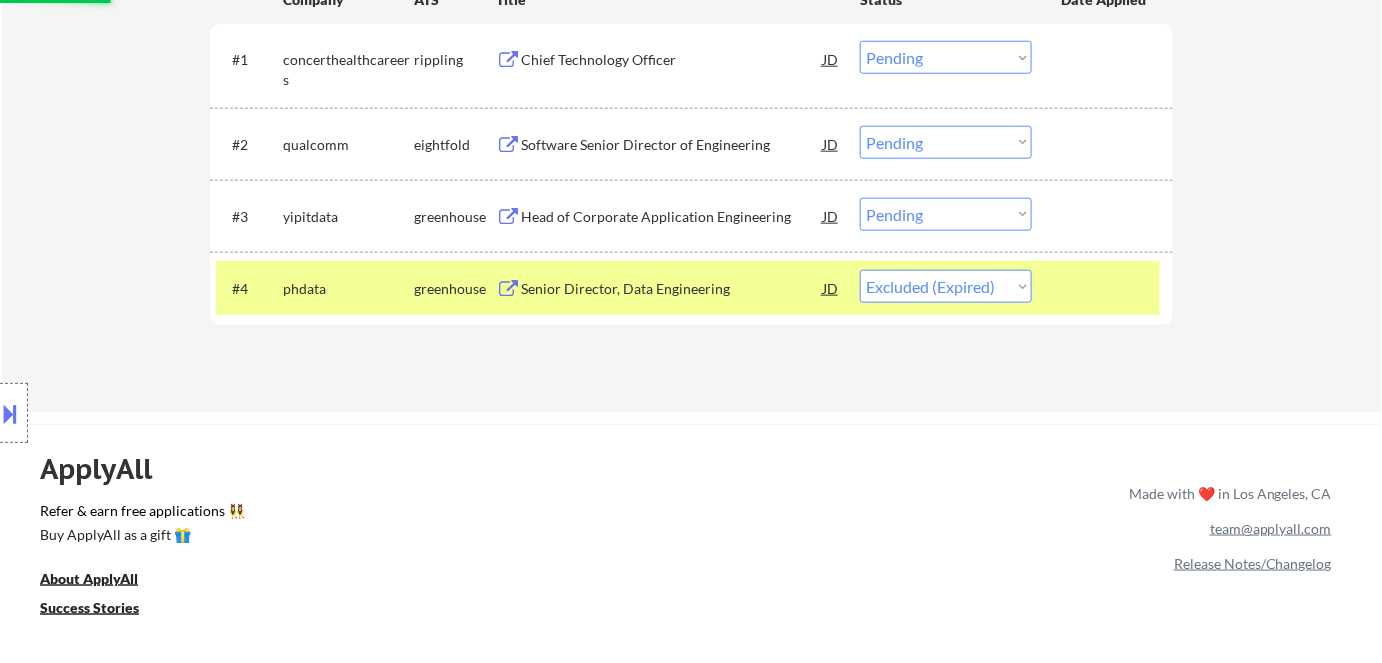 click on "Head of Corporate Application Engineering" at bounding box center [672, 217] 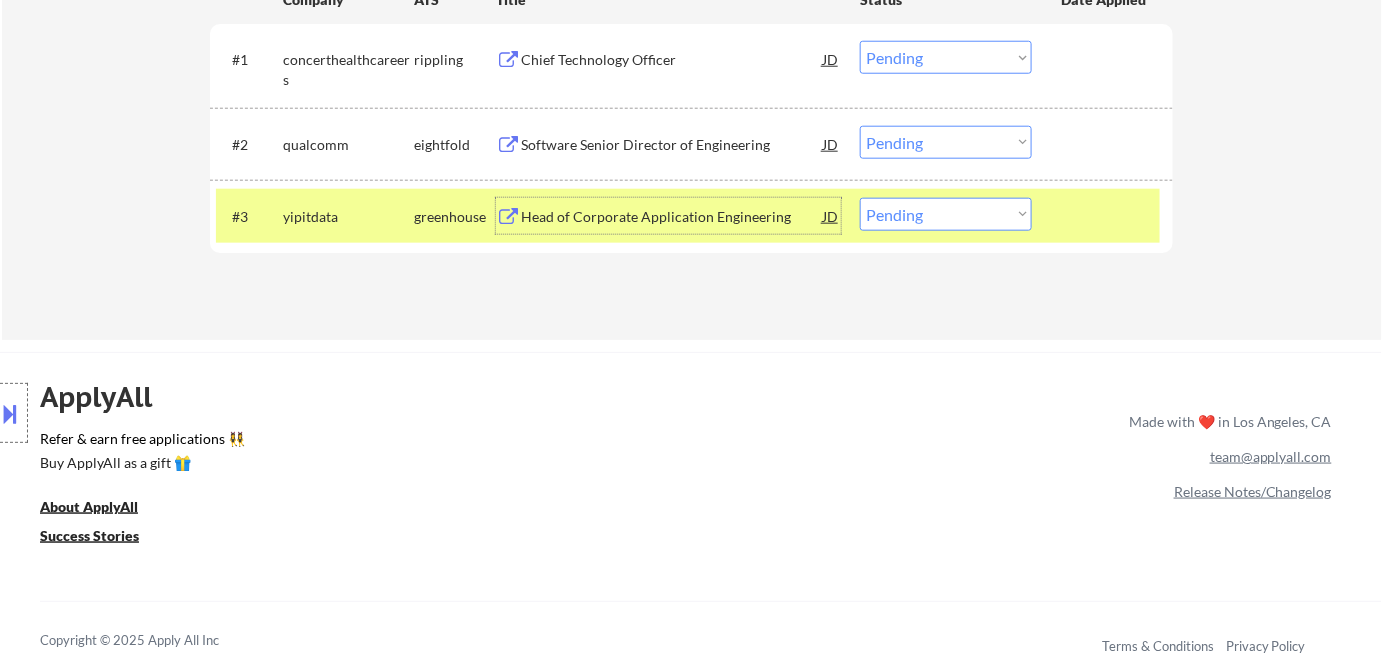 click on "Choose an option... Pending Applied Excluded (Questions) Excluded (Expired) Excluded (Location) Excluded (Bad Match) Excluded (Blocklist) Excluded (Salary) Excluded (Other)" at bounding box center [946, 214] 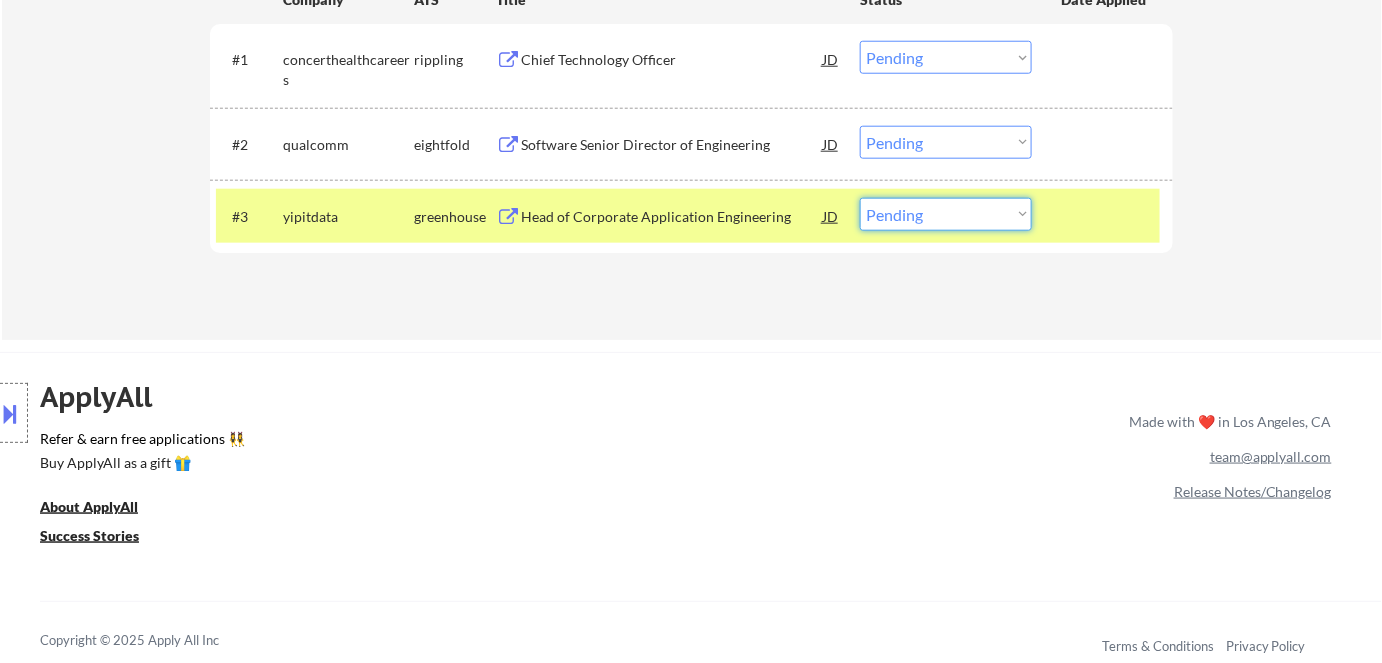 select on ""excluded__salary_"" 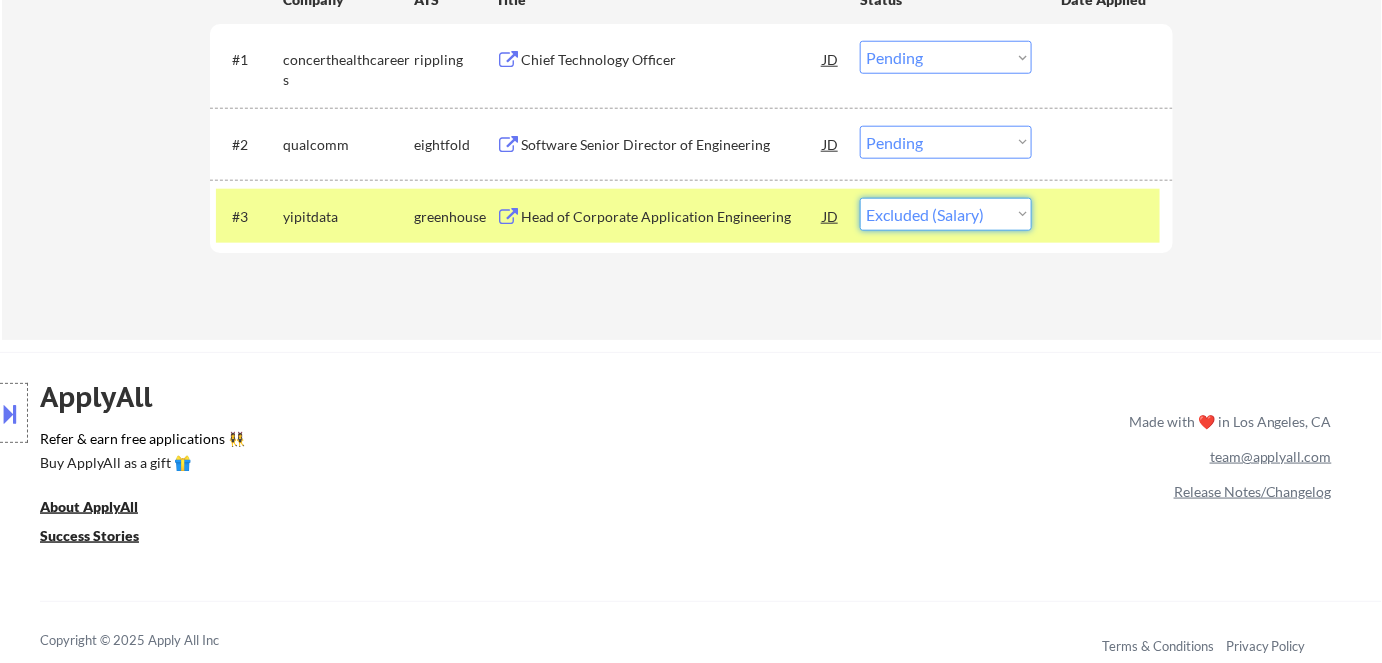 click on "Choose an option... Pending Applied Excluded (Questions) Excluded (Expired) Excluded (Location) Excluded (Bad Match) Excluded (Blocklist) Excluded (Salary) Excluded (Other)" at bounding box center (946, 214) 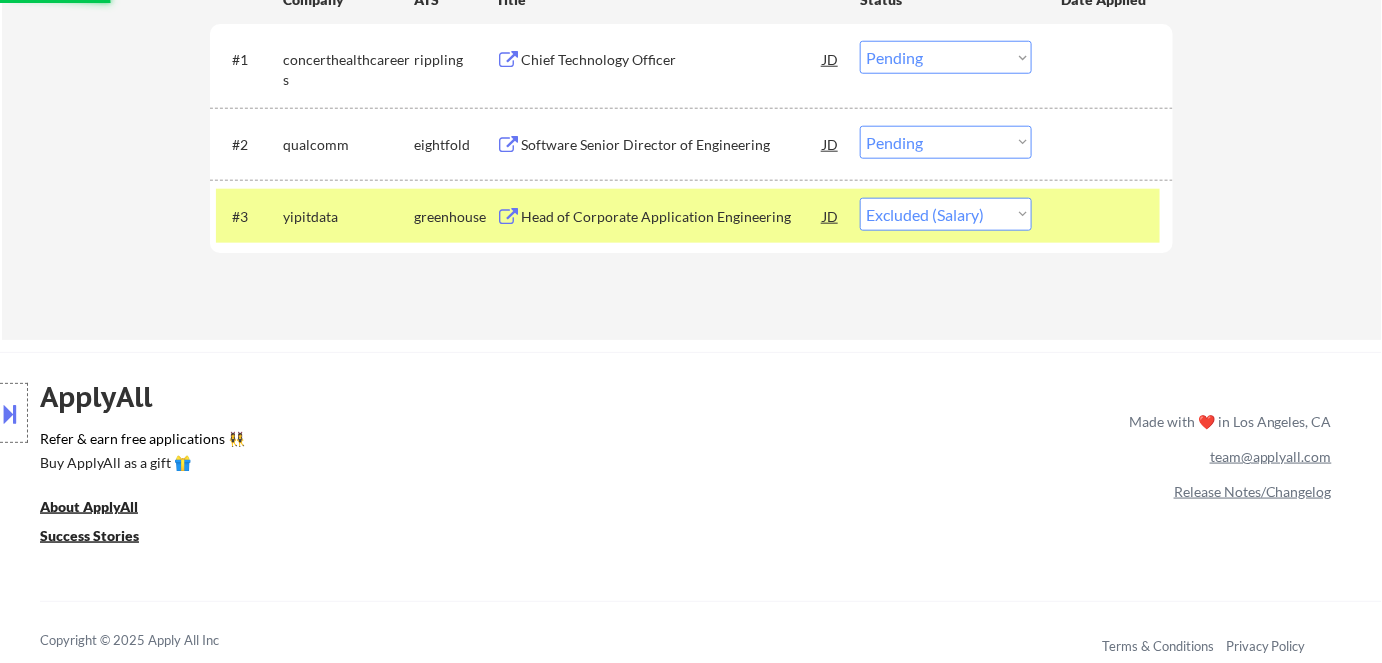 click on "Software Senior Director of Engineering" at bounding box center (672, 145) 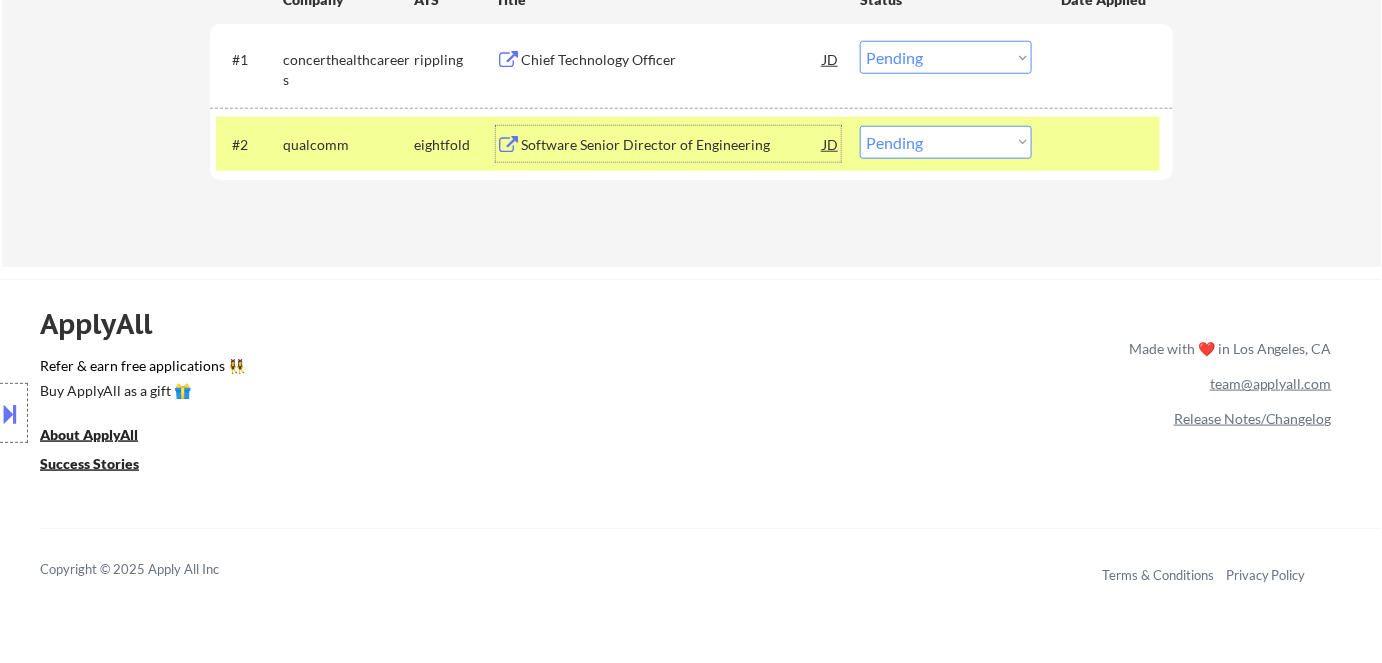 drag, startPoint x: 917, startPoint y: 164, endPoint x: 933, endPoint y: 153, distance: 19.416489 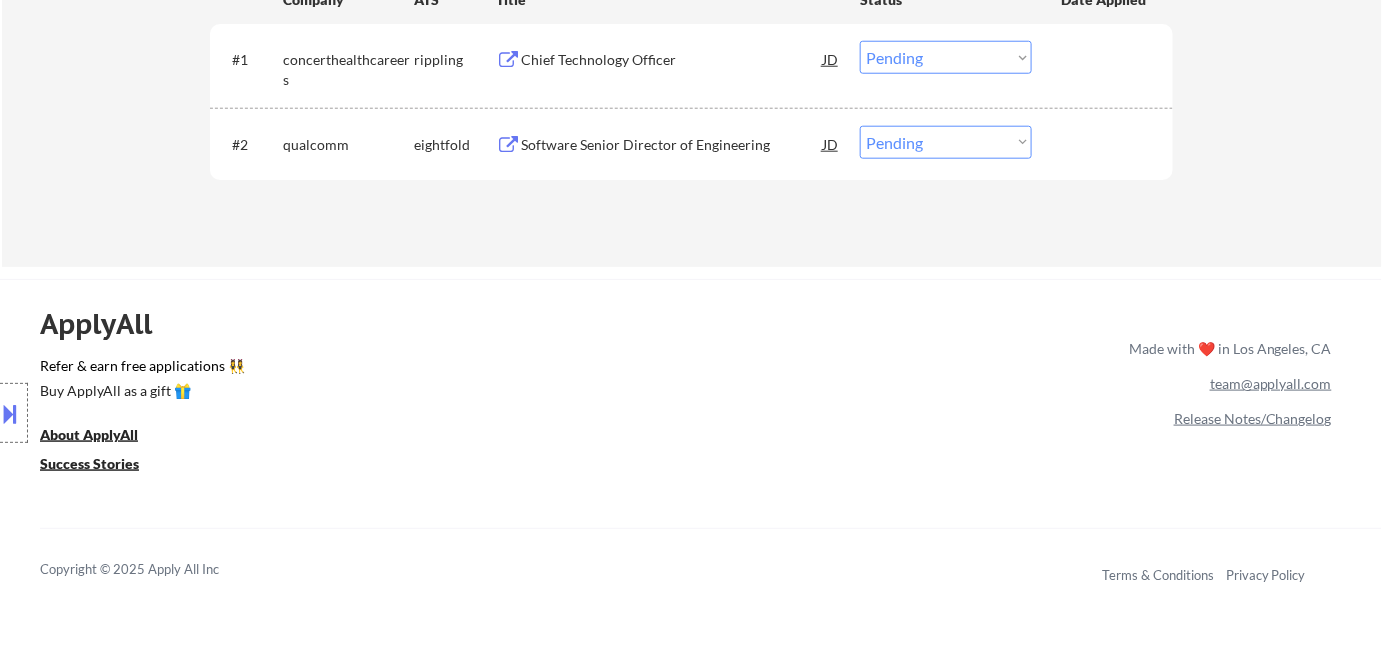 click on "Choose an option... Pending Applied Excluded (Questions) Excluded (Expired) Excluded (Location) Excluded (Bad Match) Excluded (Blocklist) Excluded (Salary) Excluded (Other)" at bounding box center [946, 142] 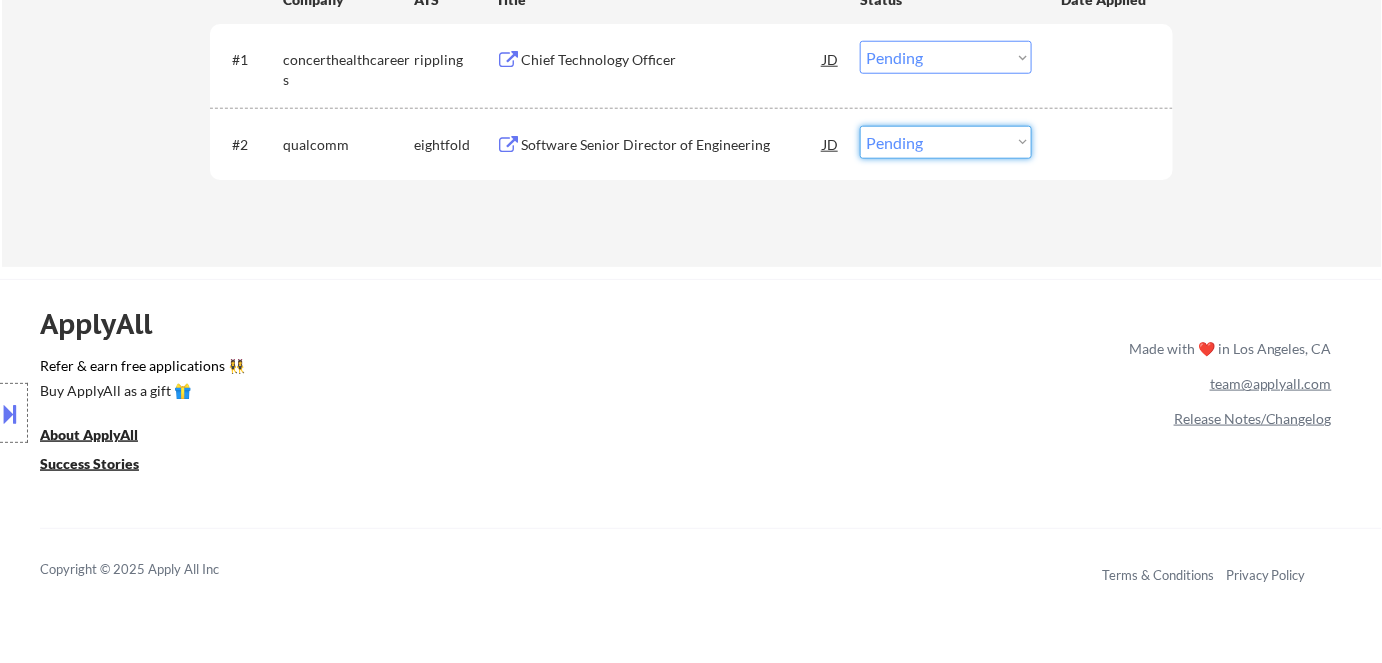 select on ""excluded__bad_match_"" 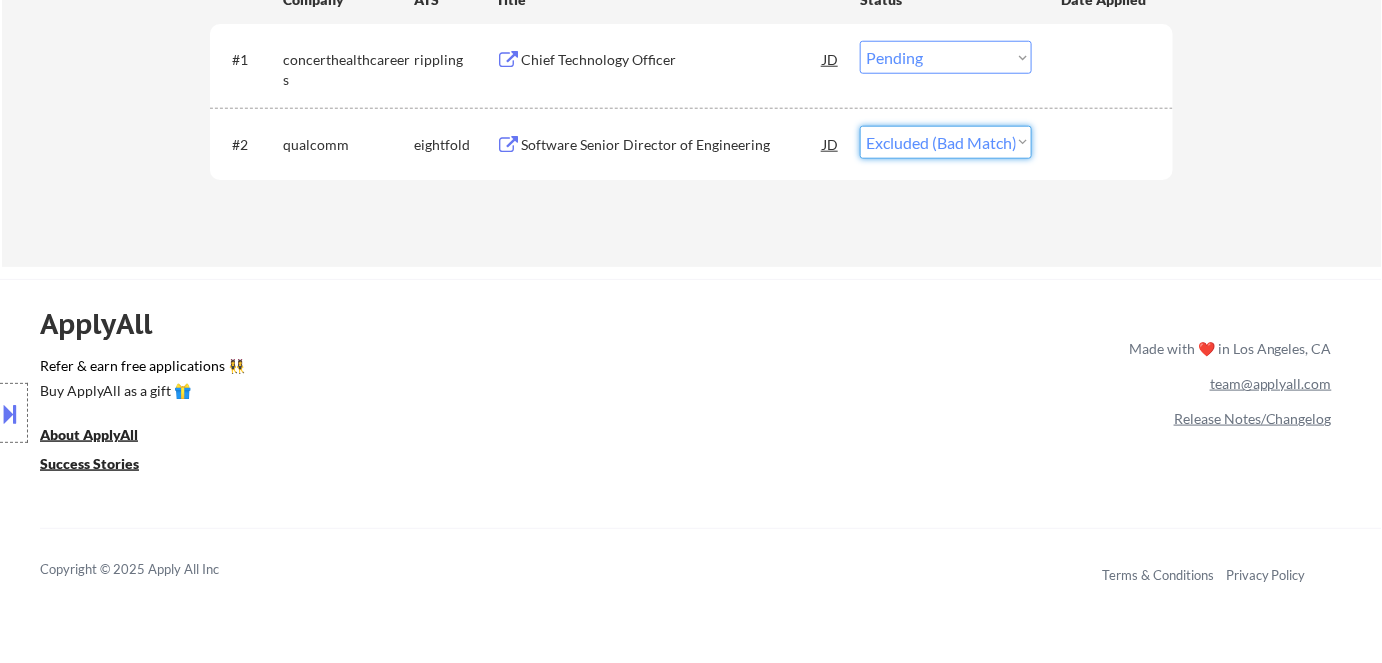 click on "Choose an option... Pending Applied Excluded (Questions) Excluded (Expired) Excluded (Location) Excluded (Bad Match) Excluded (Blocklist) Excluded (Salary) Excluded (Other)" at bounding box center (946, 142) 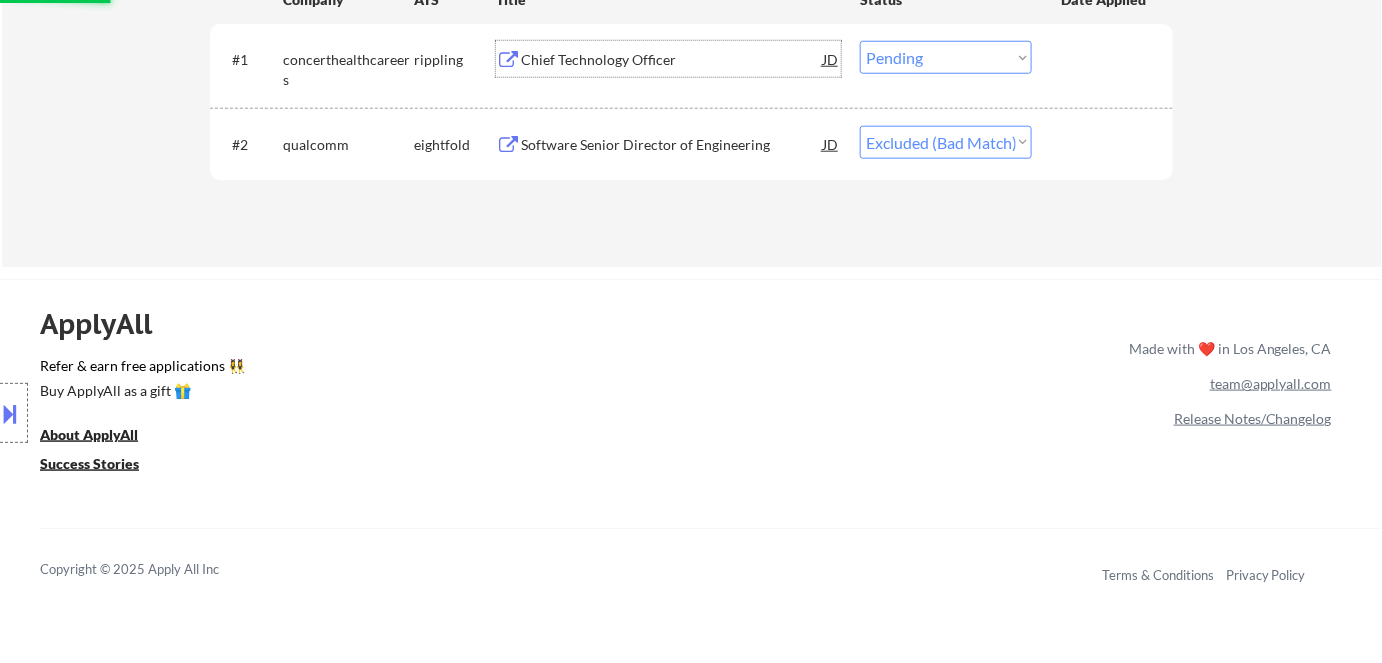 click on "Chief Technology Officer" at bounding box center (672, 60) 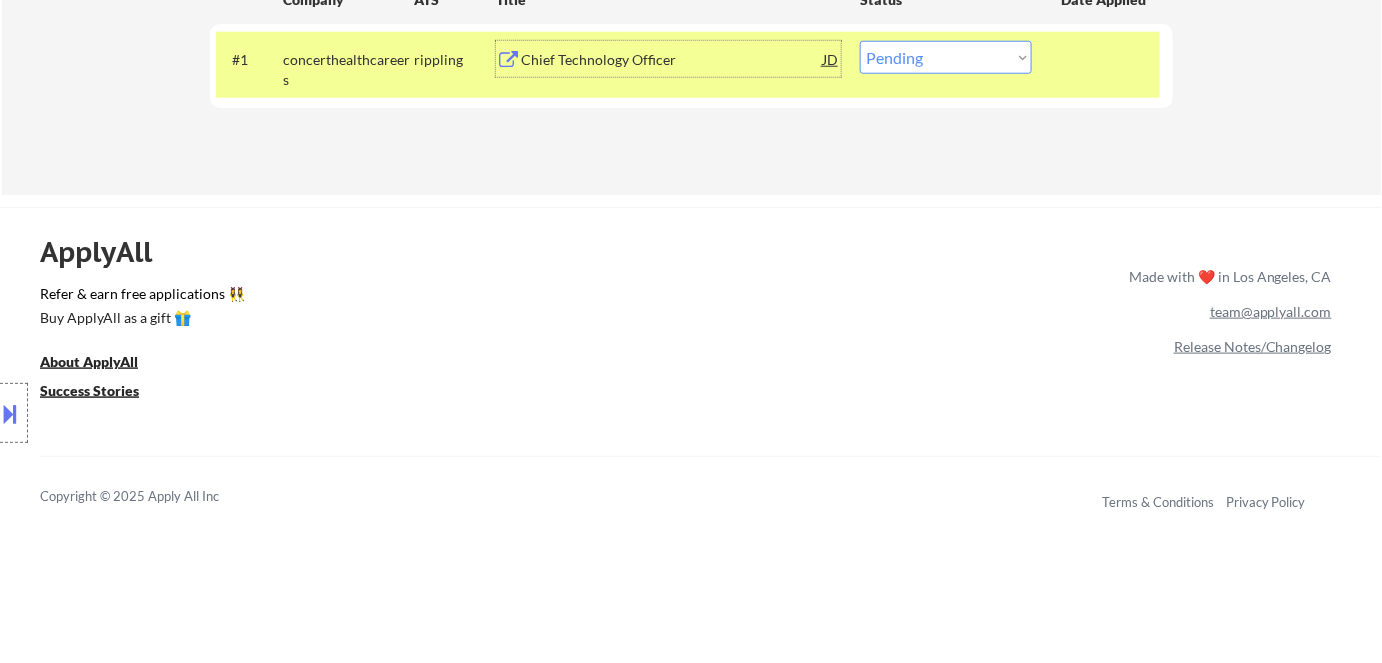 scroll, scrollTop: 454, scrollLeft: 0, axis: vertical 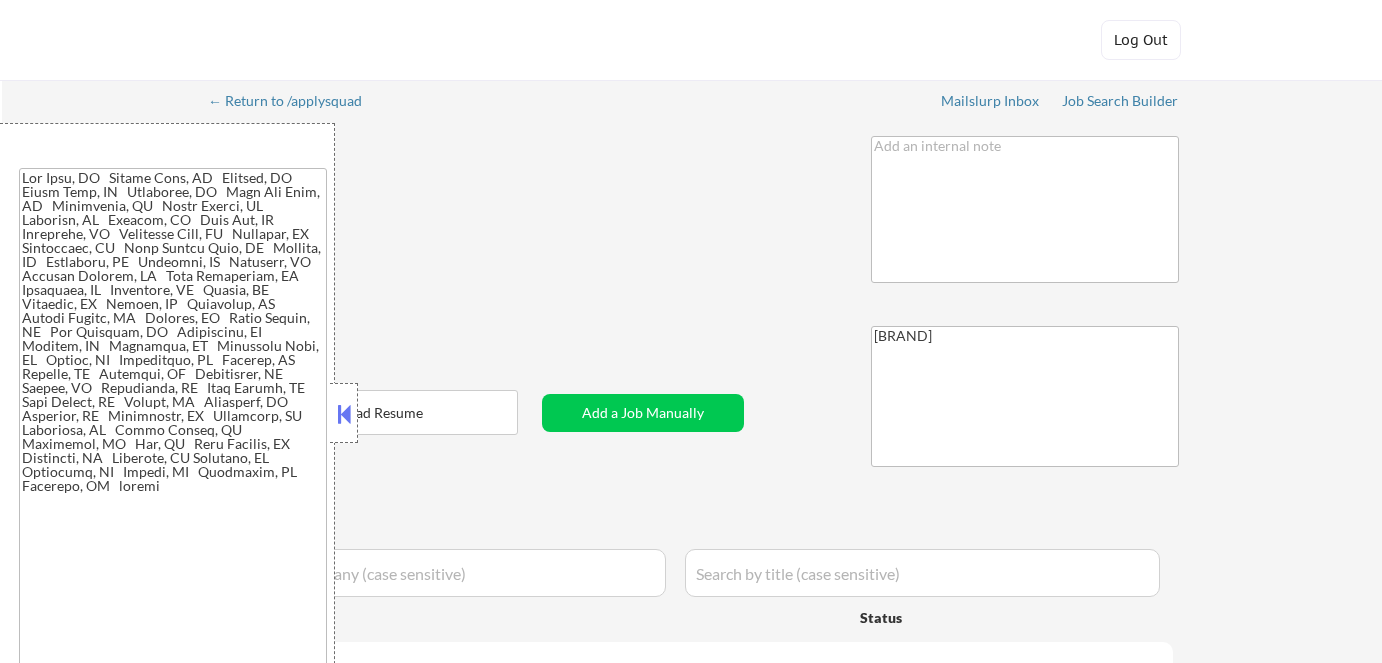 select on ""pending"" 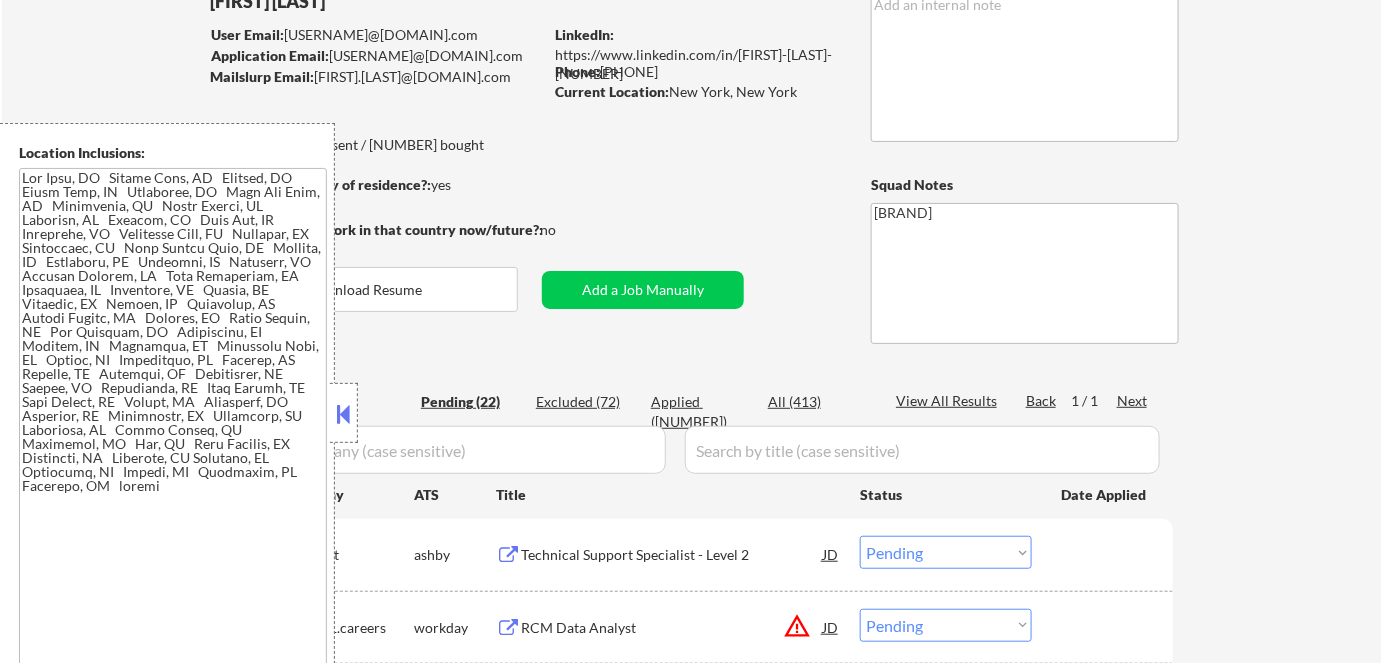 scroll, scrollTop: 181, scrollLeft: 0, axis: vertical 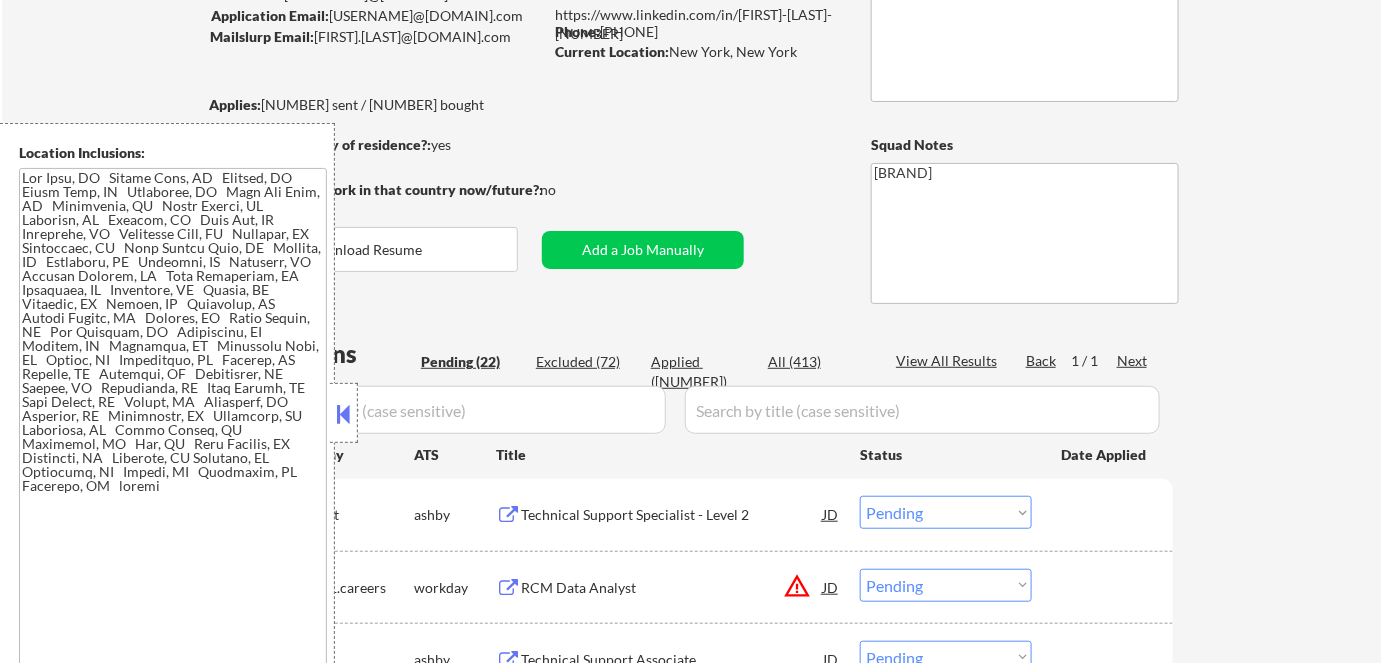 click at bounding box center (344, 414) 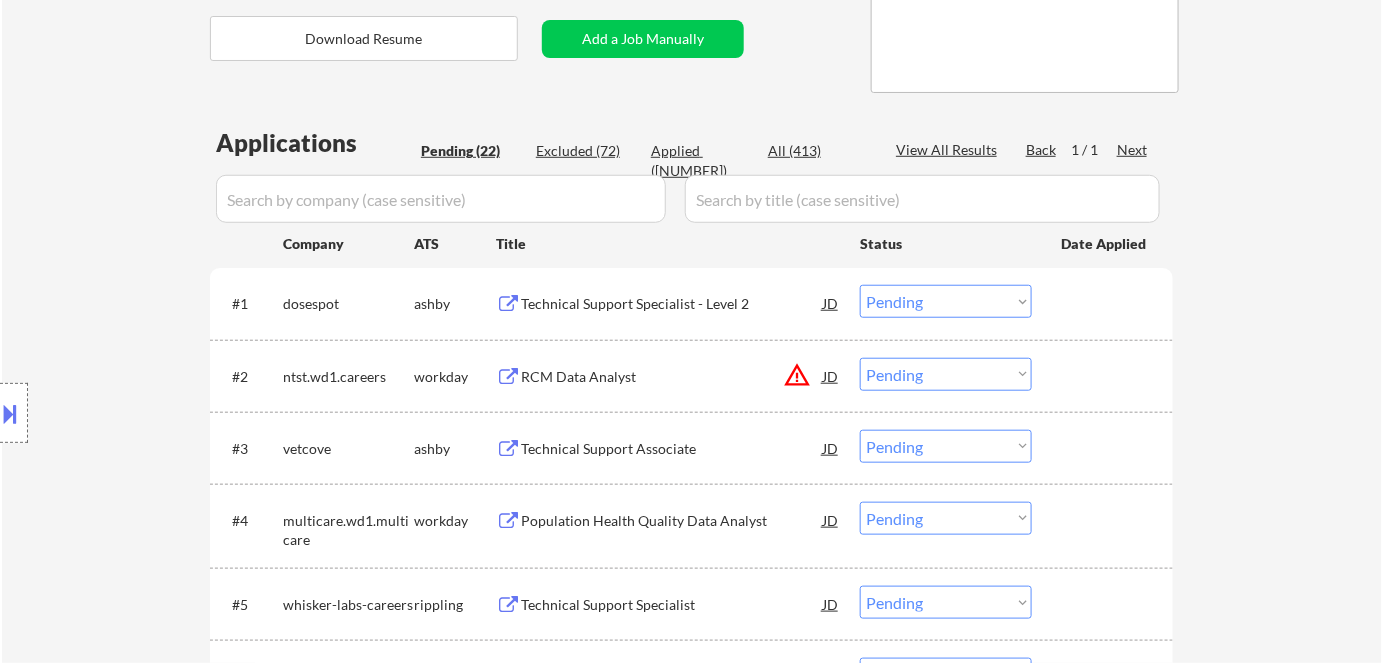 scroll, scrollTop: 454, scrollLeft: 0, axis: vertical 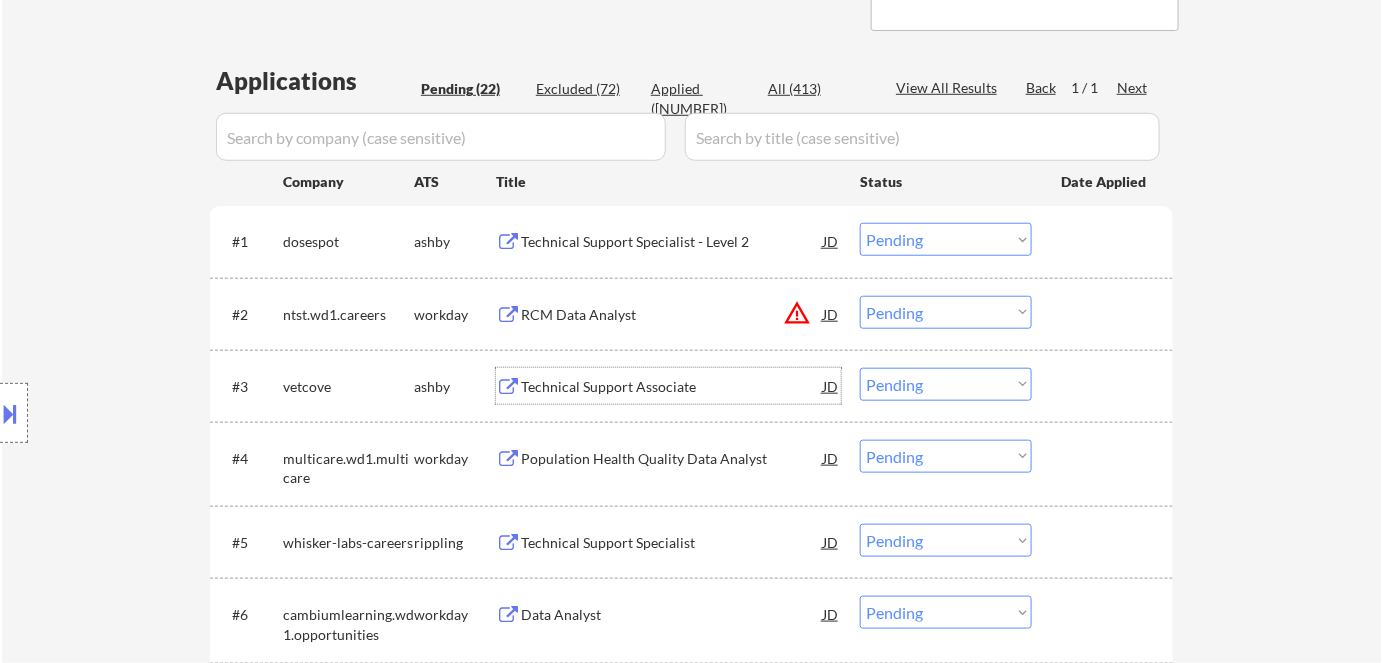 click on "Technical Support Associate" at bounding box center (672, 387) 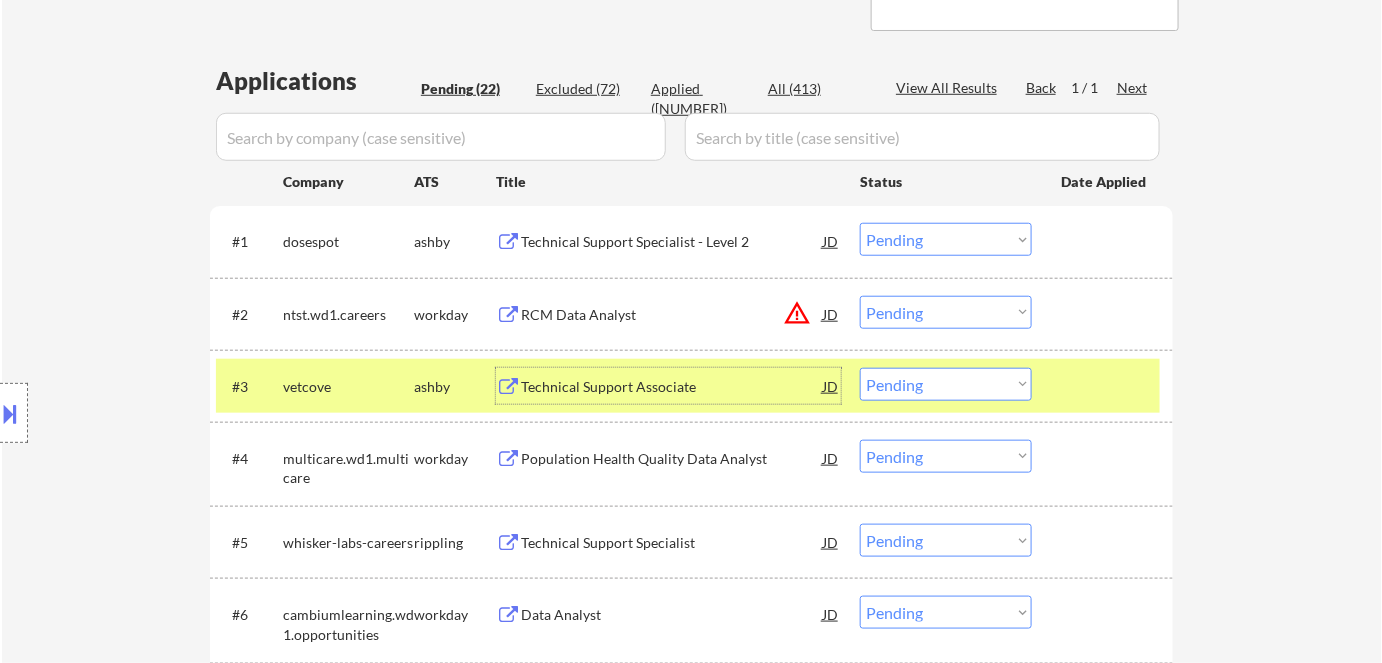 click on "Choose an option... Pending Applied Excluded (Questions) Excluded (Expired) Excluded (Location) Excluded (Bad Match) Excluded (Blocklist) Excluded (Salary) Excluded (Other)" at bounding box center (946, 384) 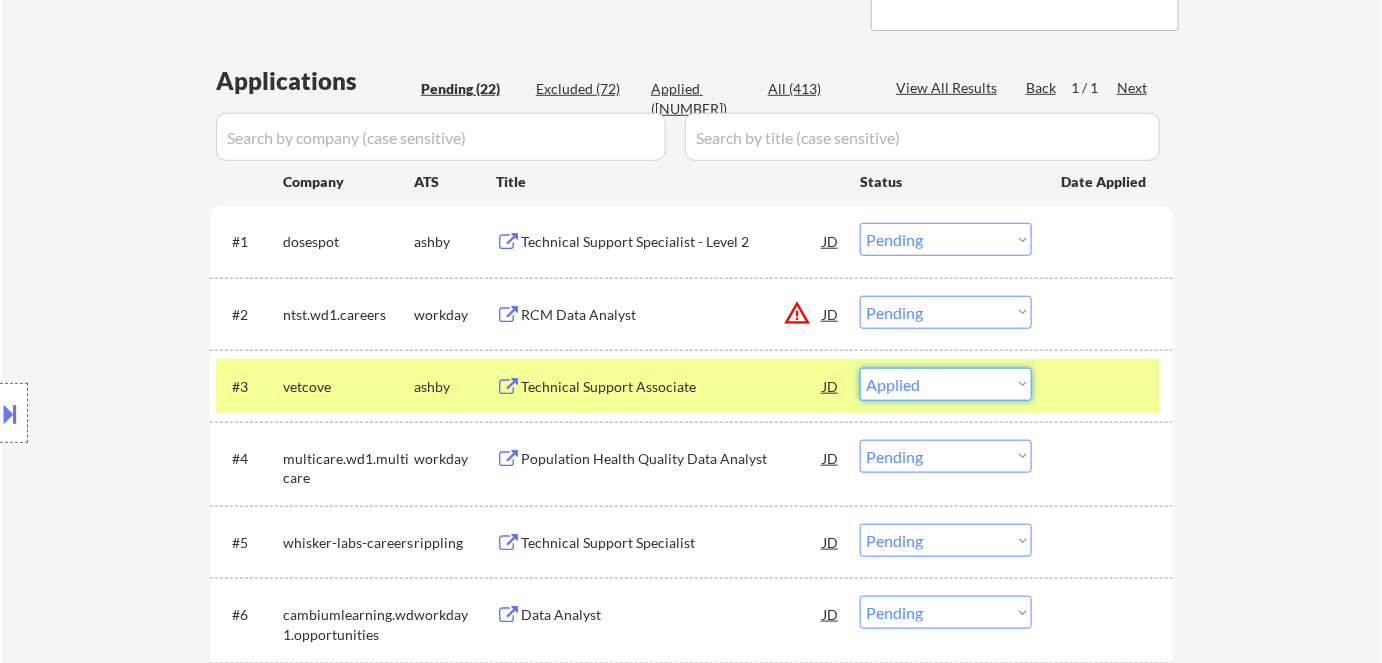 click on "Choose an option... Pending Applied Excluded (Questions) Excluded (Expired) Excluded (Location) Excluded (Bad Match) Excluded (Blocklist) Excluded (Salary) Excluded (Other)" at bounding box center (946, 384) 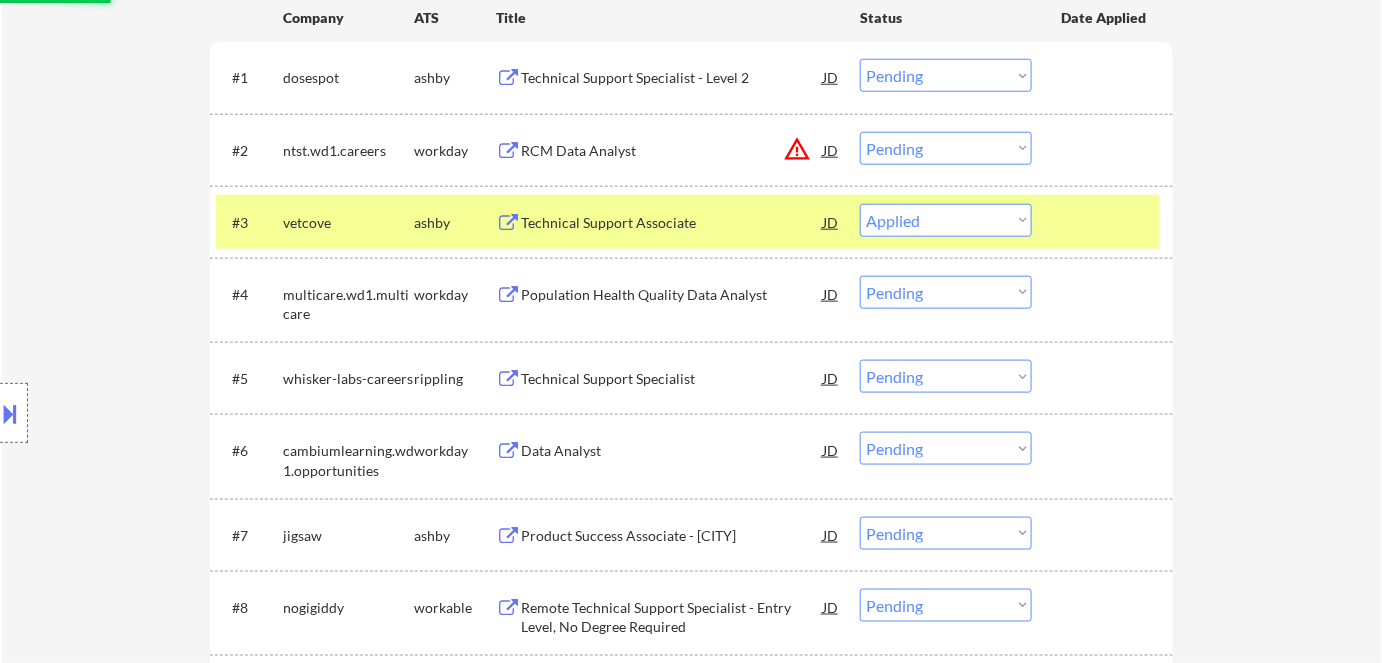 scroll, scrollTop: 636, scrollLeft: 0, axis: vertical 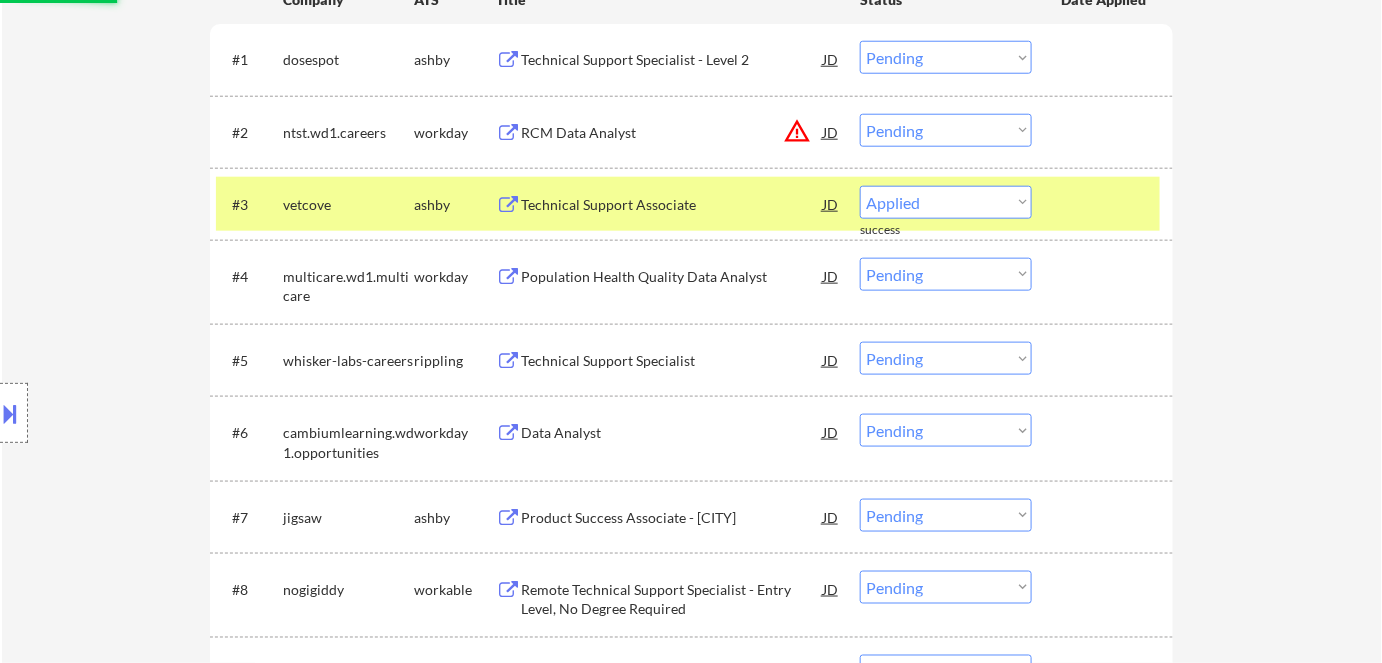 select on ""pending"" 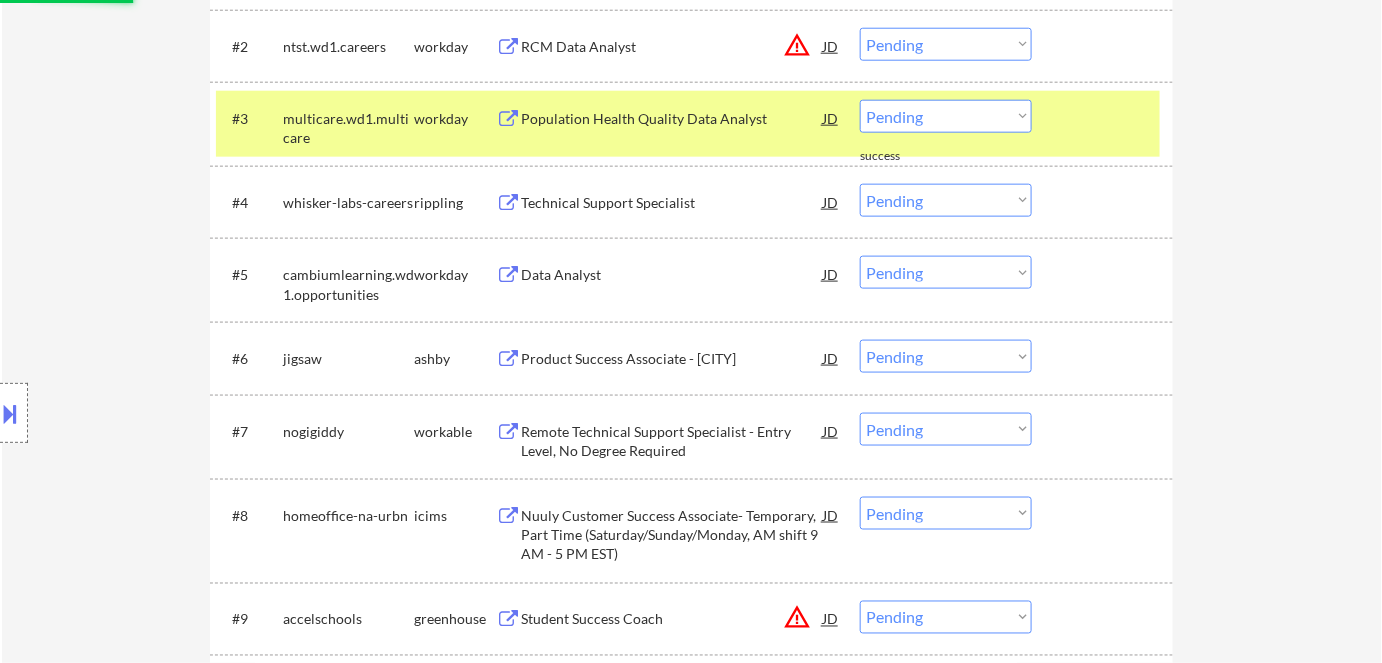 scroll, scrollTop: 727, scrollLeft: 0, axis: vertical 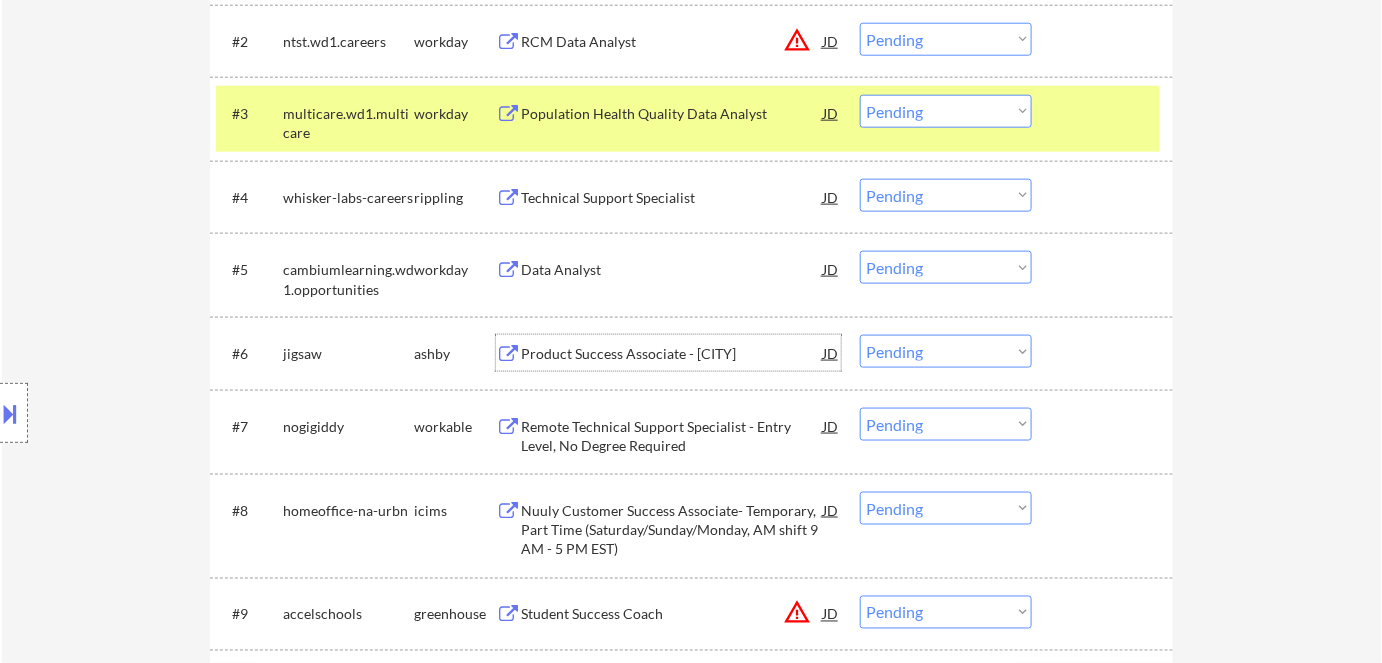 click on "Product Success Associate - [CITY]" at bounding box center (672, 354) 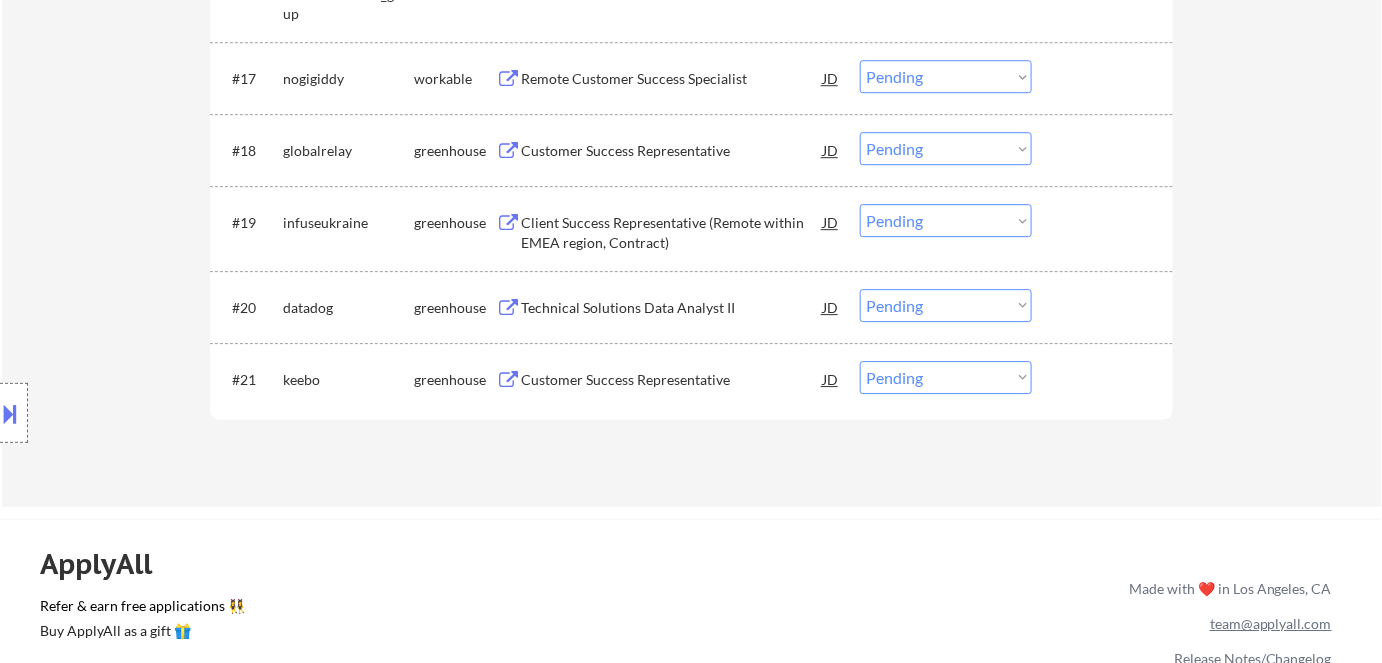scroll, scrollTop: 1909, scrollLeft: 0, axis: vertical 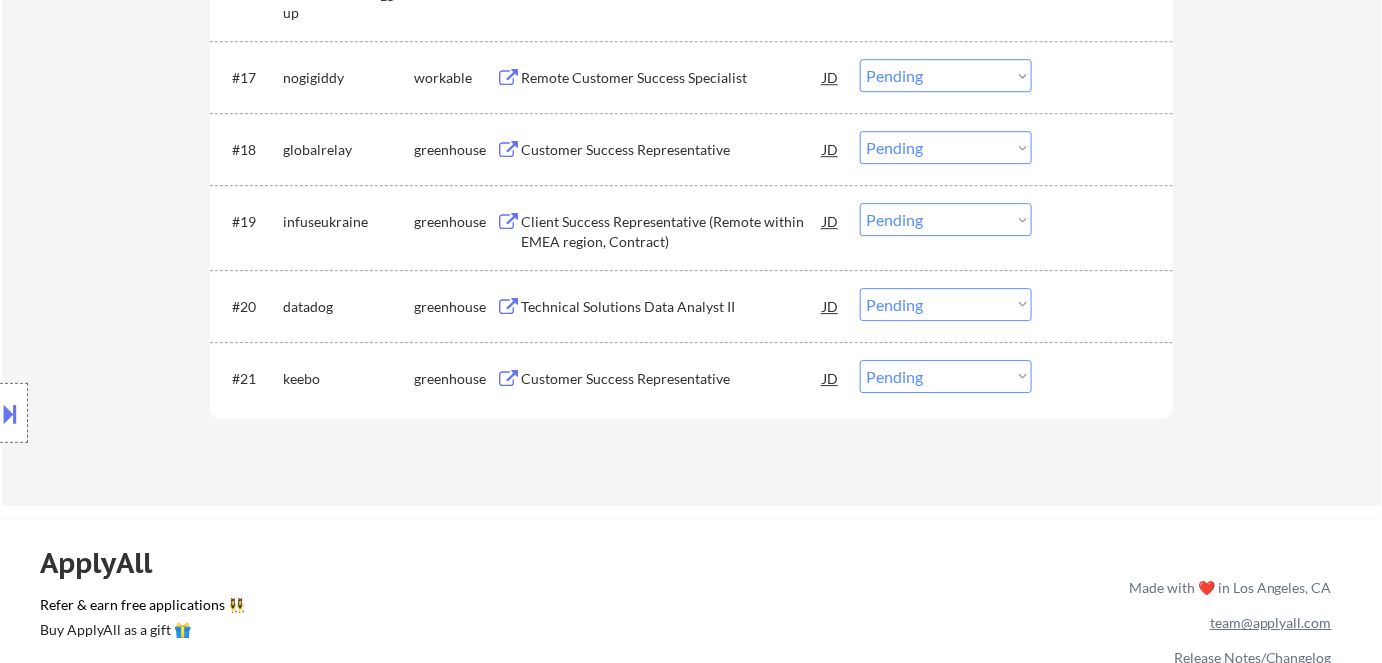 click on "Customer Success Representative" at bounding box center (672, 379) 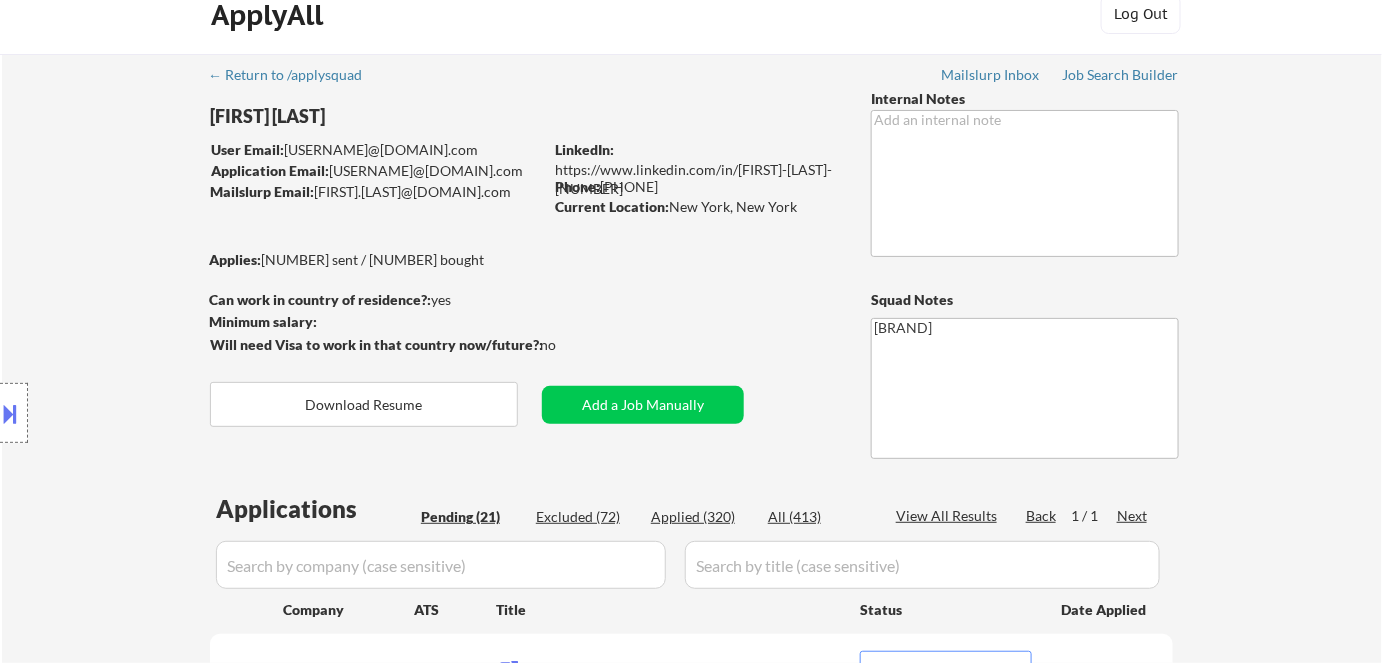 scroll, scrollTop: 0, scrollLeft: 0, axis: both 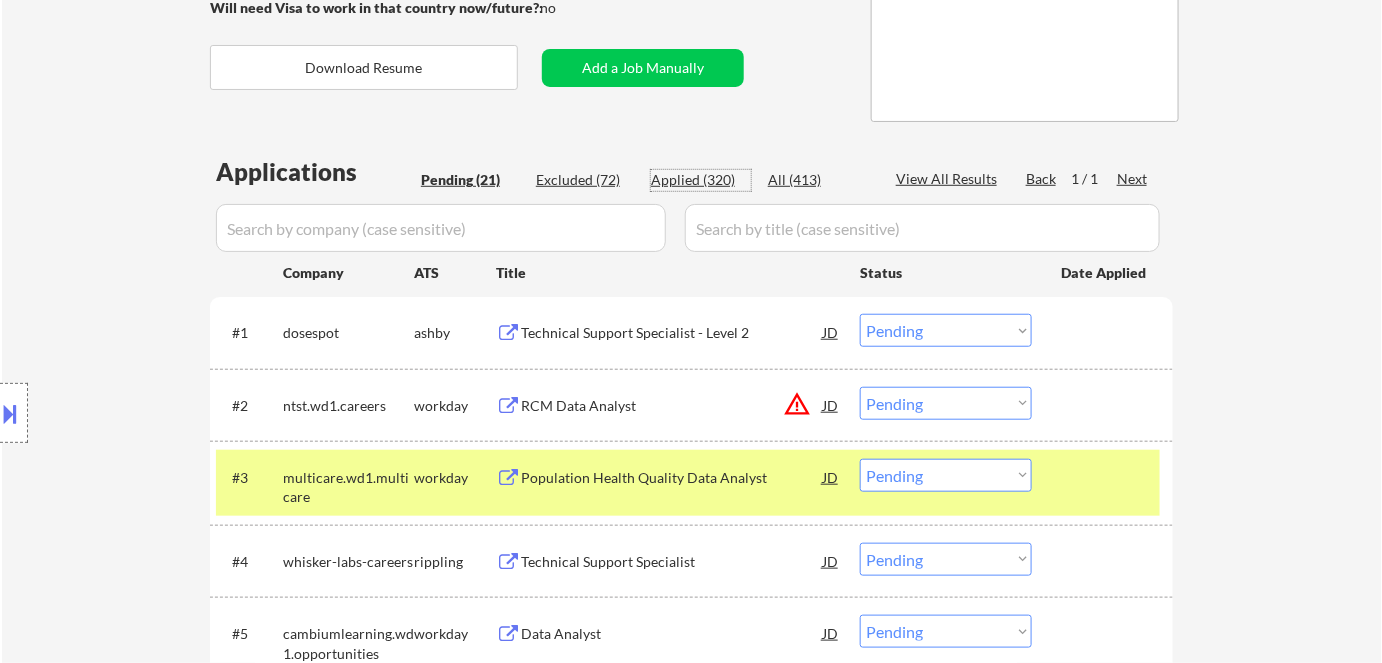 click on "Applied (320)" at bounding box center [701, 180] 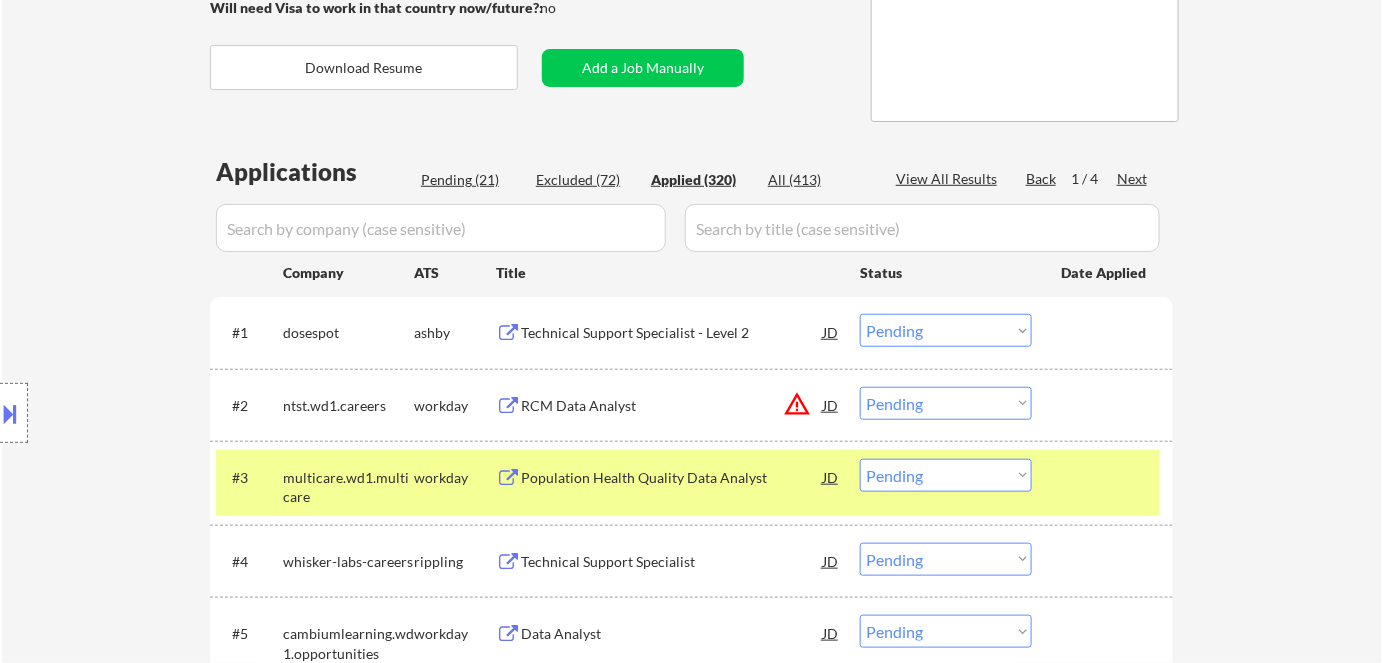 select on ""applied"" 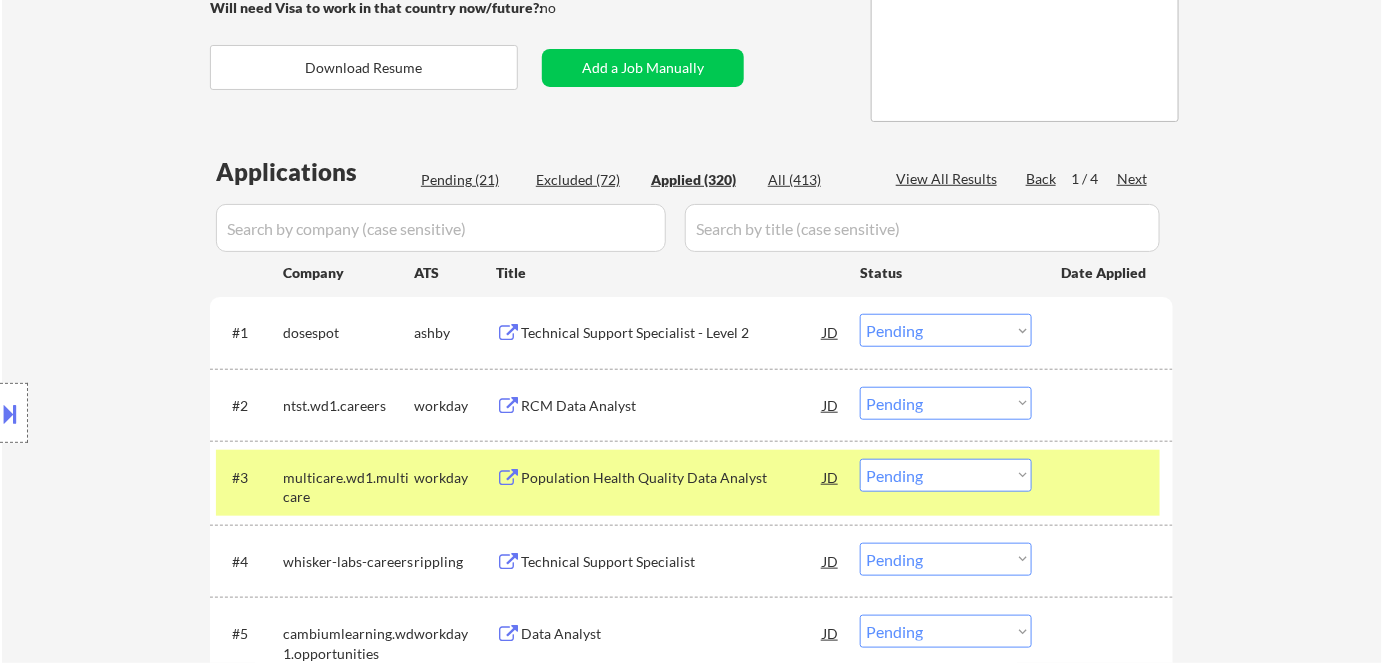 select on ""applied"" 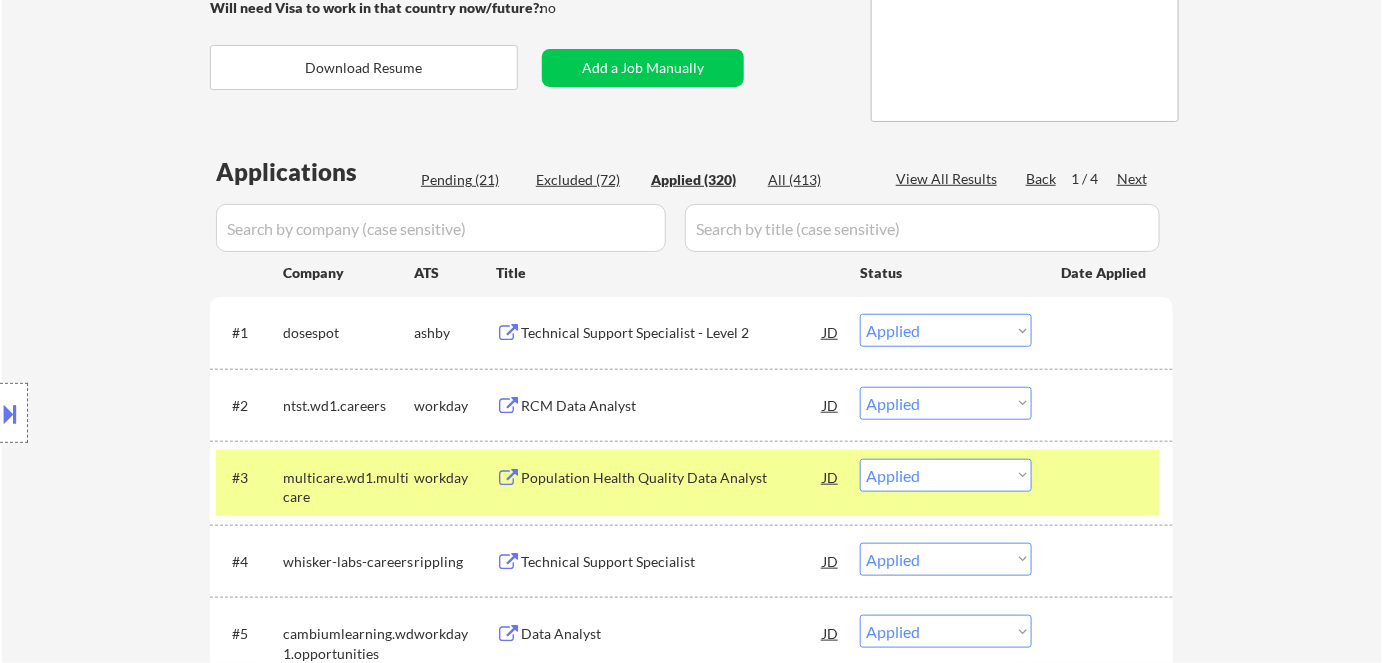 select on ""applied"" 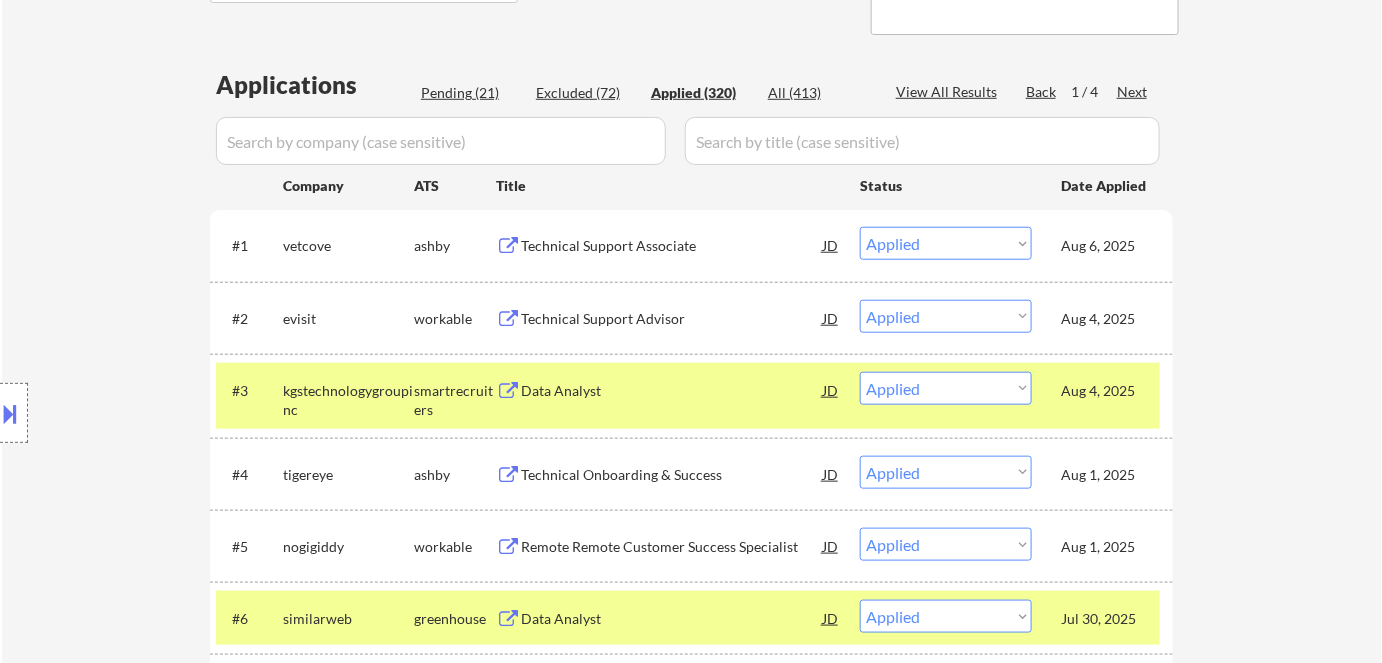 scroll, scrollTop: 454, scrollLeft: 0, axis: vertical 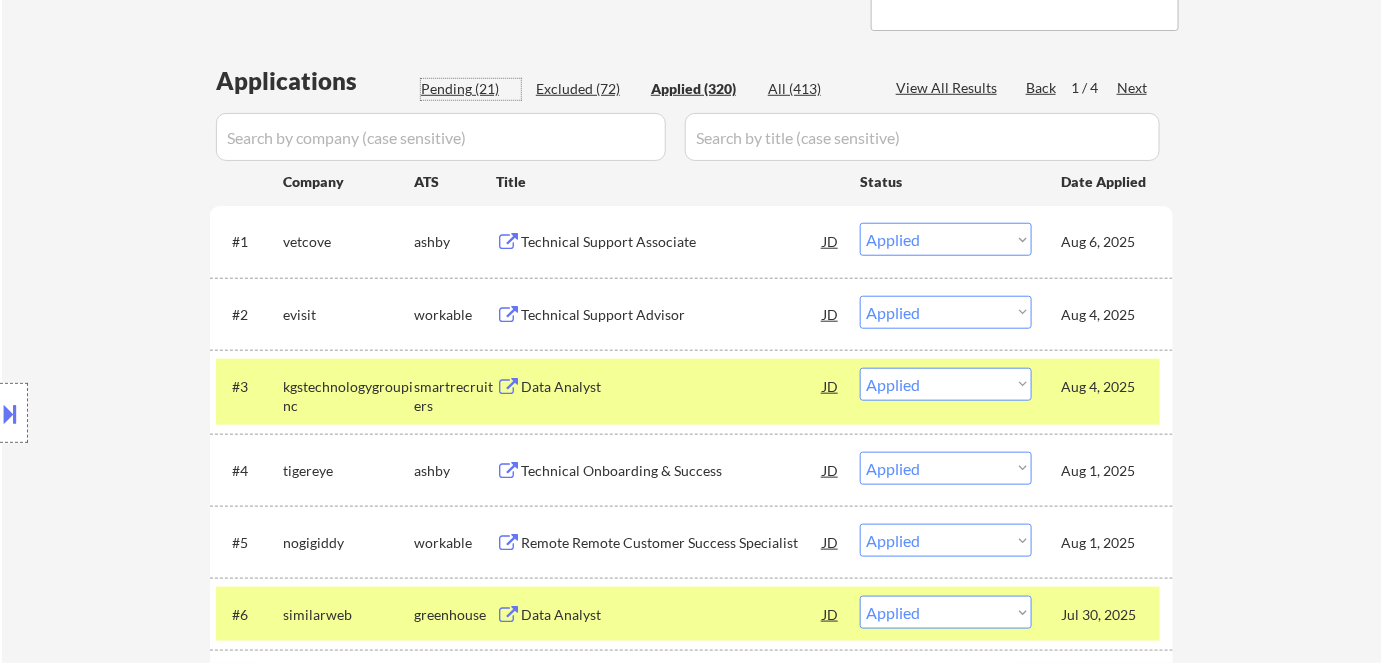 click on "Pending (21)" at bounding box center (471, 89) 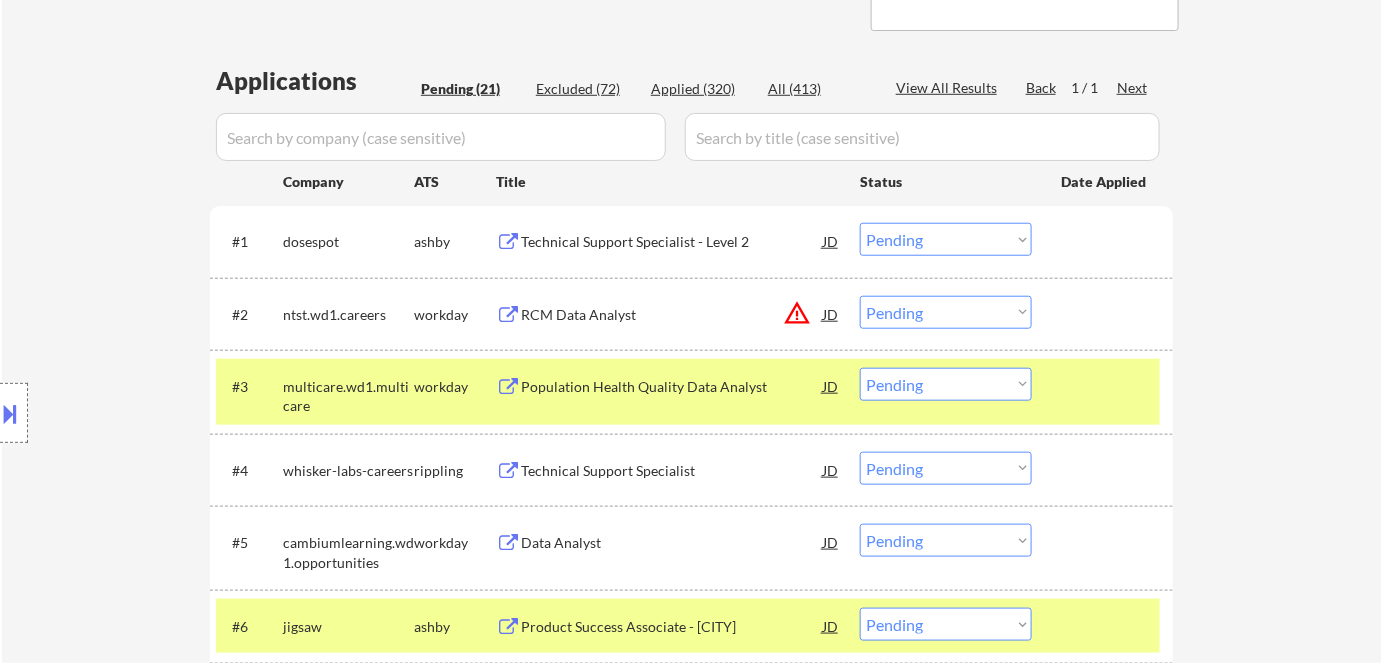 click on "warning_amber" at bounding box center (797, 313) 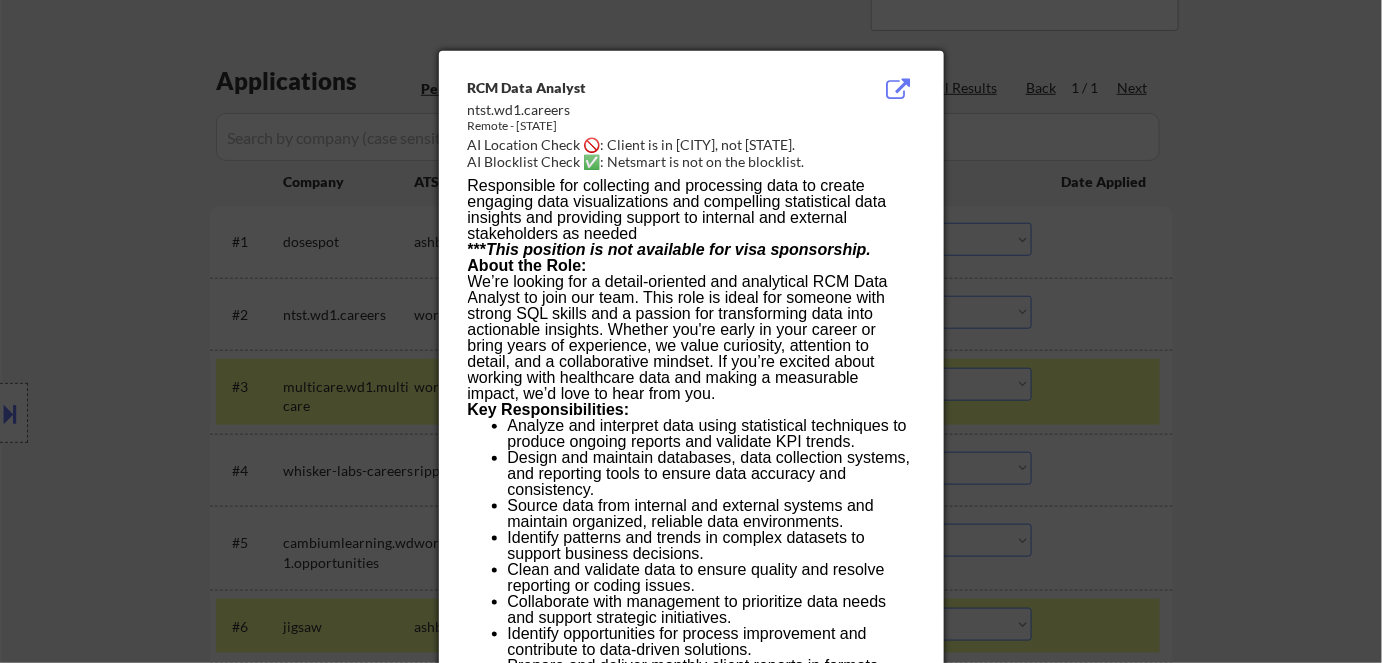 click at bounding box center (691, 331) 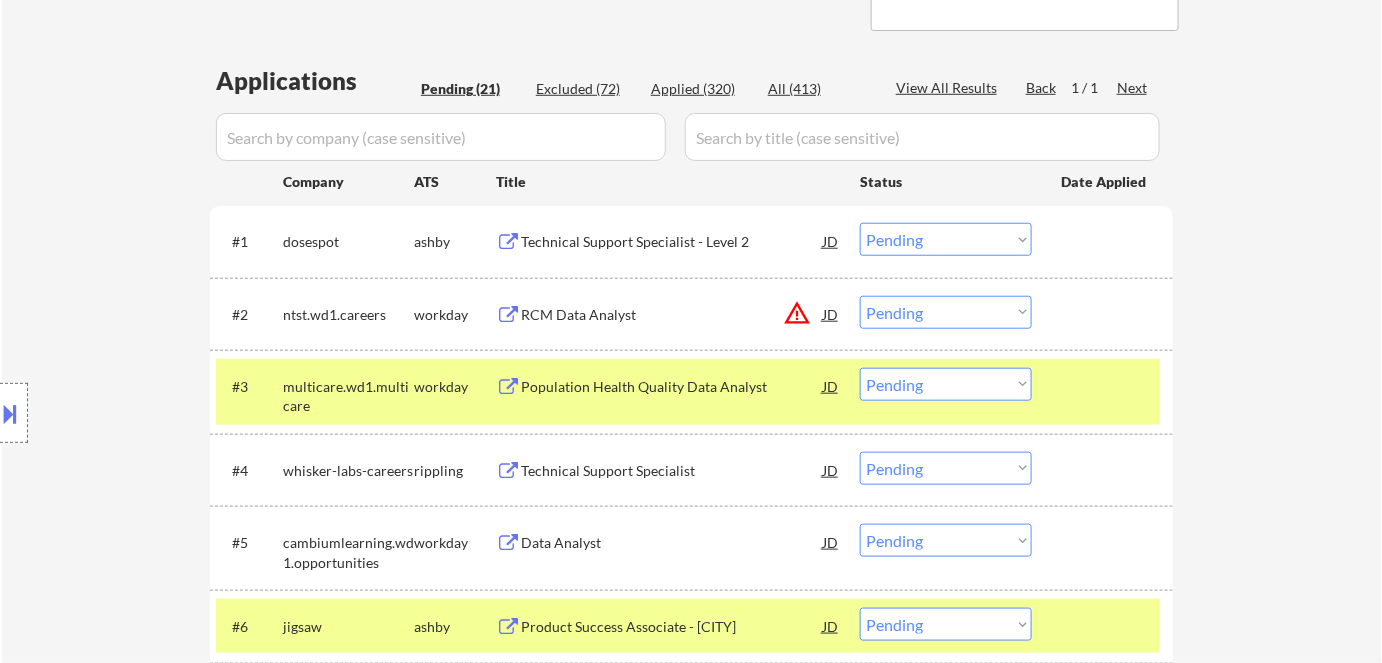 click on "Choose an option... Pending Applied Excluded (Questions) Excluded (Expired) Excluded (Location) Excluded (Bad Match) Excluded (Blocklist) Excluded (Salary) Excluded (Other)" at bounding box center [946, 312] 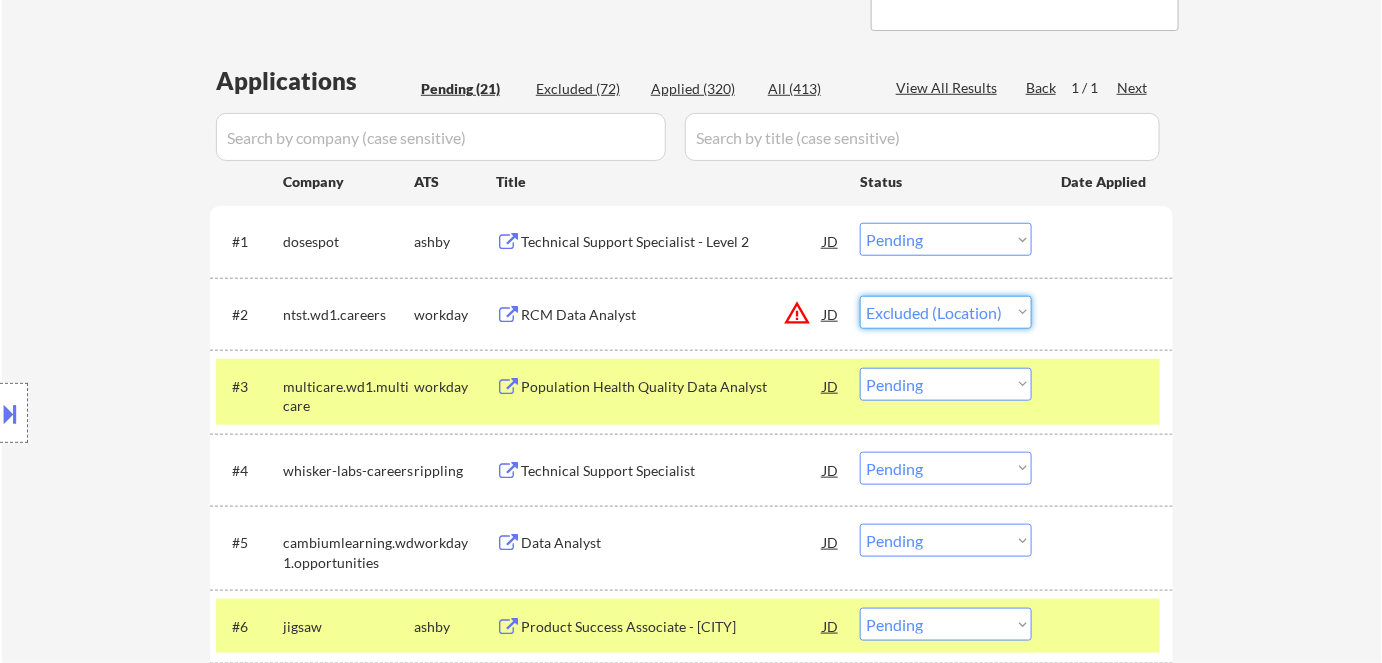 click on "Choose an option... Pending Applied Excluded (Questions) Excluded (Expired) Excluded (Location) Excluded (Bad Match) Excluded (Blocklist) Excluded (Salary) Excluded (Other)" at bounding box center (946, 312) 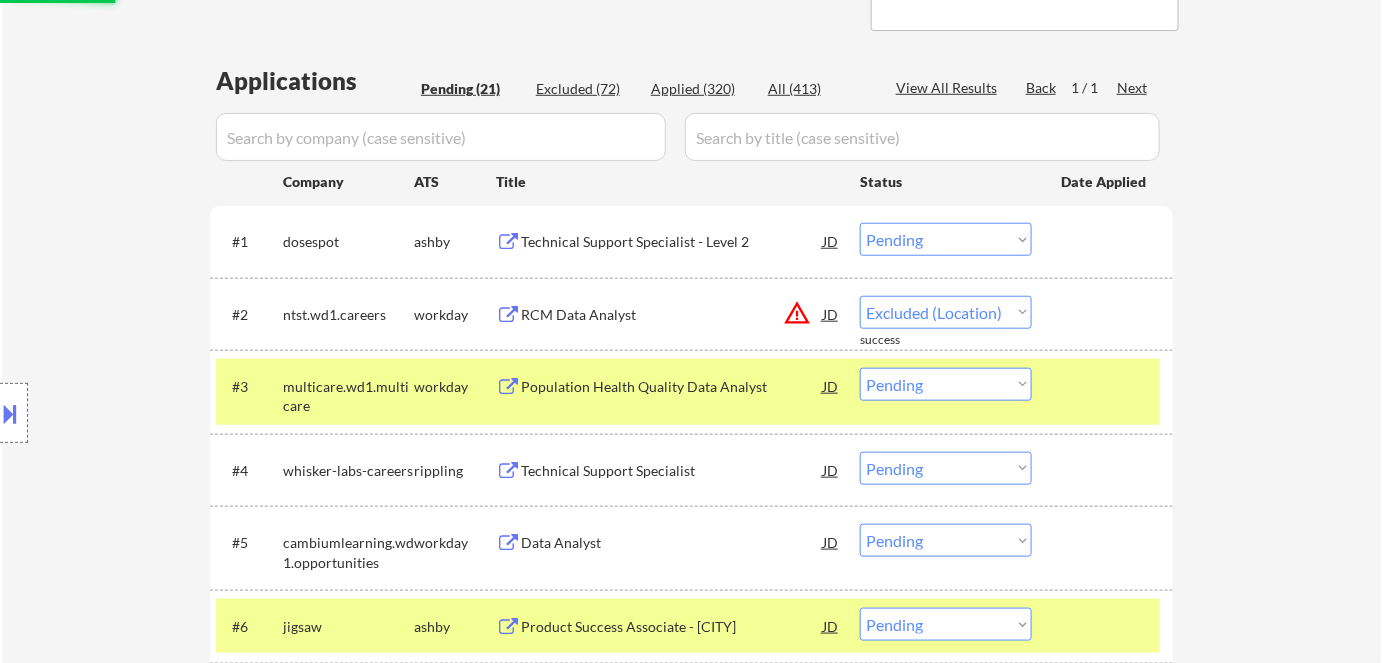 select on ""pending"" 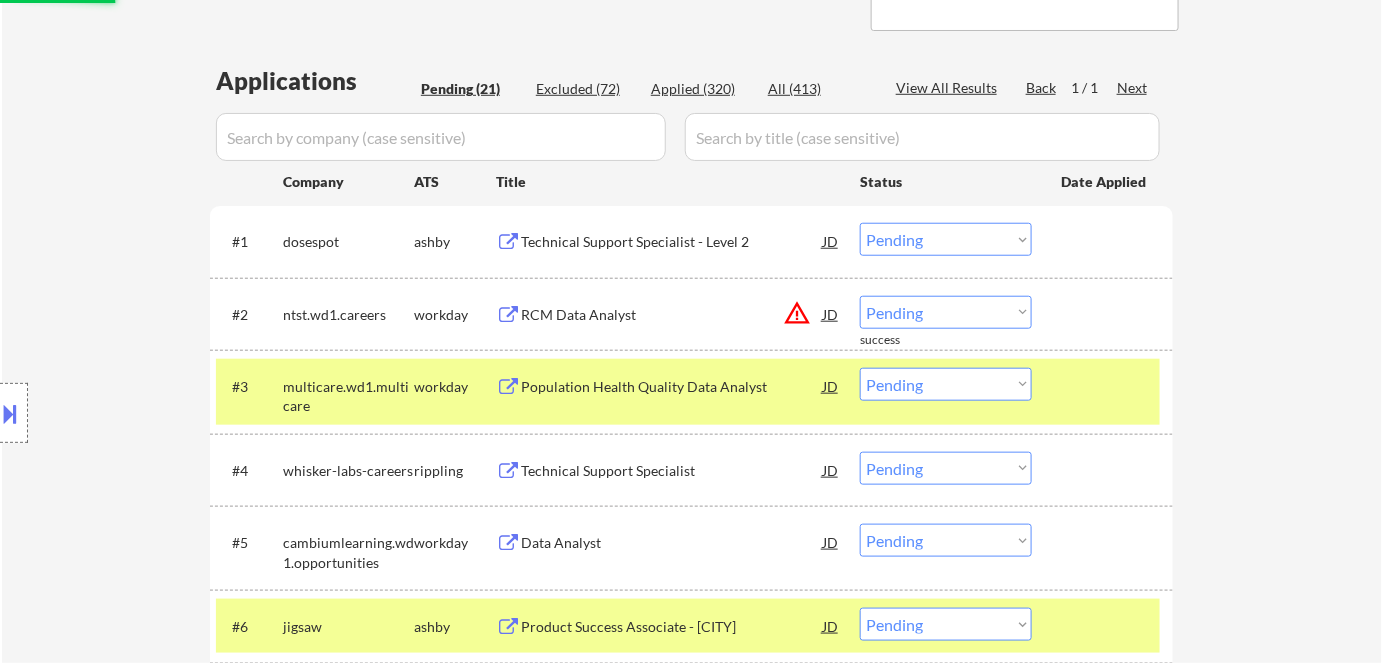 click on "Population Health Quality Data Analyst" at bounding box center (672, 387) 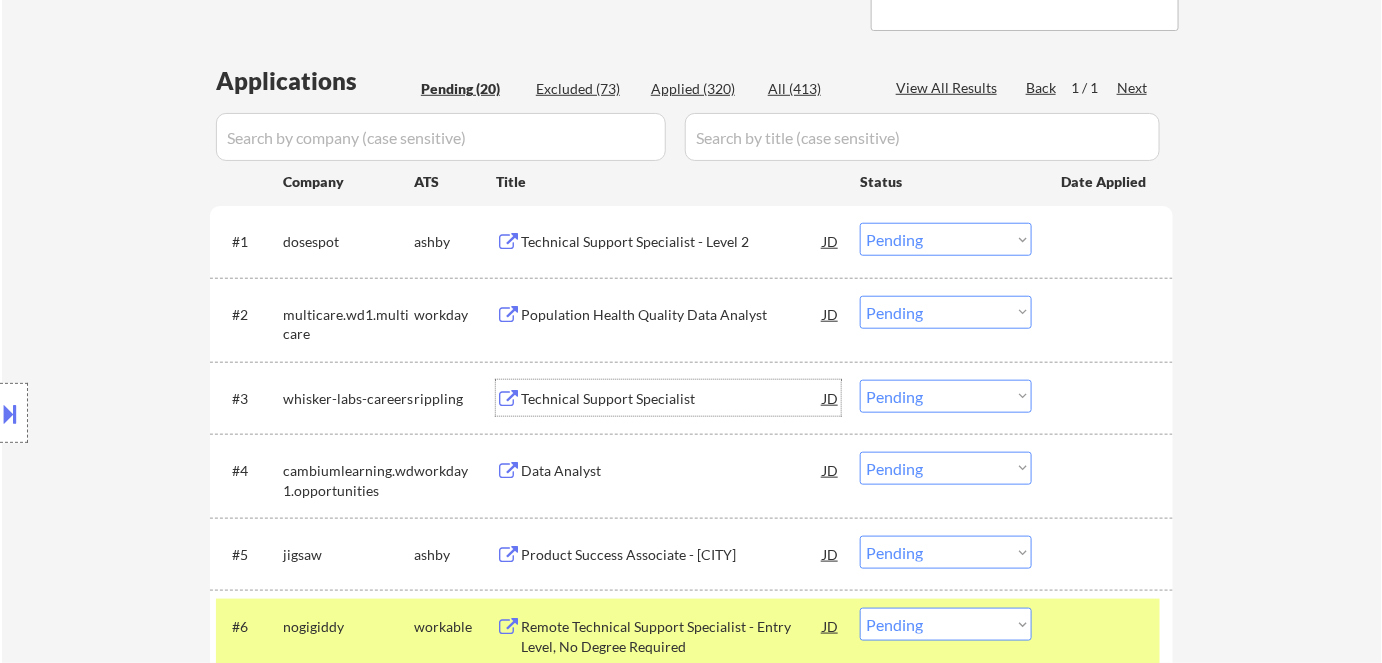 click on "Applied (320)" at bounding box center [701, 89] 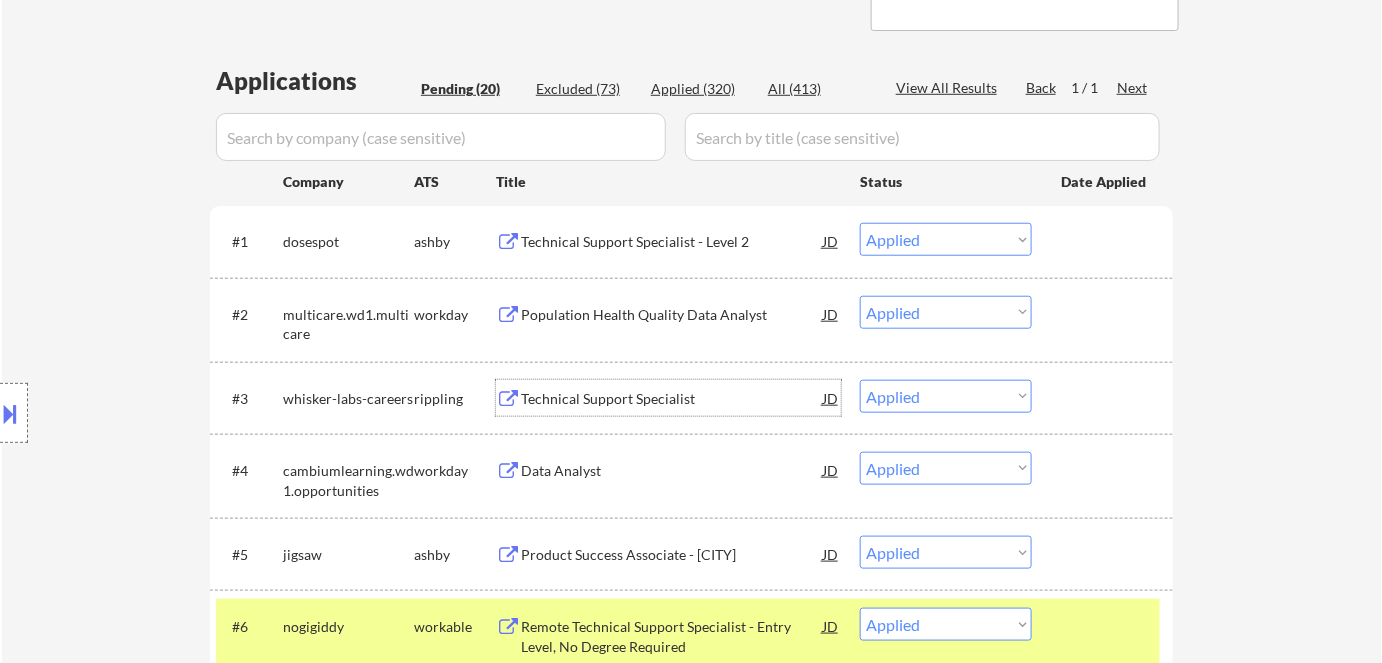select on ""applied"" 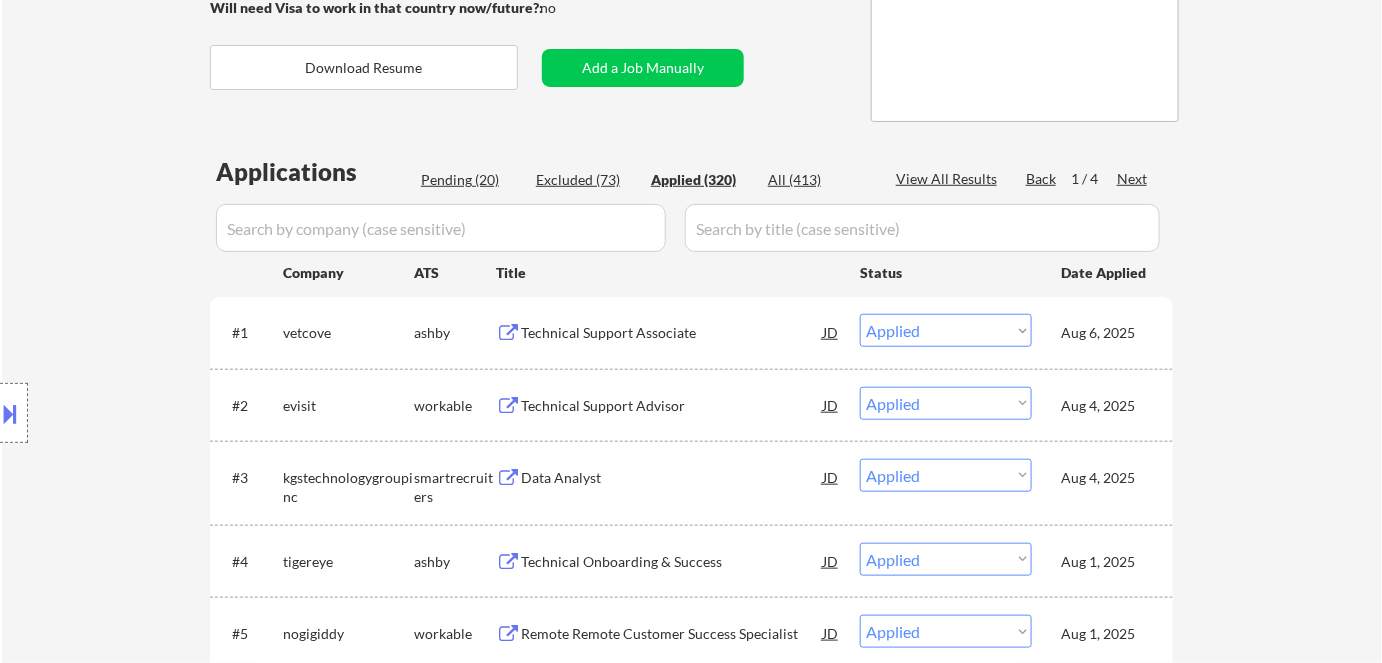 scroll, scrollTop: 272, scrollLeft: 0, axis: vertical 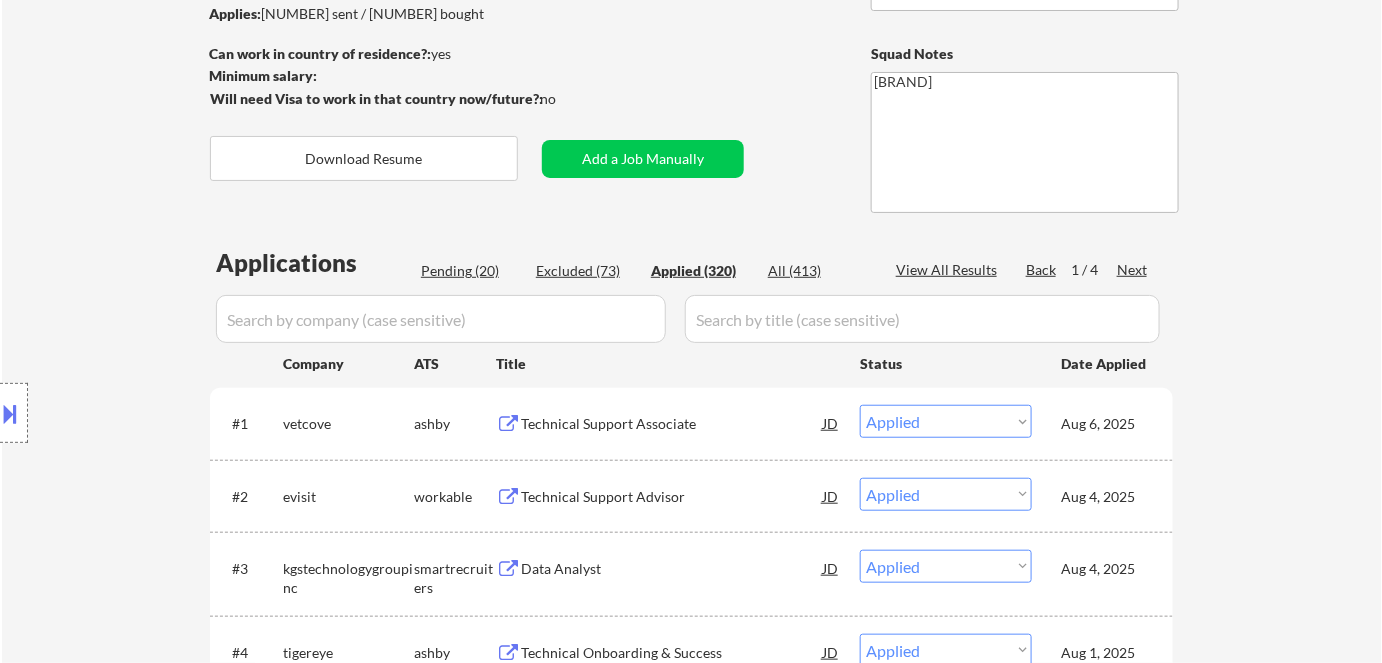 click on "Pending (20)" at bounding box center (471, 271) 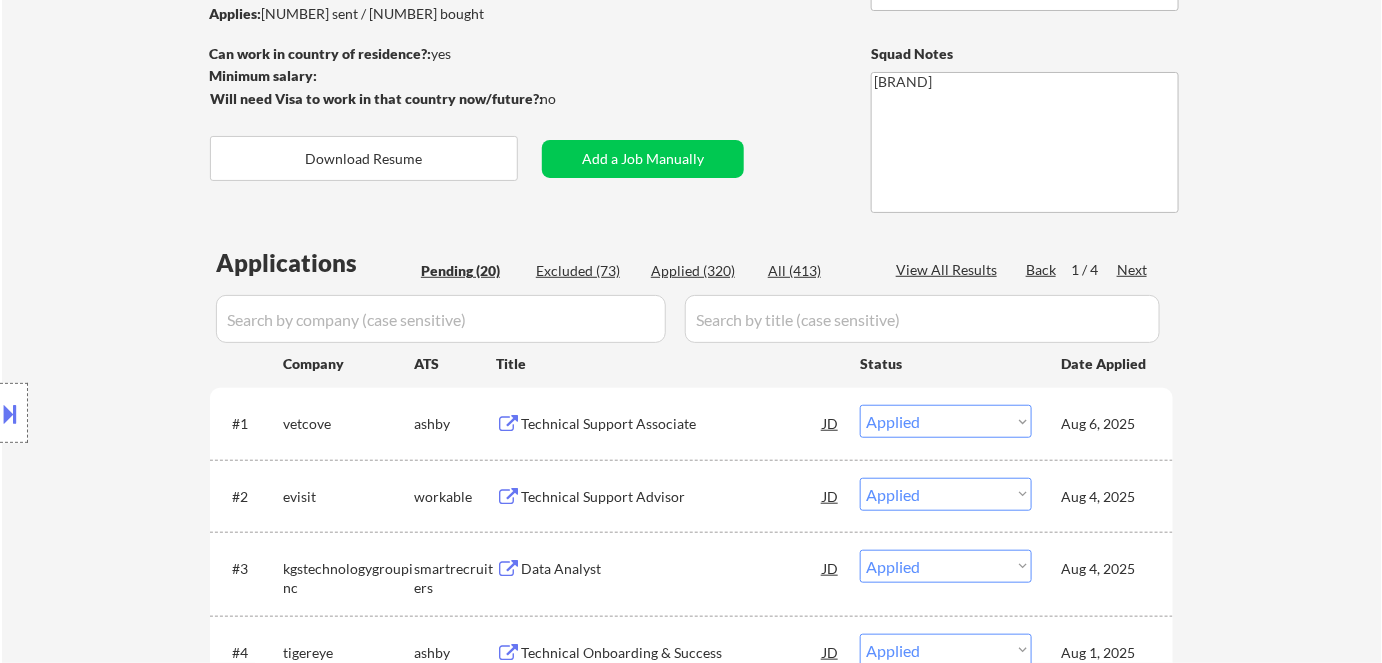 select on ""pending"" 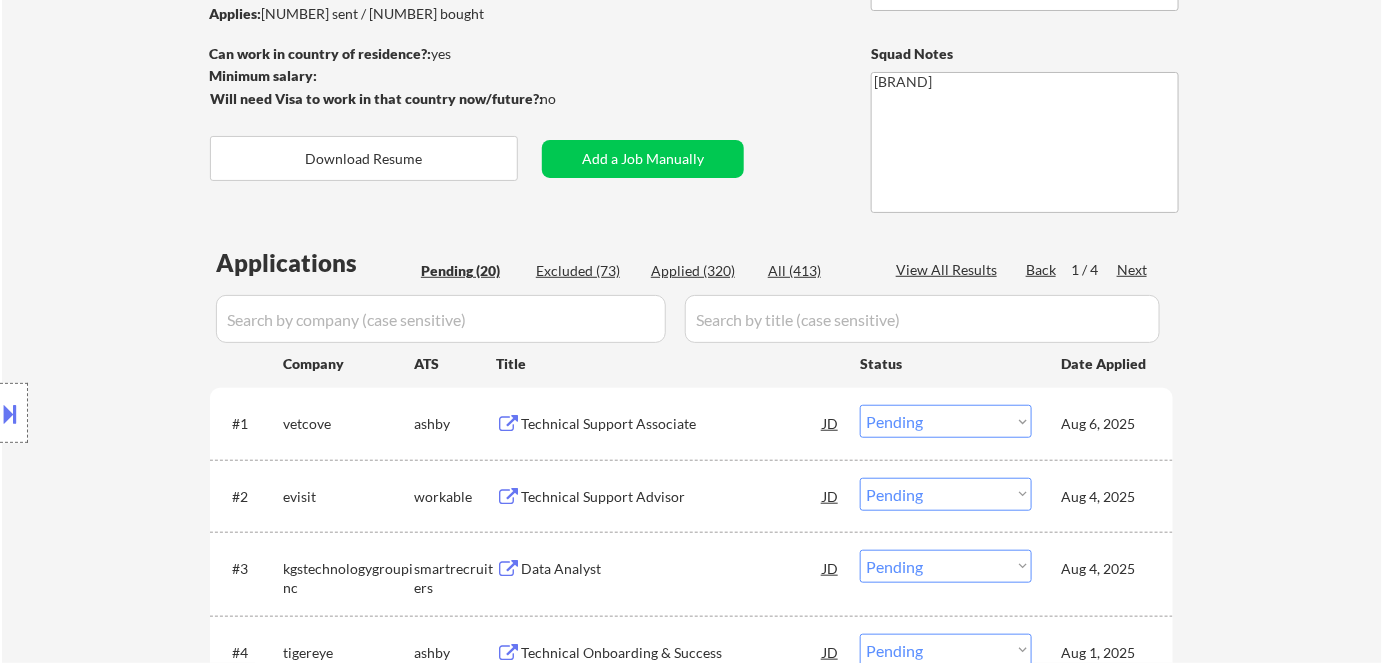 select on ""pending"" 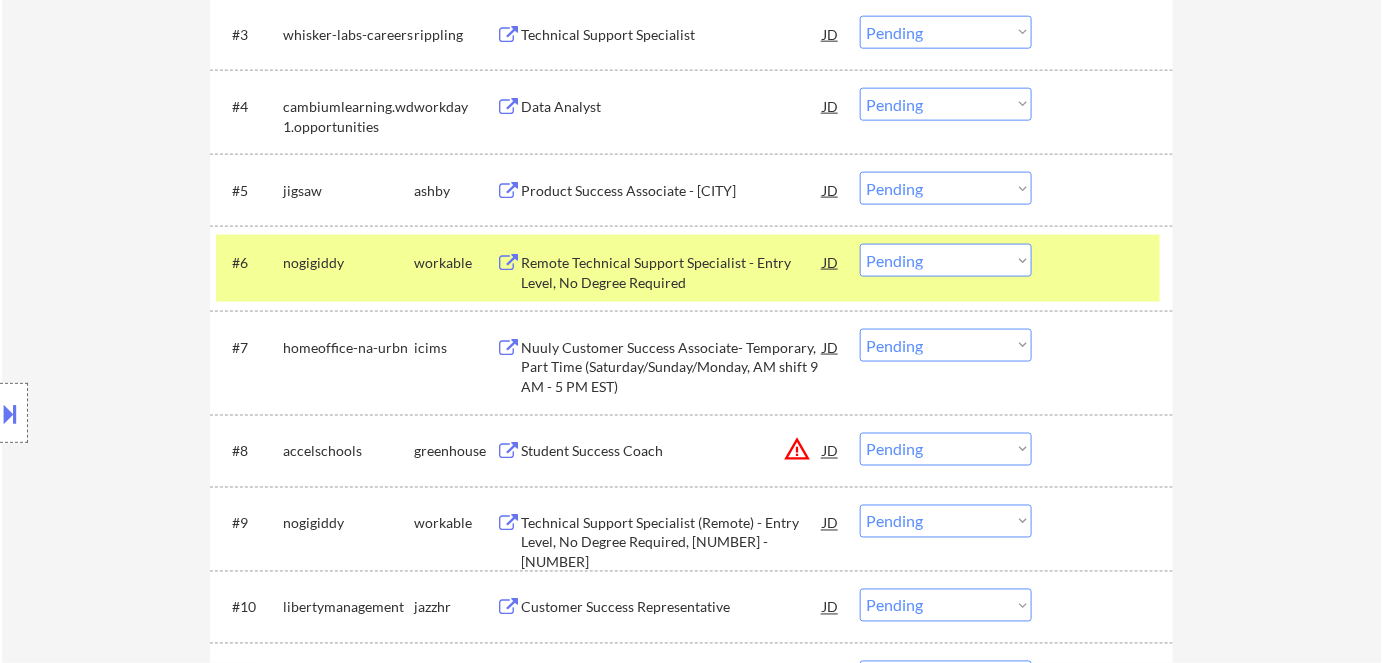 scroll, scrollTop: 1181, scrollLeft: 0, axis: vertical 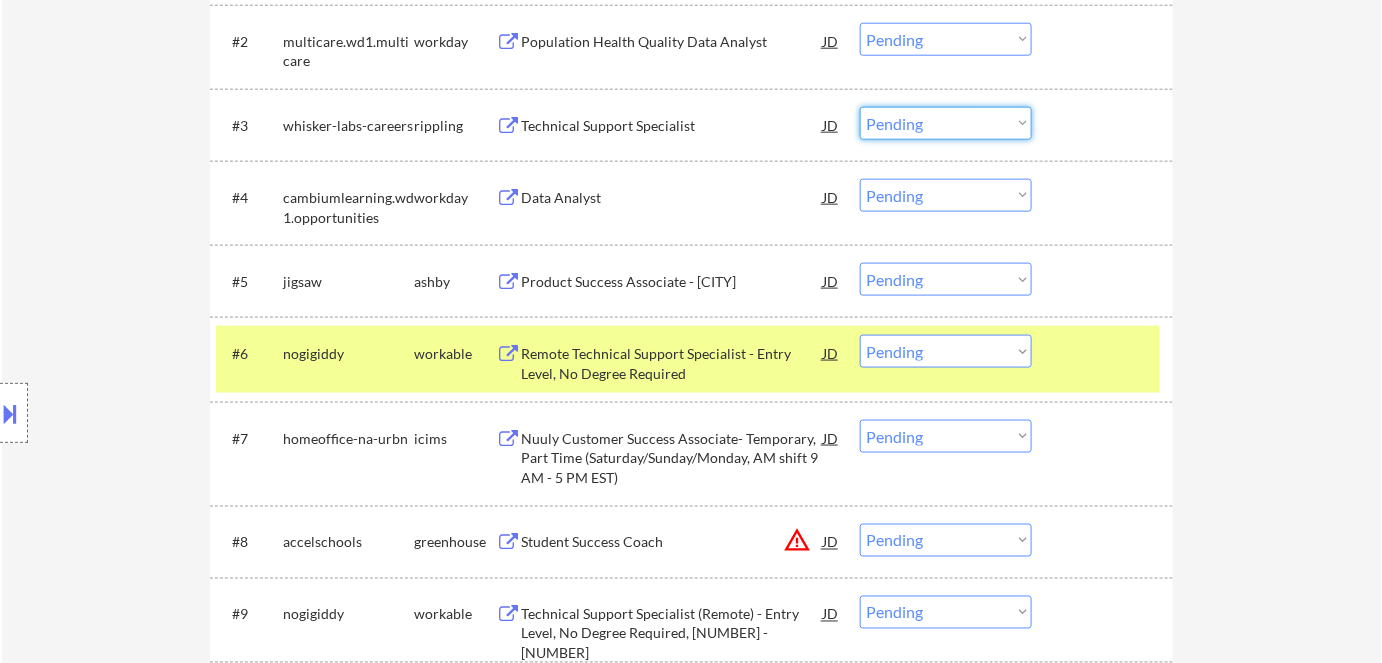 click on "Choose an option... Pending Applied Excluded (Questions) Excluded (Expired) Excluded (Location) Excluded (Bad Match) Excluded (Blocklist) Excluded (Salary) Excluded (Other)" at bounding box center [946, 123] 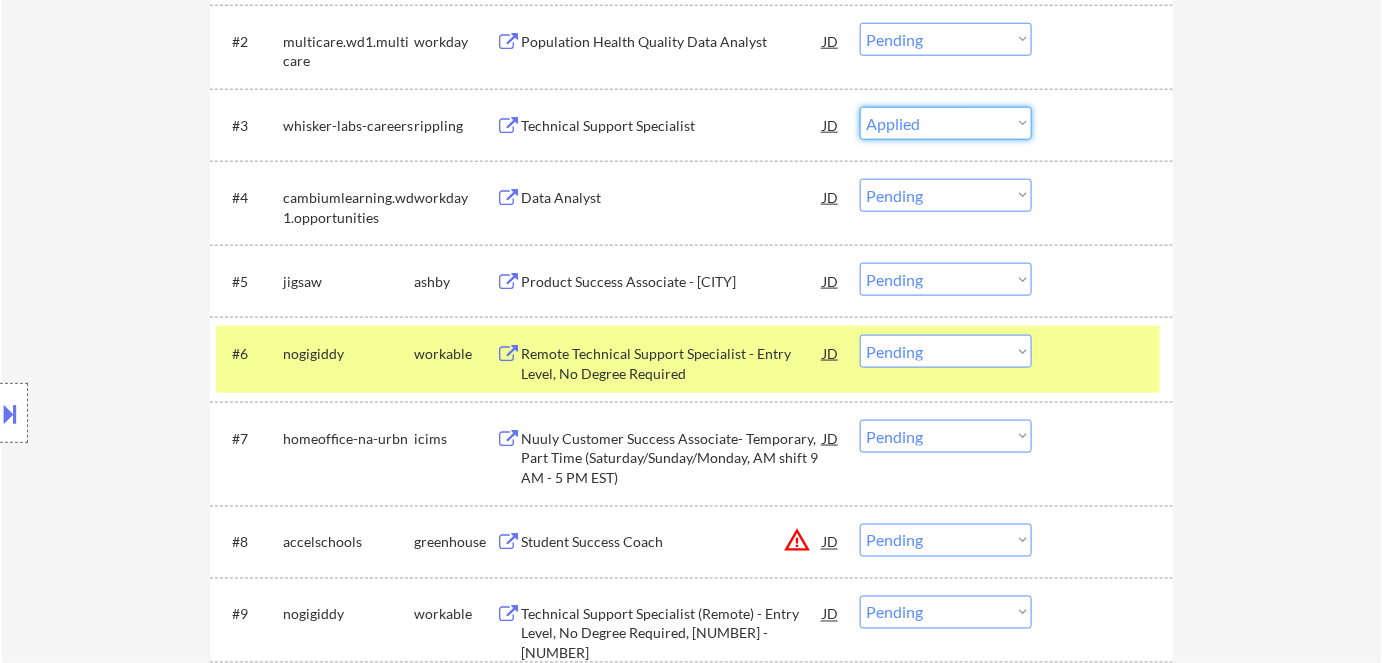 click on "Choose an option... Pending Applied Excluded (Questions) Excluded (Expired) Excluded (Location) Excluded (Bad Match) Excluded (Blocklist) Excluded (Salary) Excluded (Other)" at bounding box center (946, 123) 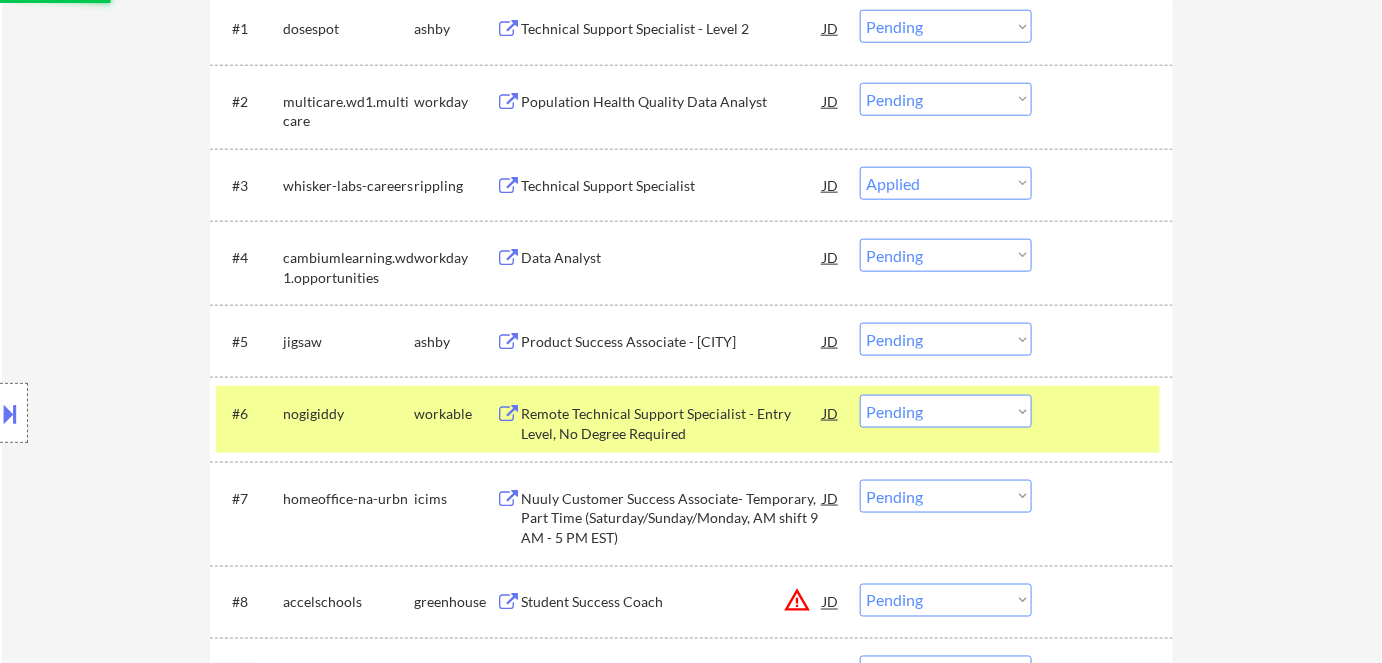 scroll, scrollTop: 545, scrollLeft: 0, axis: vertical 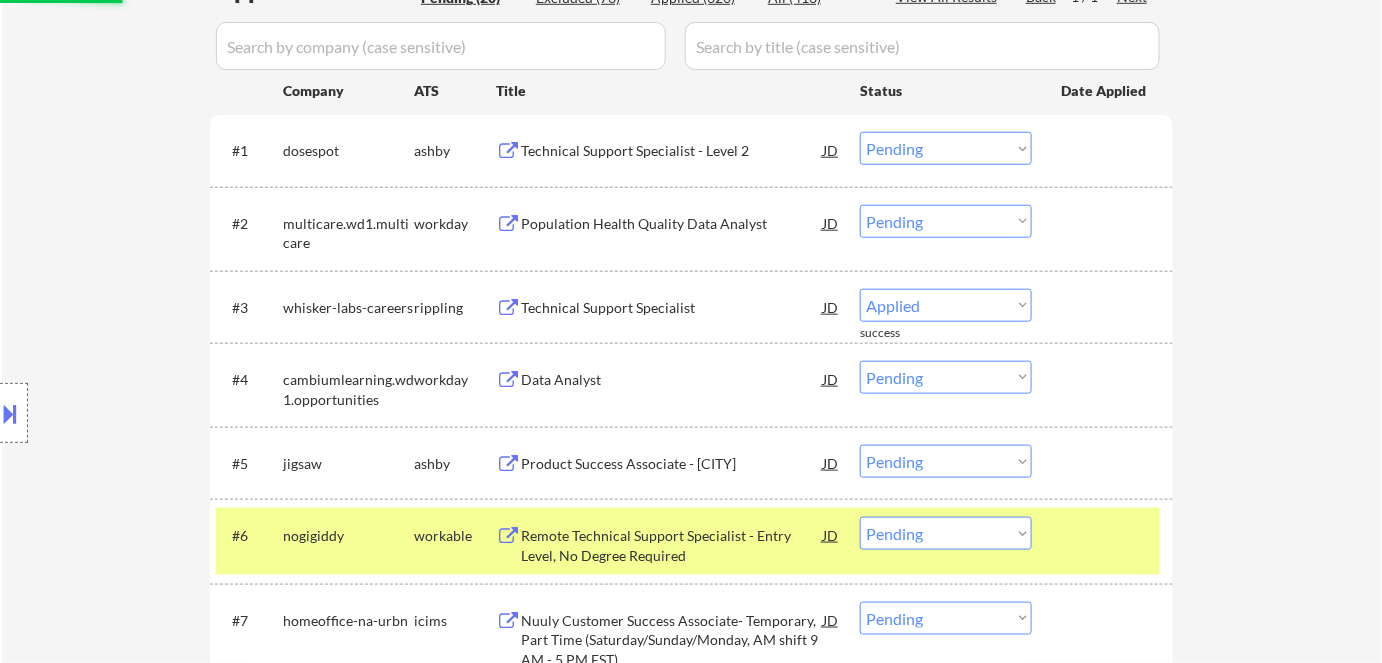 select on ""pending"" 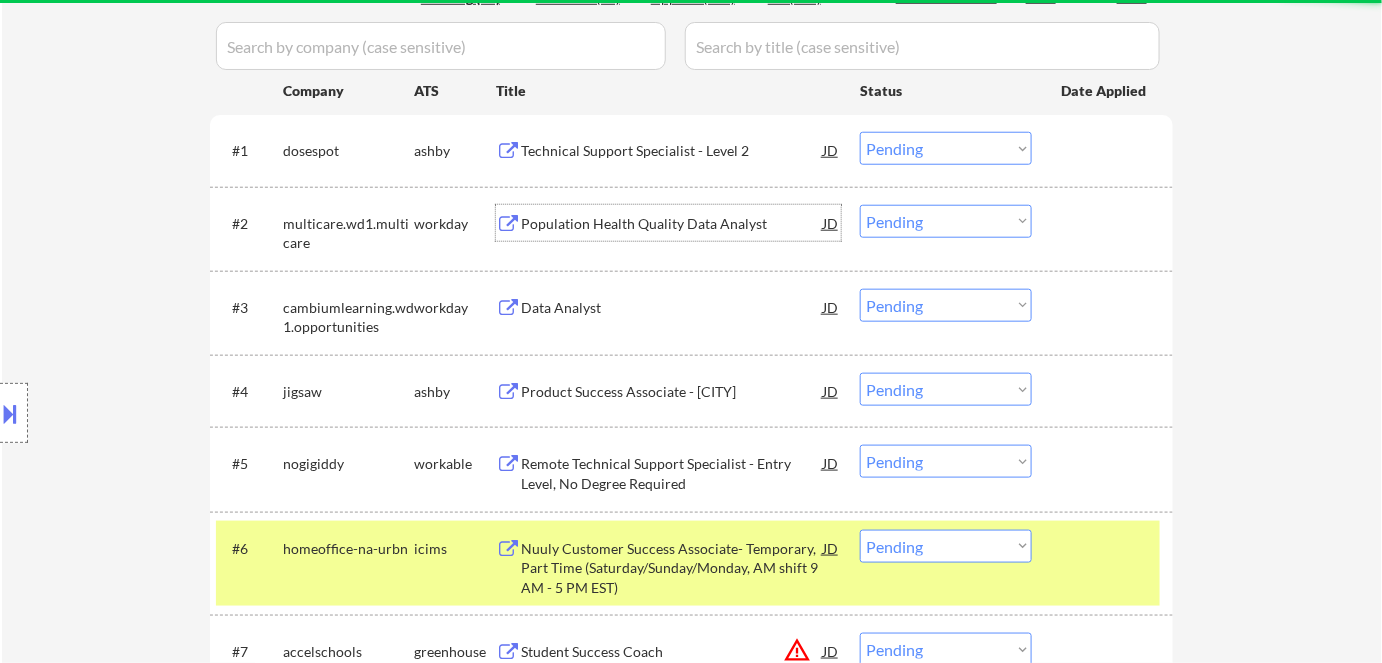 click on "Population Health Quality Data Analyst" at bounding box center [672, 224] 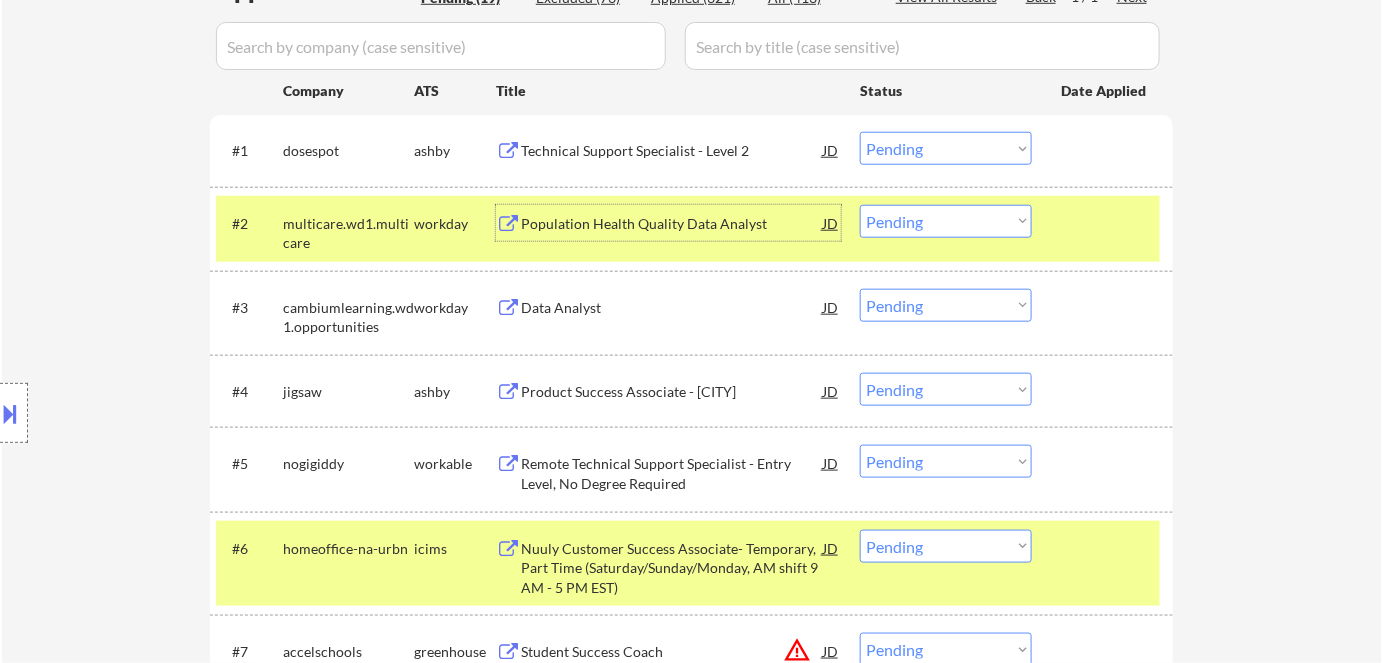 click on "Choose an option... Pending Applied Excluded (Questions) Excluded (Expired) Excluded (Location) Excluded (Bad Match) Excluded (Blocklist) Excluded (Salary) Excluded (Other)" at bounding box center [946, 221] 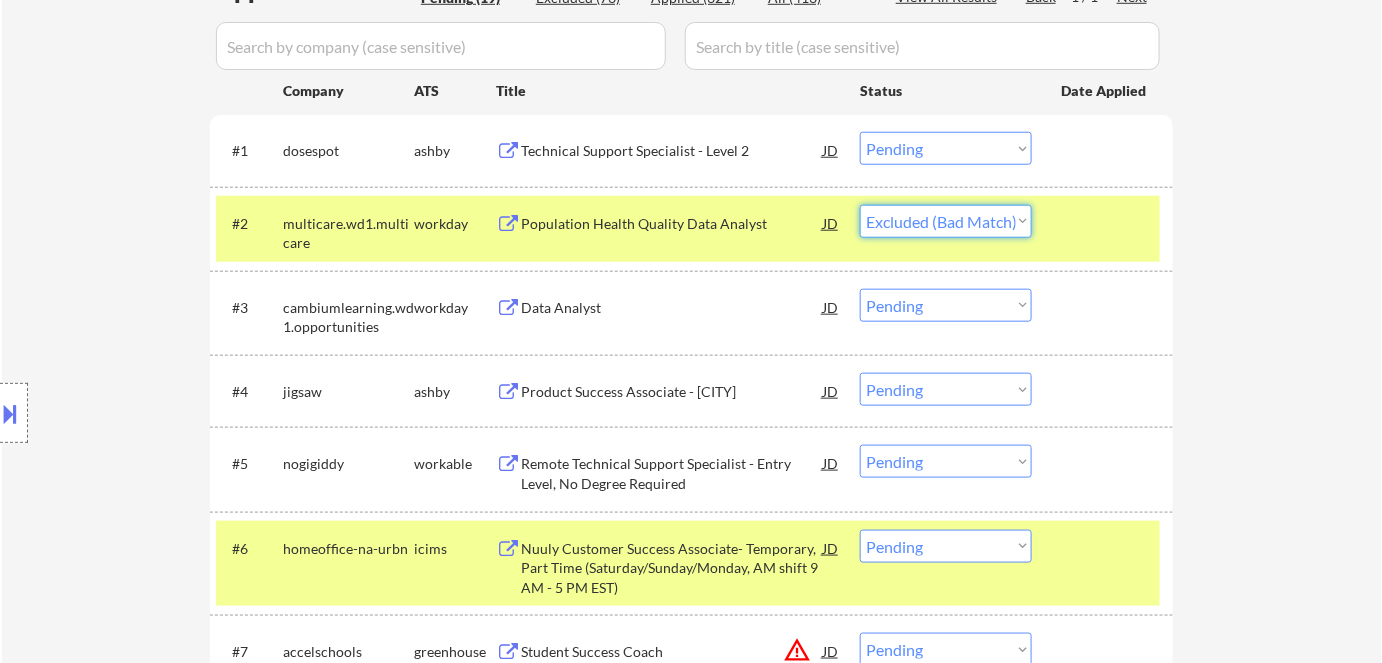 click on "Choose an option... Pending Applied Excluded (Questions) Excluded (Expired) Excluded (Location) Excluded (Bad Match) Excluded (Blocklist) Excluded (Salary) Excluded (Other)" at bounding box center (946, 221) 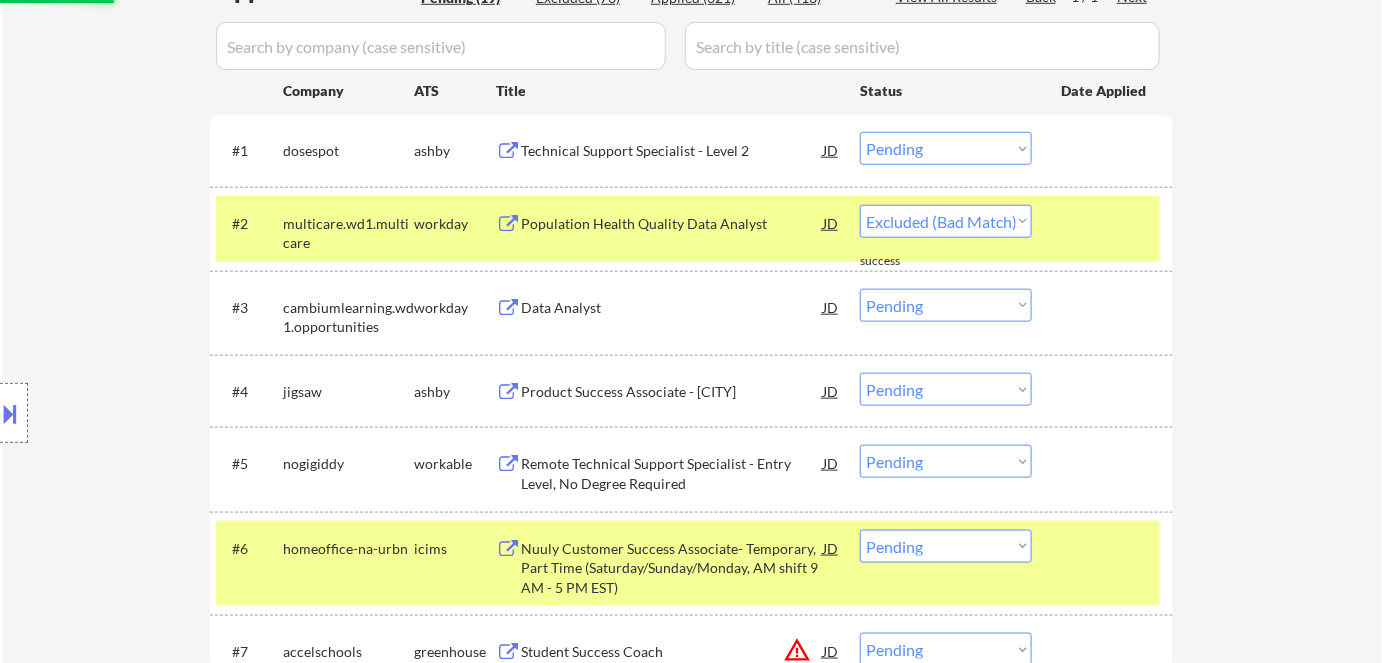 select on ""pending"" 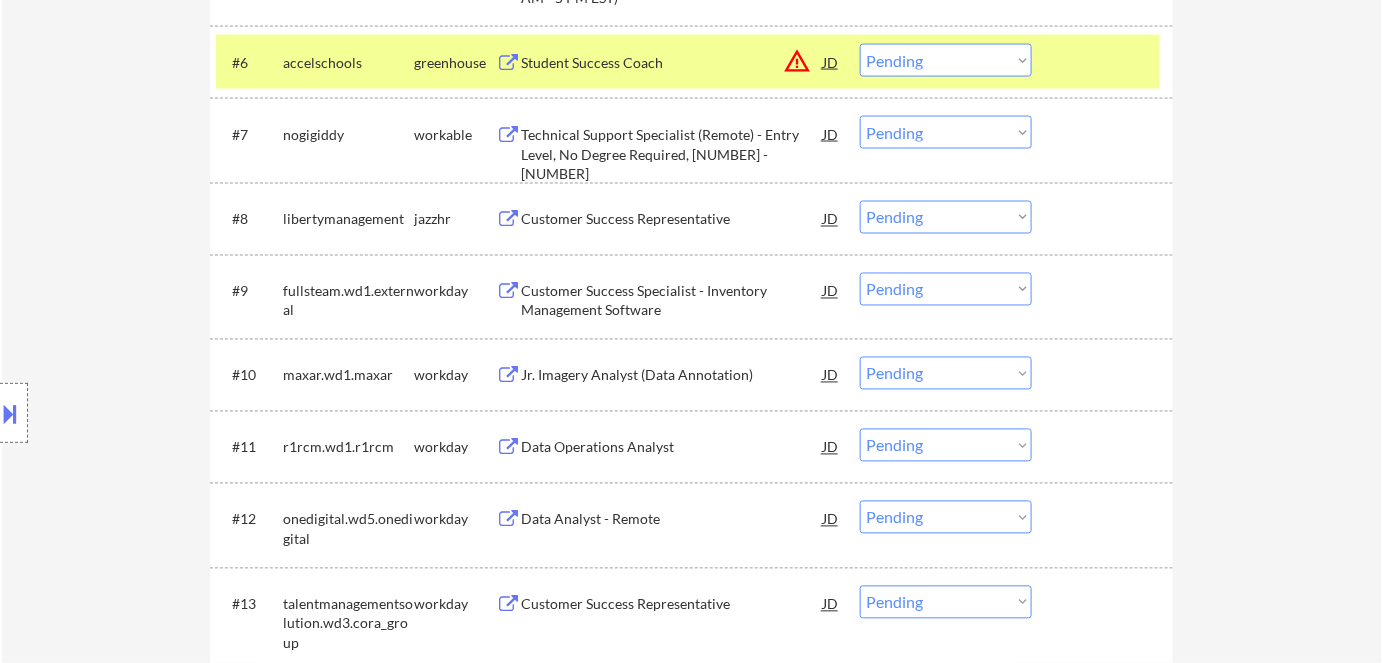 scroll, scrollTop: 1090, scrollLeft: 0, axis: vertical 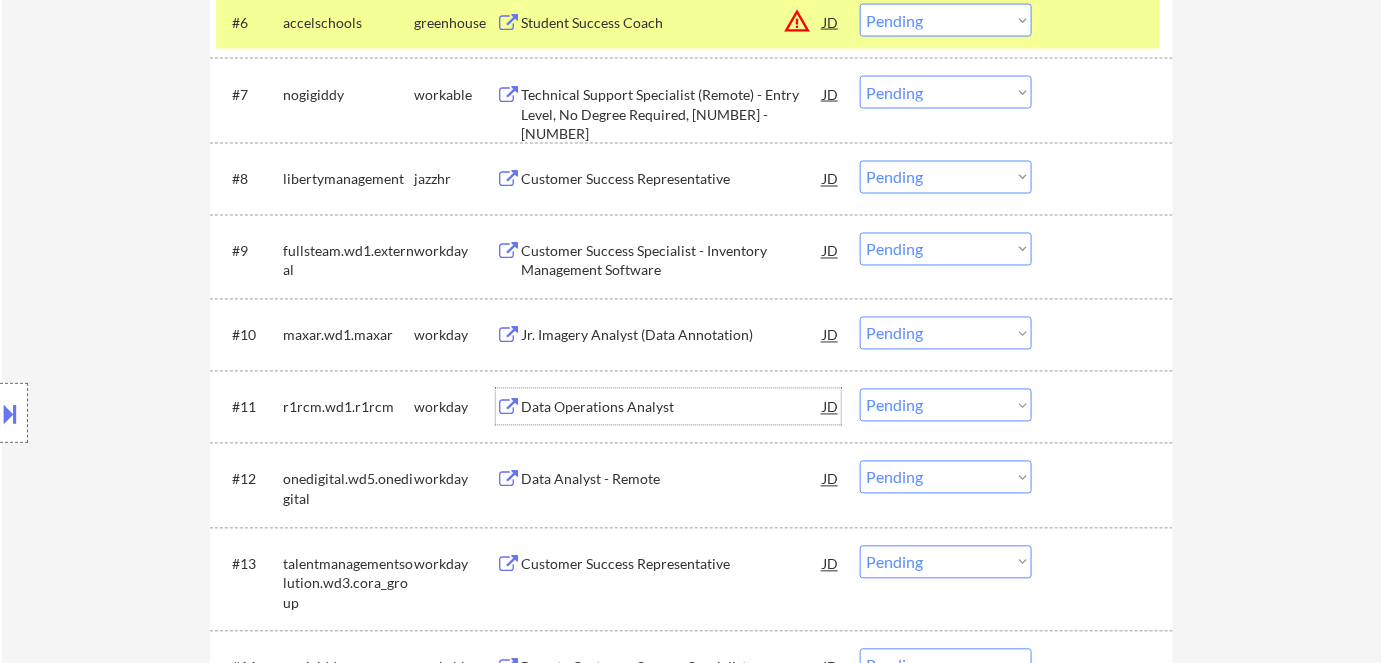click on "Data Operations Analyst" at bounding box center (672, 407) 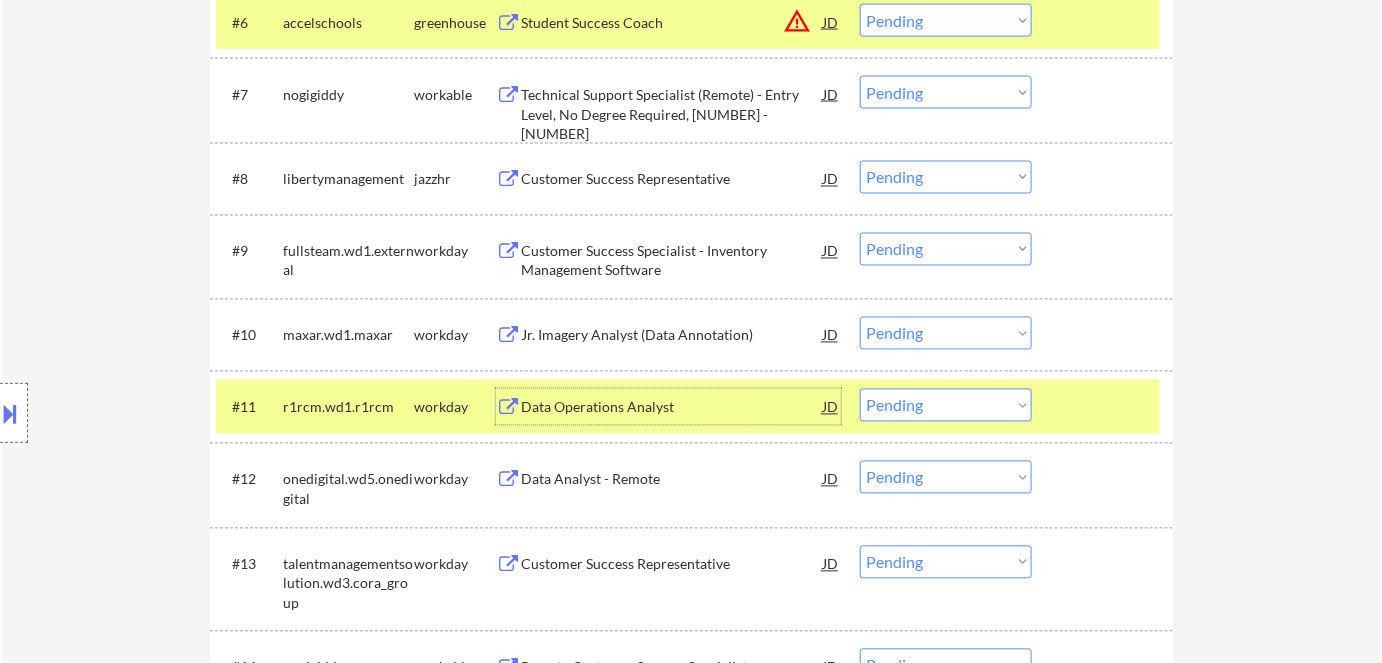 drag, startPoint x: 926, startPoint y: 411, endPoint x: 935, endPoint y: 418, distance: 11.401754 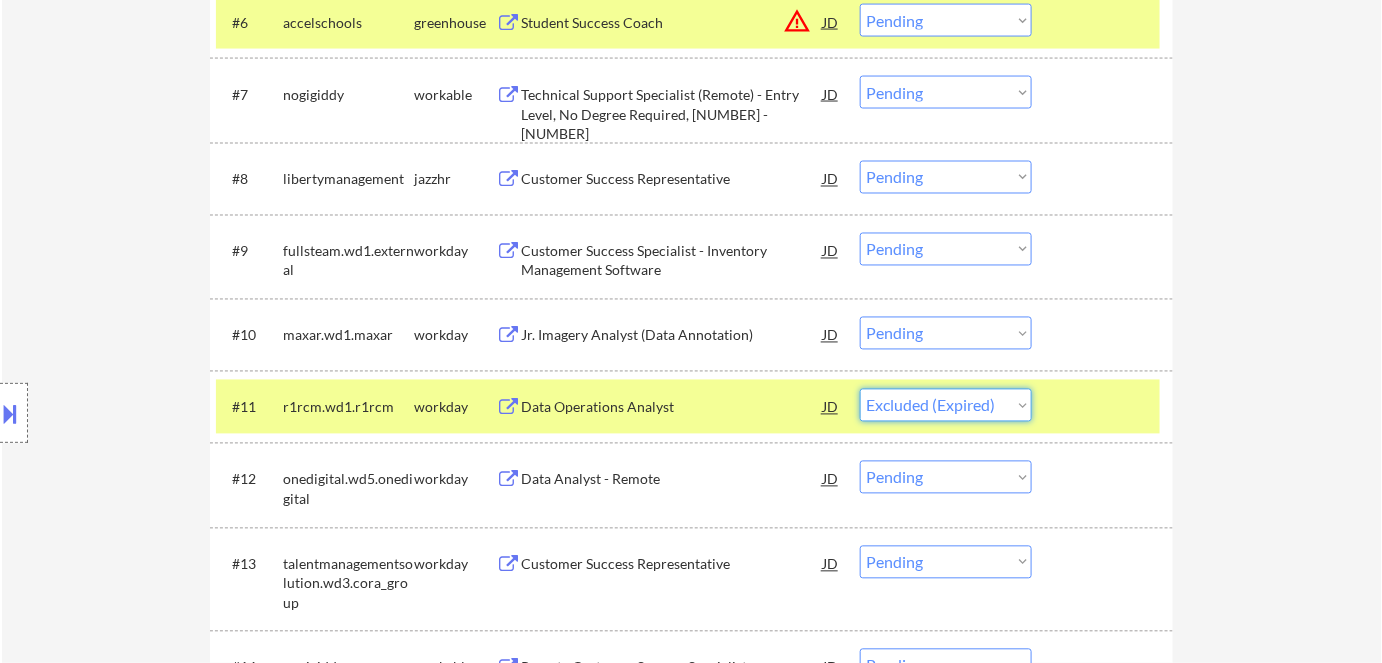 click on "Choose an option... Pending Applied Excluded (Questions) Excluded (Expired) Excluded (Location) Excluded (Bad Match) Excluded (Blocklist) Excluded (Salary) Excluded (Other)" at bounding box center [946, 405] 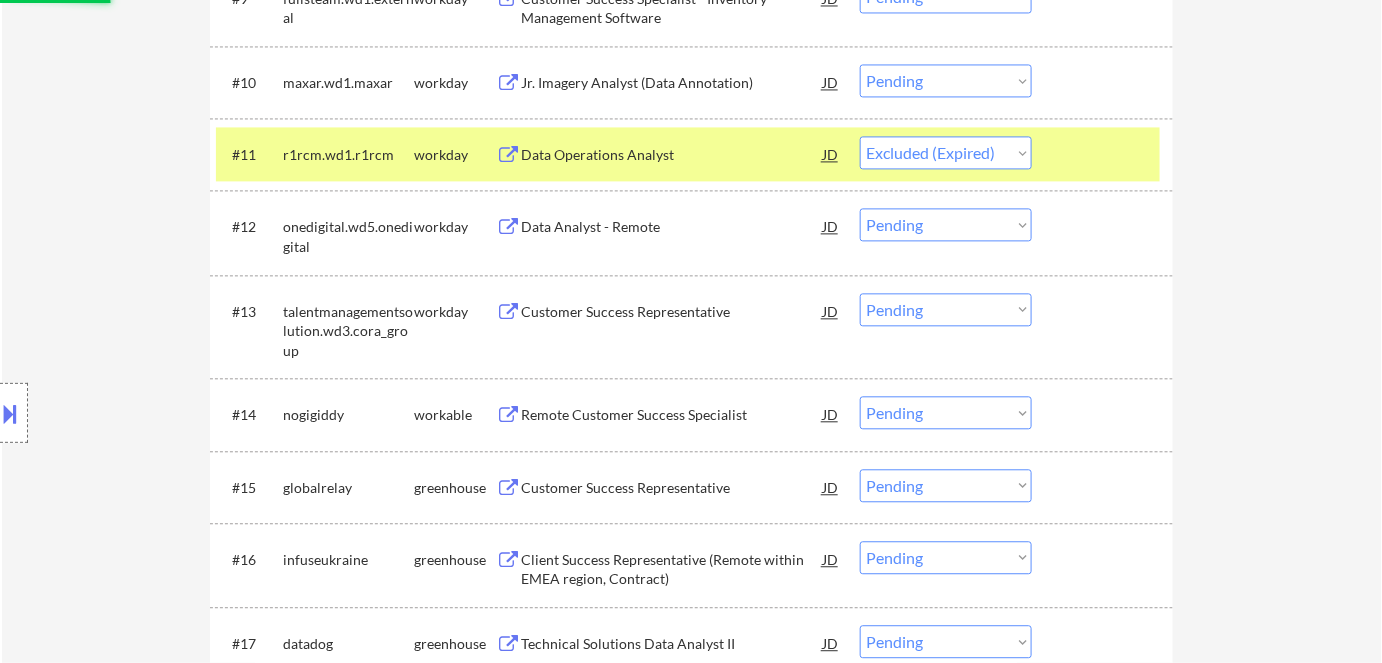 scroll, scrollTop: 1363, scrollLeft: 0, axis: vertical 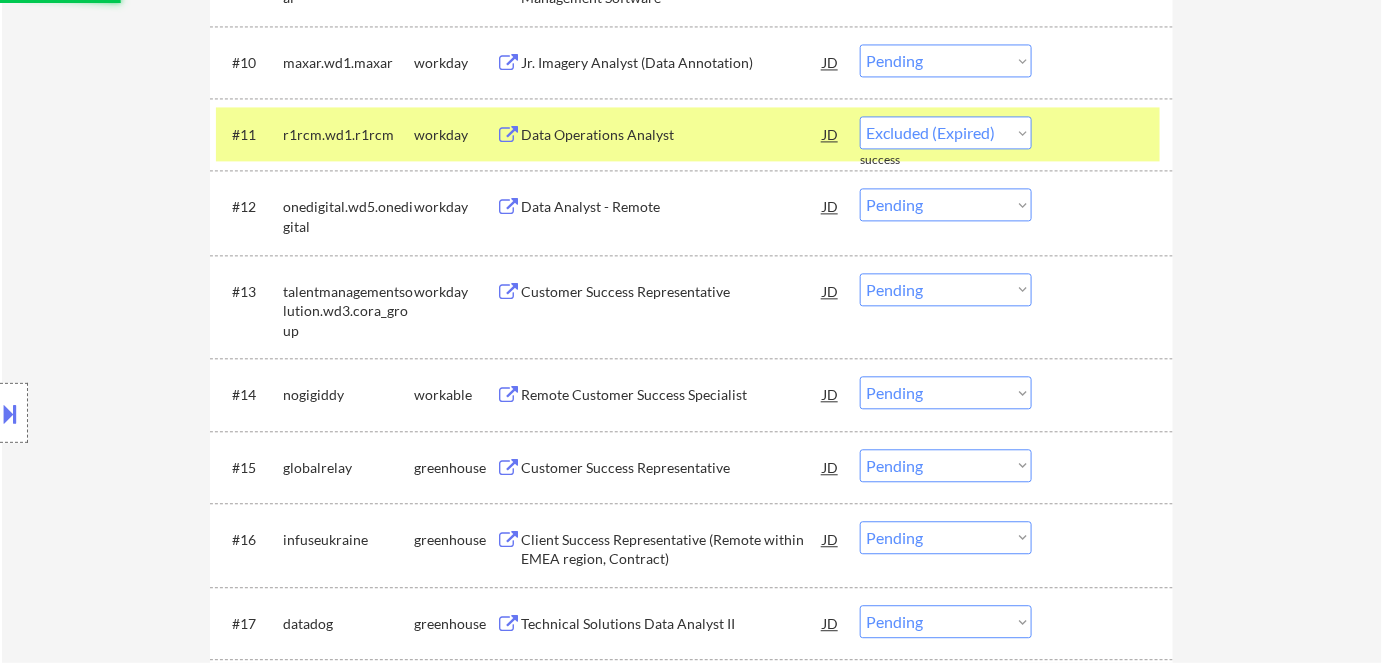 click on "Data Analyst - Remote" at bounding box center (672, 207) 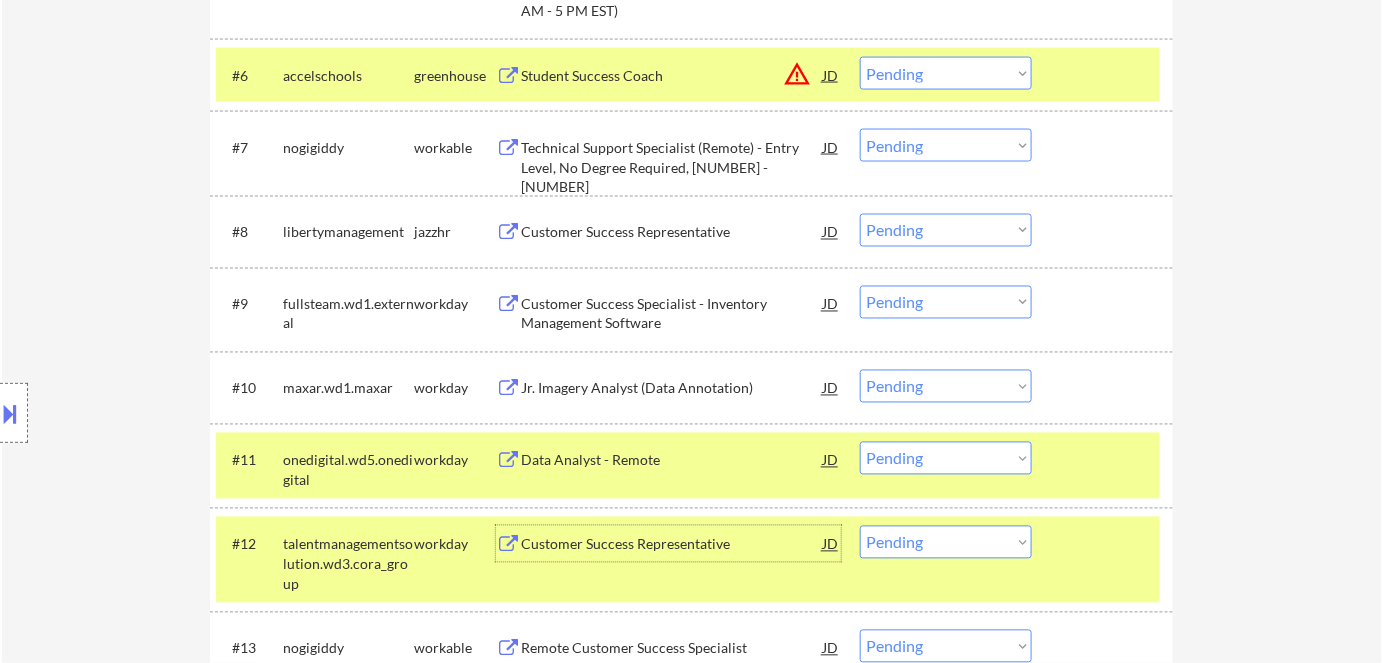 scroll, scrollTop: 1090, scrollLeft: 0, axis: vertical 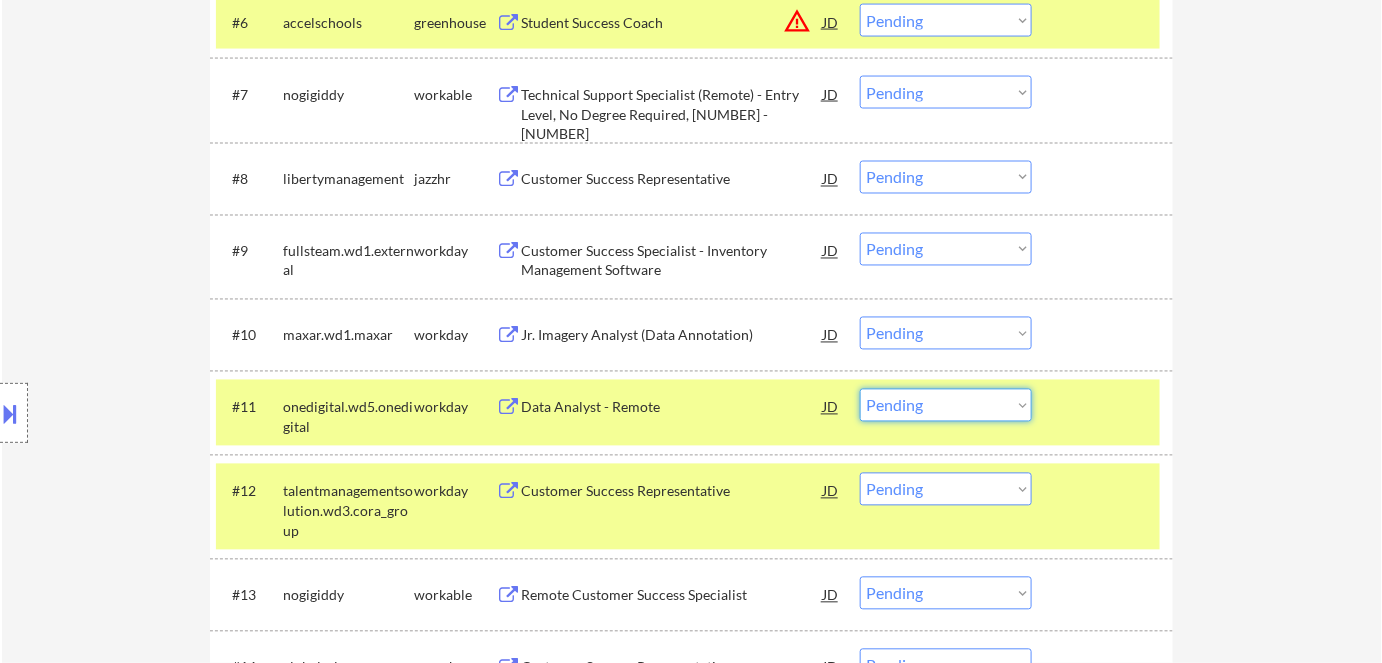 click on "Choose an option... Pending Applied Excluded (Questions) Excluded (Expired) Excluded (Location) Excluded (Bad Match) Excluded (Blocklist) Excluded (Salary) Excluded (Other)" at bounding box center (946, 405) 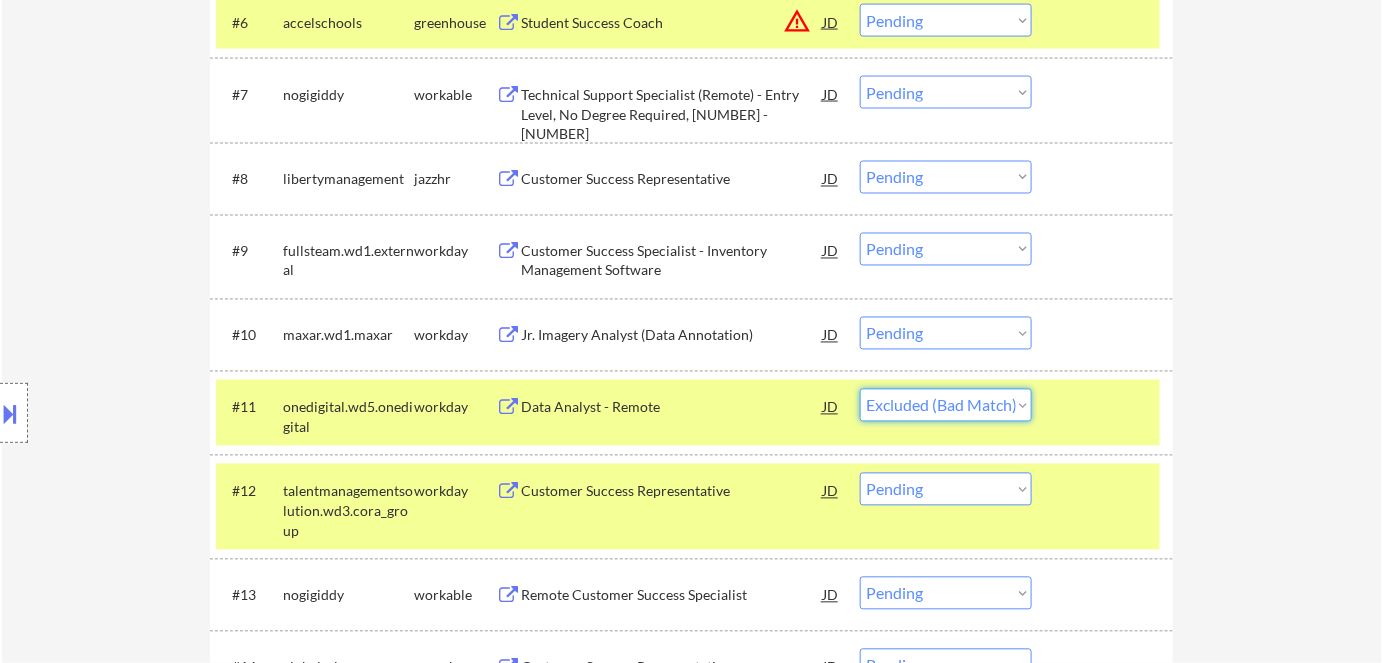 click on "Choose an option... Pending Applied Excluded (Questions) Excluded (Expired) Excluded (Location) Excluded (Bad Match) Excluded (Blocklist) Excluded (Salary) Excluded (Other)" at bounding box center (946, 405) 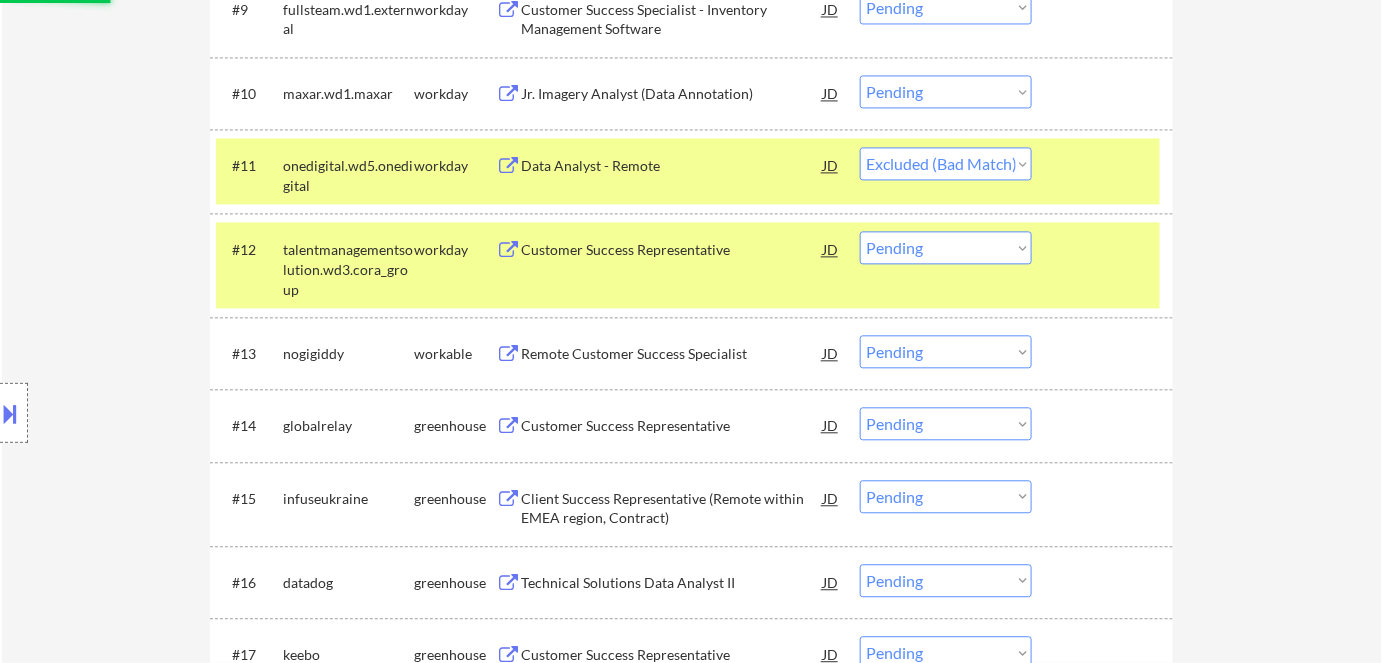 scroll, scrollTop: 1363, scrollLeft: 0, axis: vertical 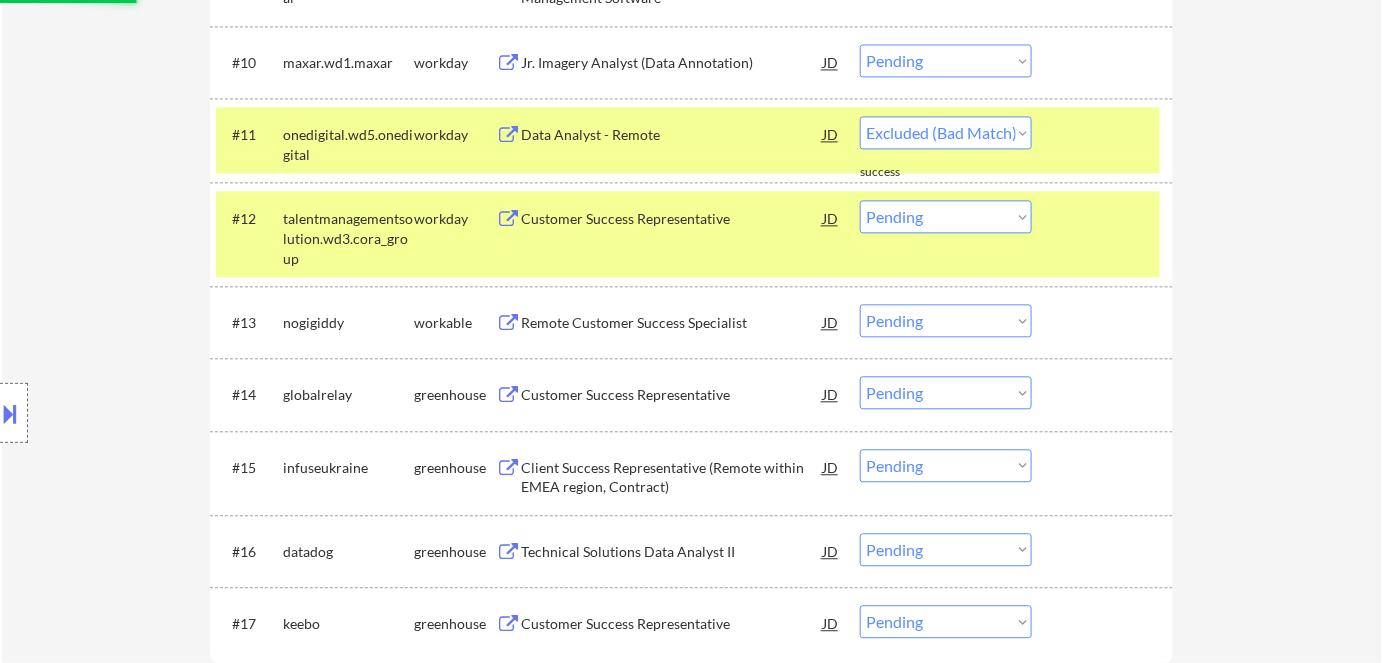 select on ""pending"" 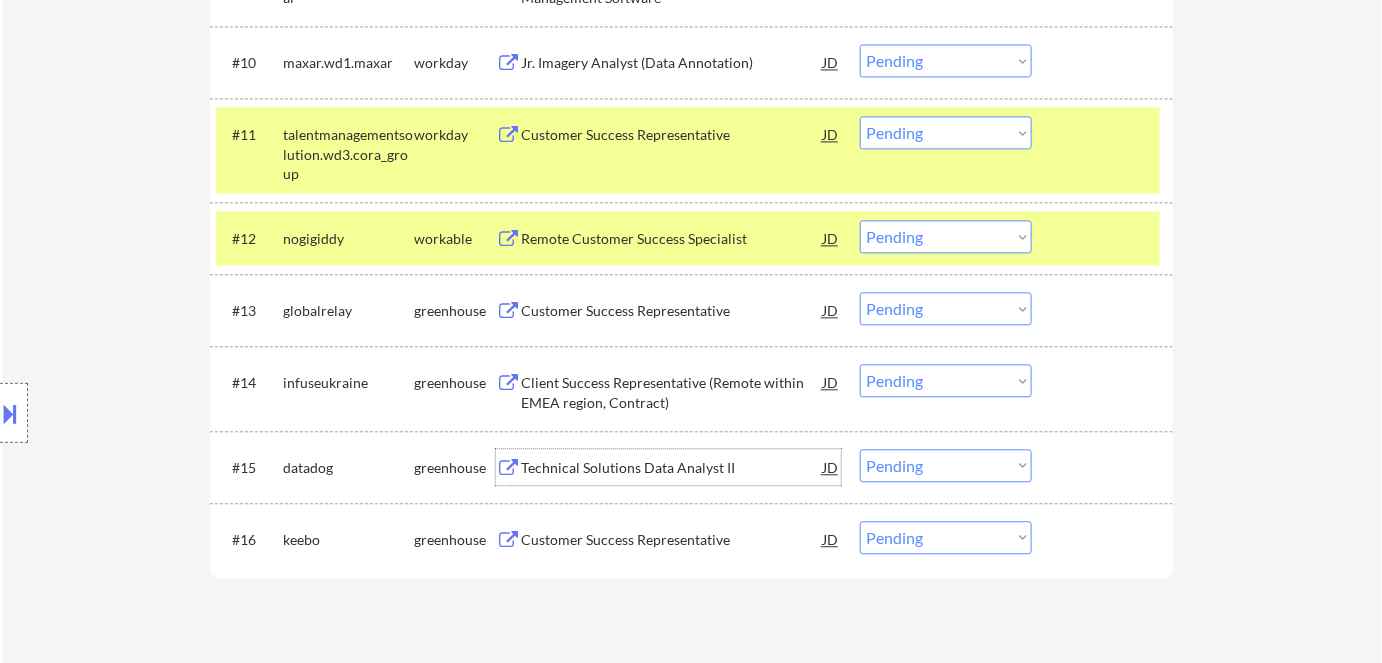 click on "Technical Solutions Data Analyst II" at bounding box center [672, 468] 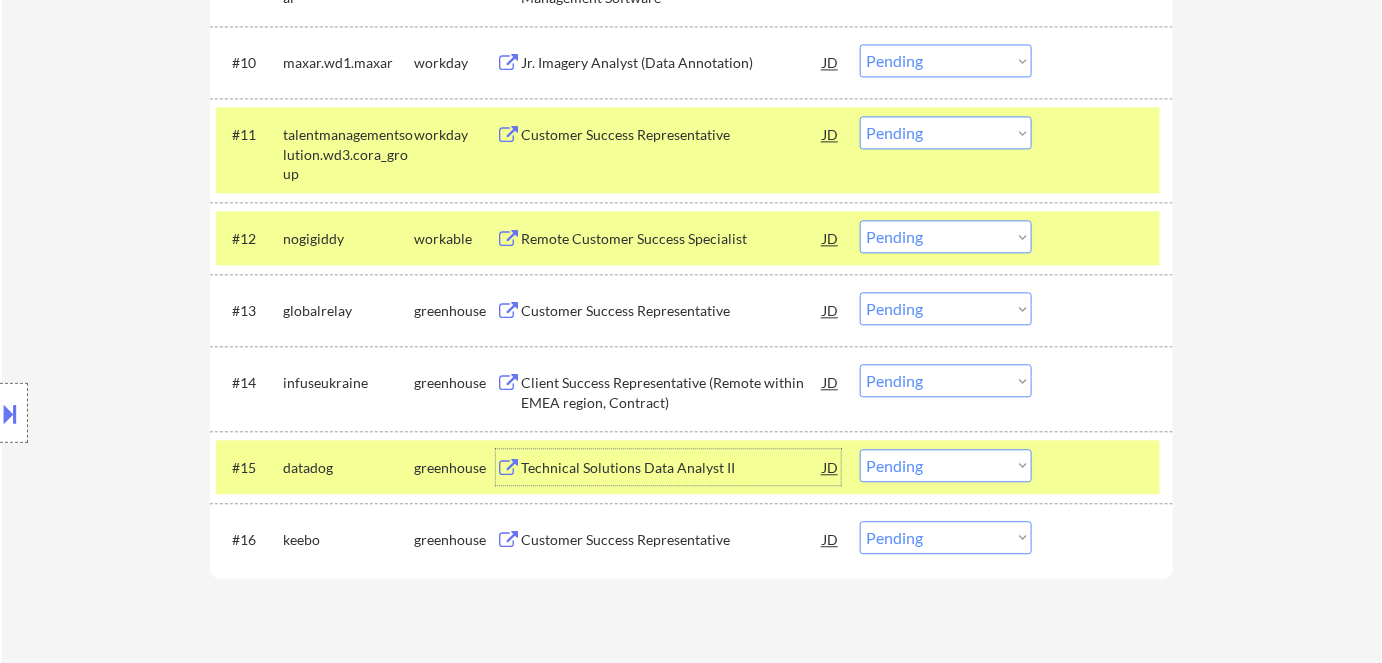 click on "Choose an option... Pending Applied Excluded (Questions) Excluded (Expired) Excluded (Location) Excluded (Bad Match) Excluded (Blocklist) Excluded (Salary) Excluded (Other)" at bounding box center [946, 465] 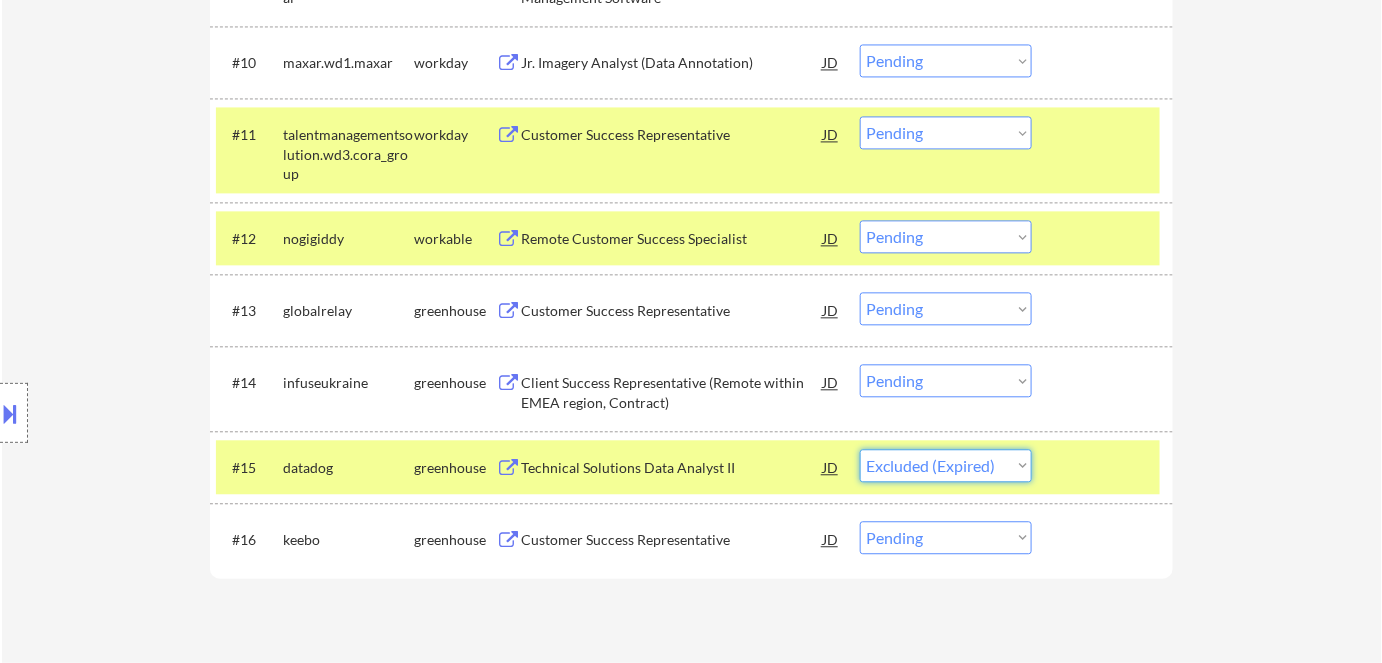 click on "Choose an option... Pending Applied Excluded (Questions) Excluded (Expired) Excluded (Location) Excluded (Bad Match) Excluded (Blocklist) Excluded (Salary) Excluded (Other)" at bounding box center (946, 465) 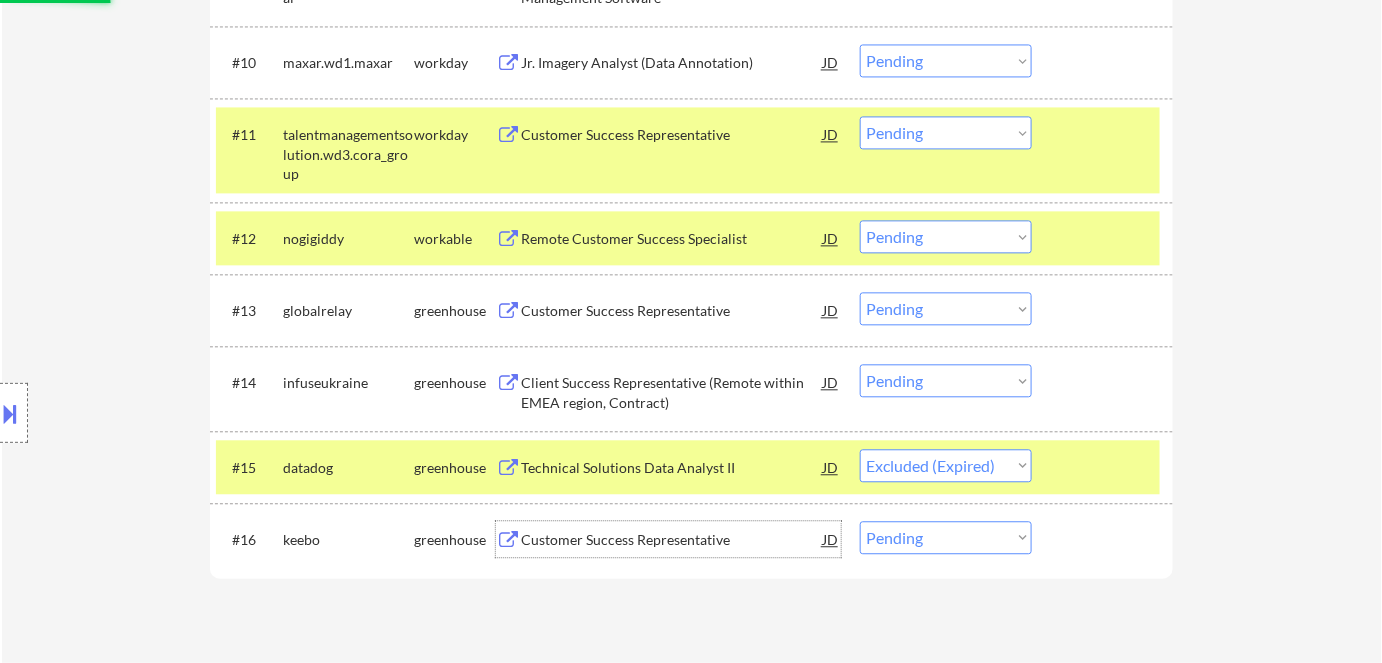 click on "Customer Success Representative" at bounding box center (672, 539) 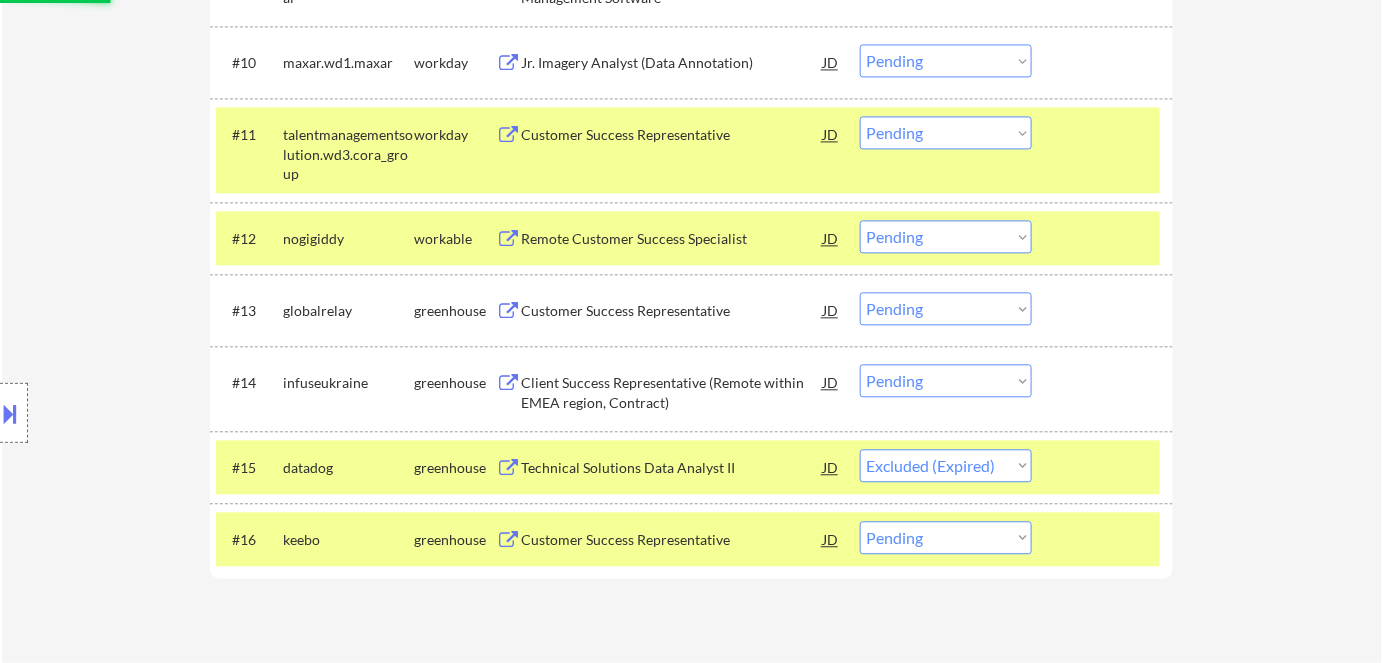 select on ""pending"" 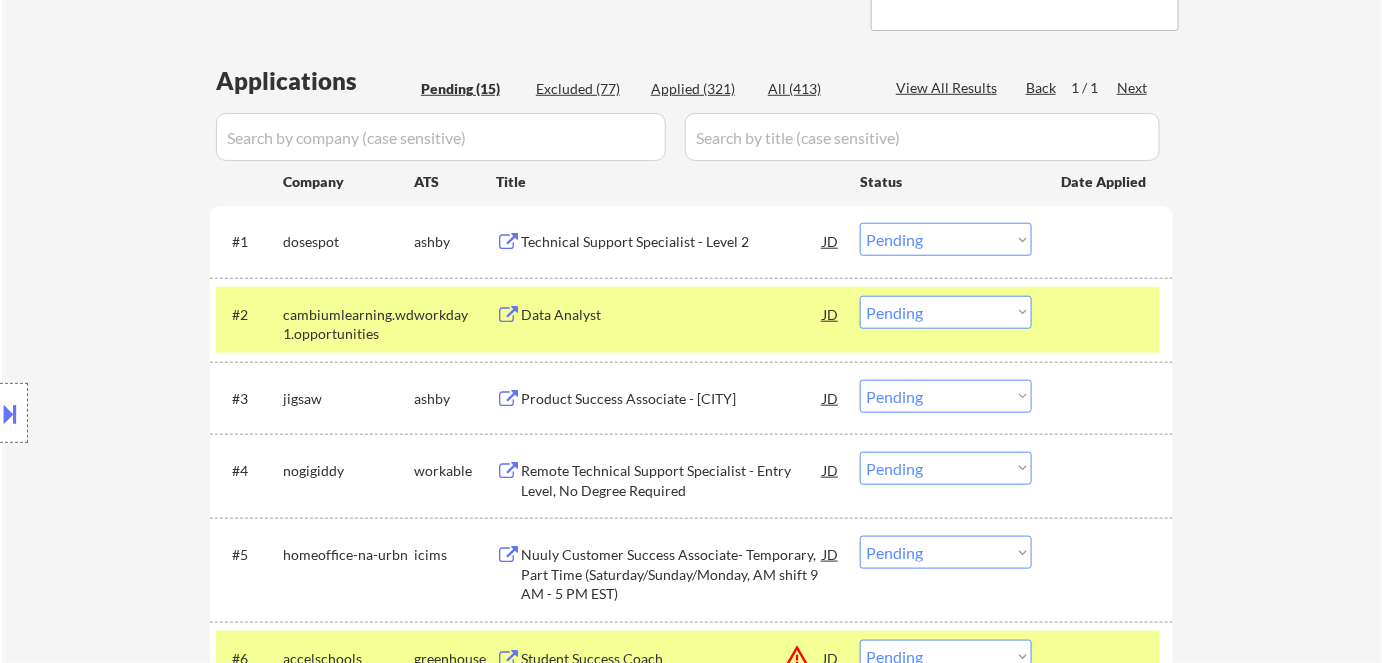 scroll, scrollTop: 545, scrollLeft: 0, axis: vertical 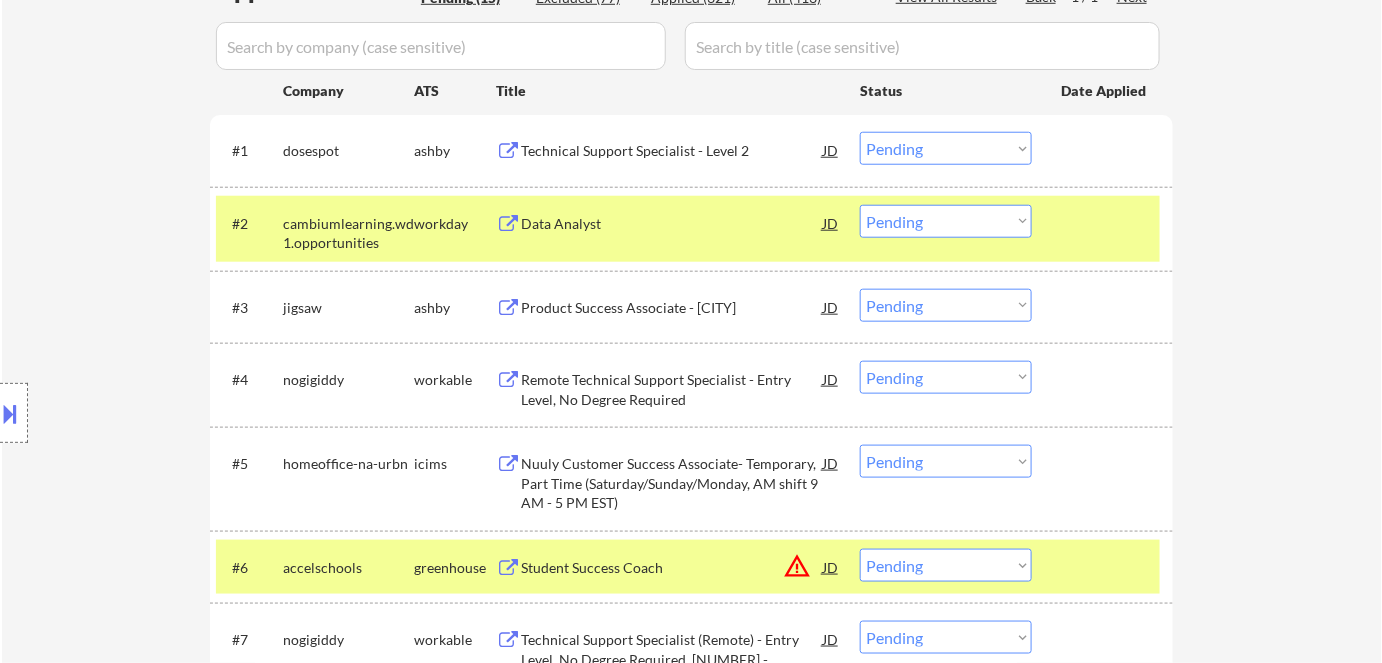 click on "Data Analyst" at bounding box center [672, 224] 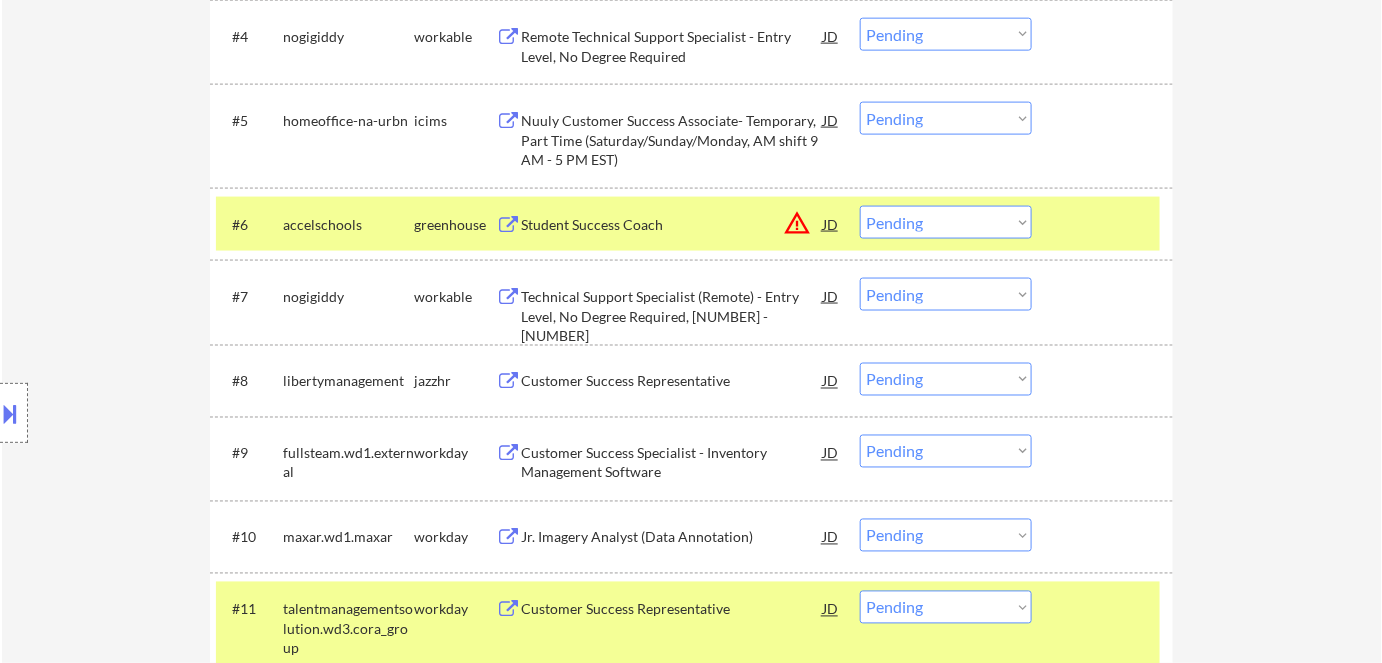 scroll, scrollTop: 909, scrollLeft: 0, axis: vertical 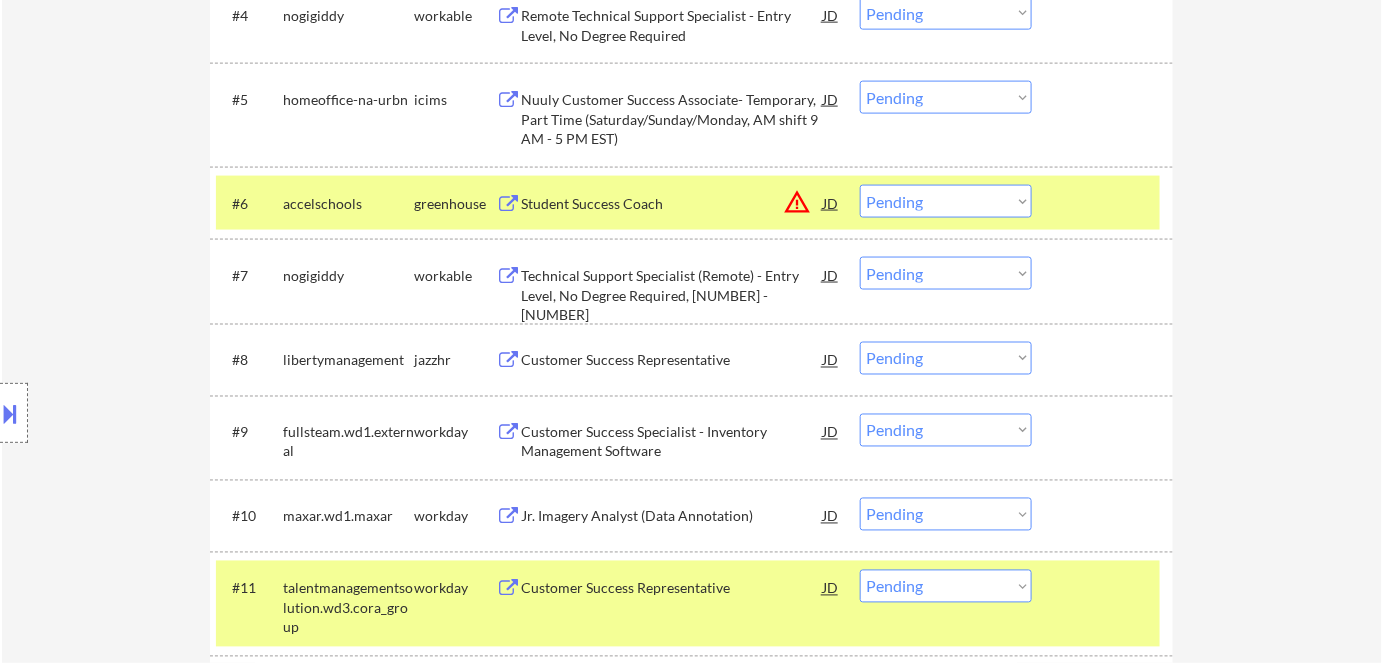 click on "Choose an option... Pending Applied Excluded (Questions) Excluded (Expired) Excluded (Location) Excluded (Bad Match) Excluded (Blocklist) Excluded (Salary) Excluded (Other)" at bounding box center [946, 201] 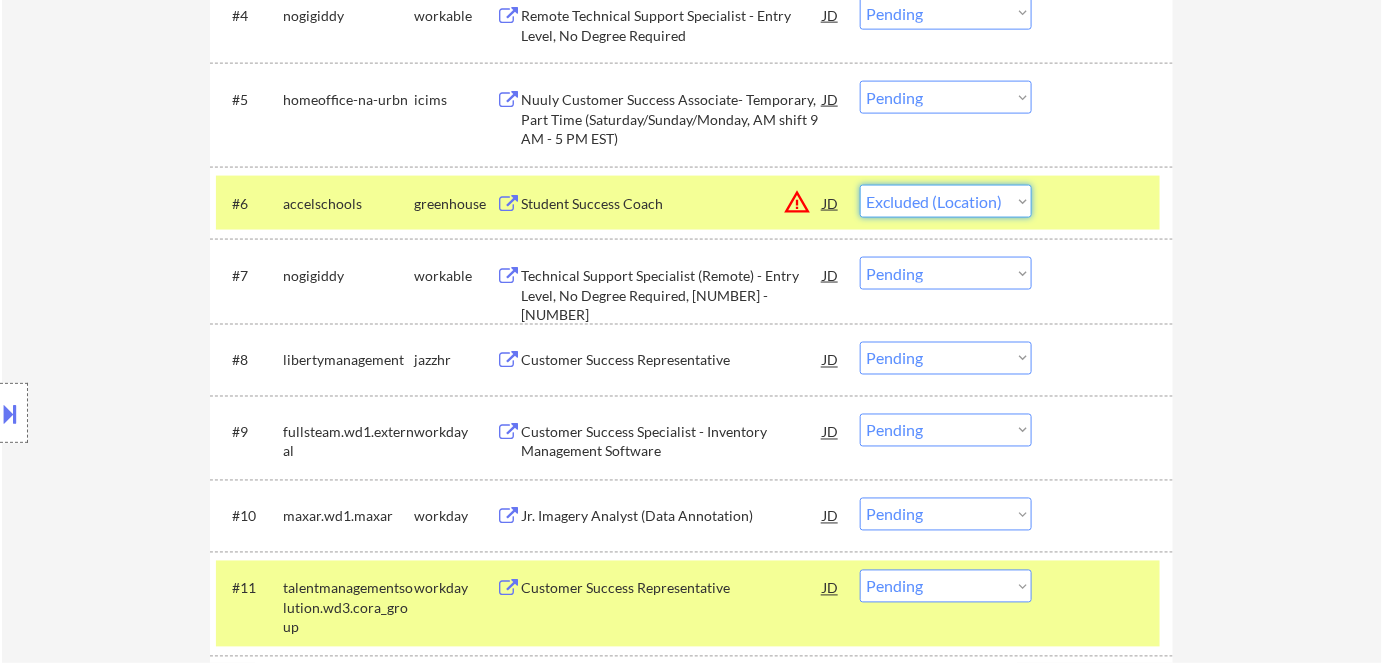 click on "Choose an option... Pending Applied Excluded (Questions) Excluded (Expired) Excluded (Location) Excluded (Bad Match) Excluded (Blocklist) Excluded (Salary) Excluded (Other)" at bounding box center [946, 201] 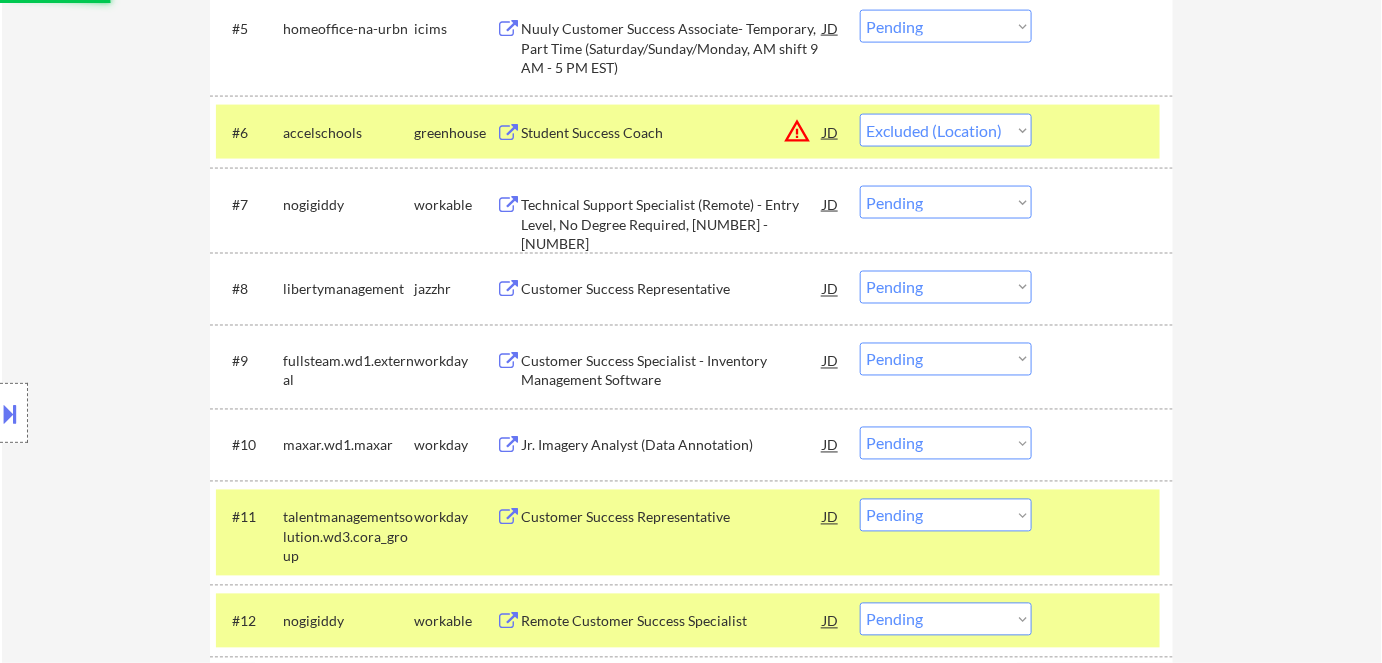 scroll, scrollTop: 1090, scrollLeft: 0, axis: vertical 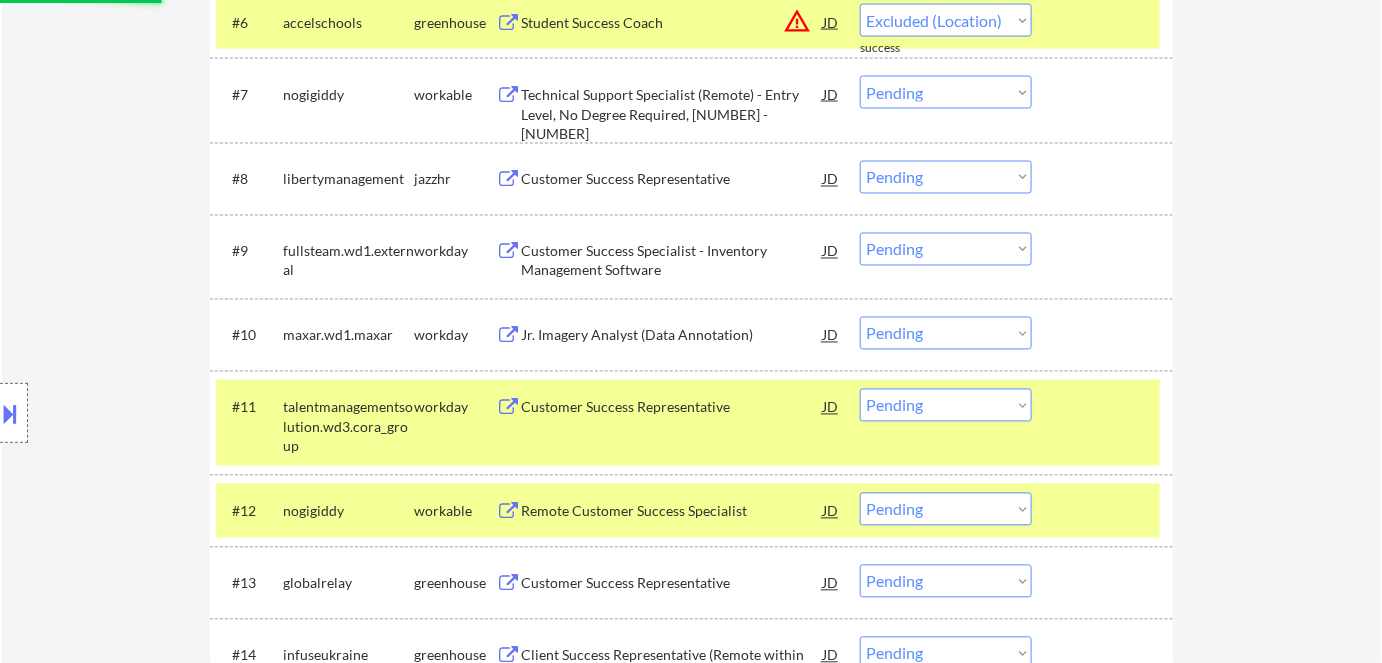 select on ""pending"" 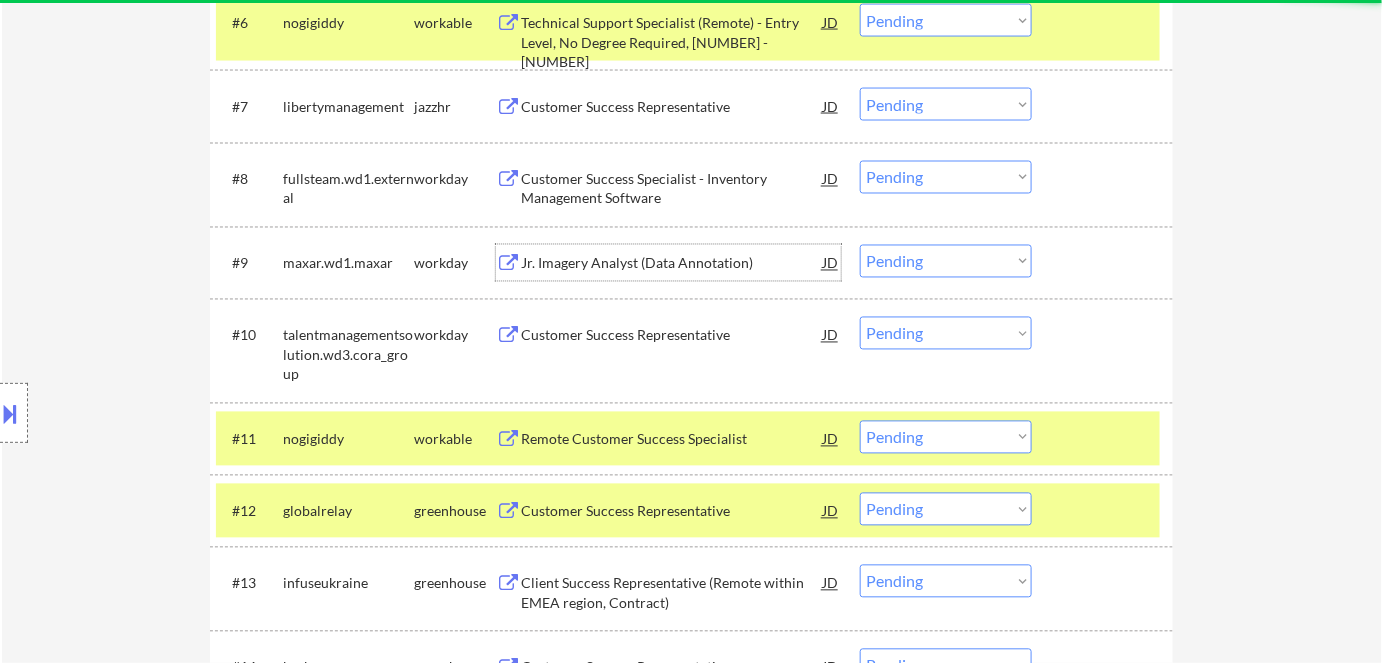 click on "Jr. Imagery Analyst (Data Annotation)" at bounding box center [672, 264] 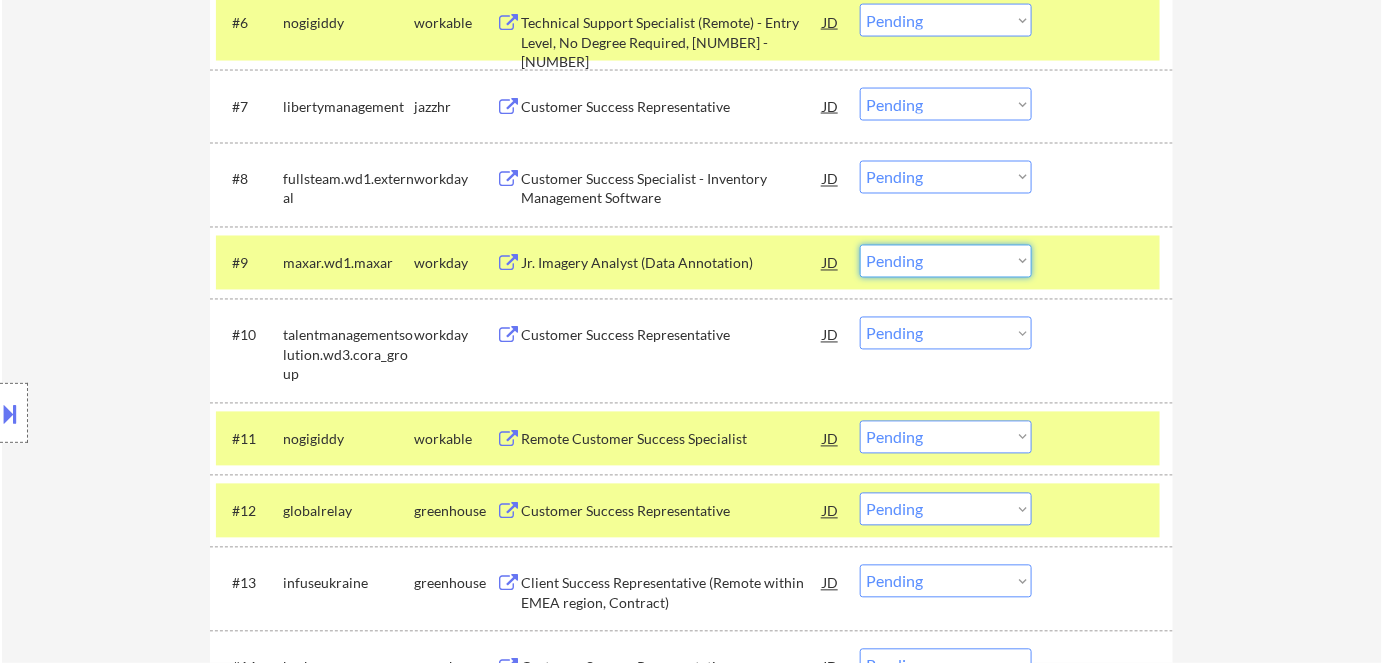 click on "Choose an option... Pending Applied Excluded (Questions) Excluded (Expired) Excluded (Location) Excluded (Bad Match) Excluded (Blocklist) Excluded (Salary) Excluded (Other)" at bounding box center [946, 261] 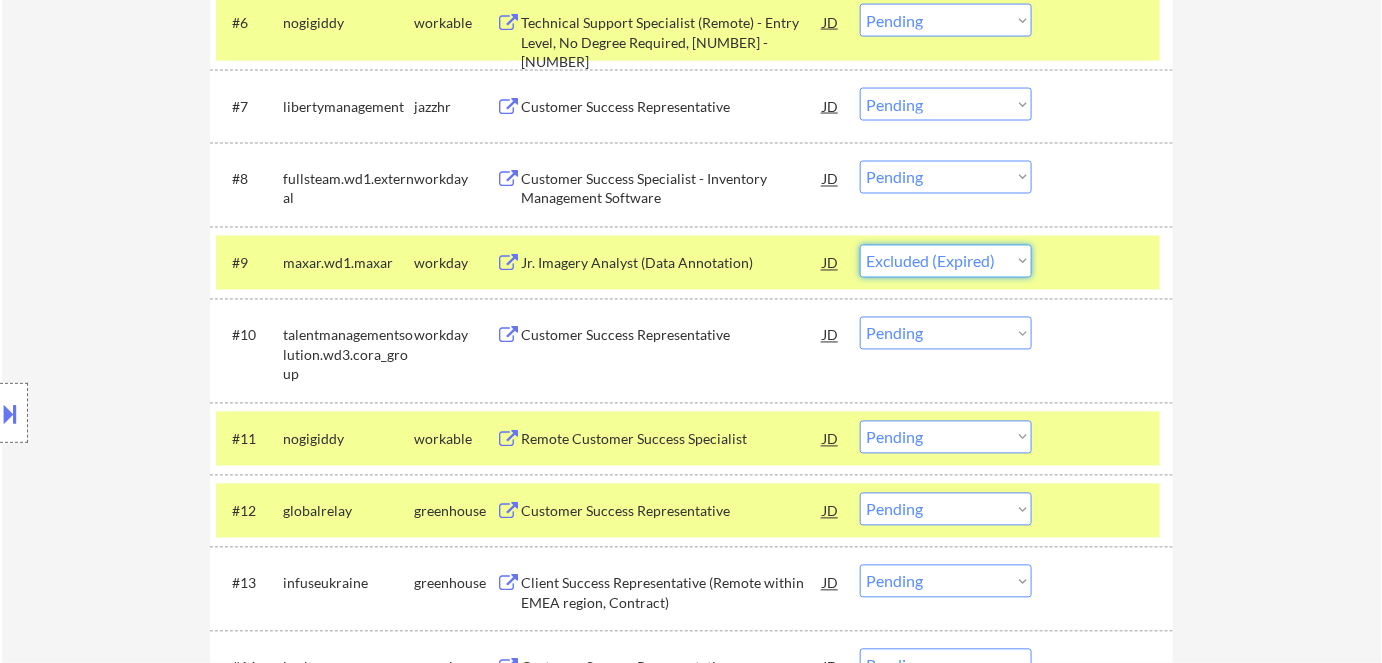 click on "Choose an option... Pending Applied Excluded (Questions) Excluded (Expired) Excluded (Location) Excluded (Bad Match) Excluded (Blocklist) Excluded (Salary) Excluded (Other)" at bounding box center (946, 261) 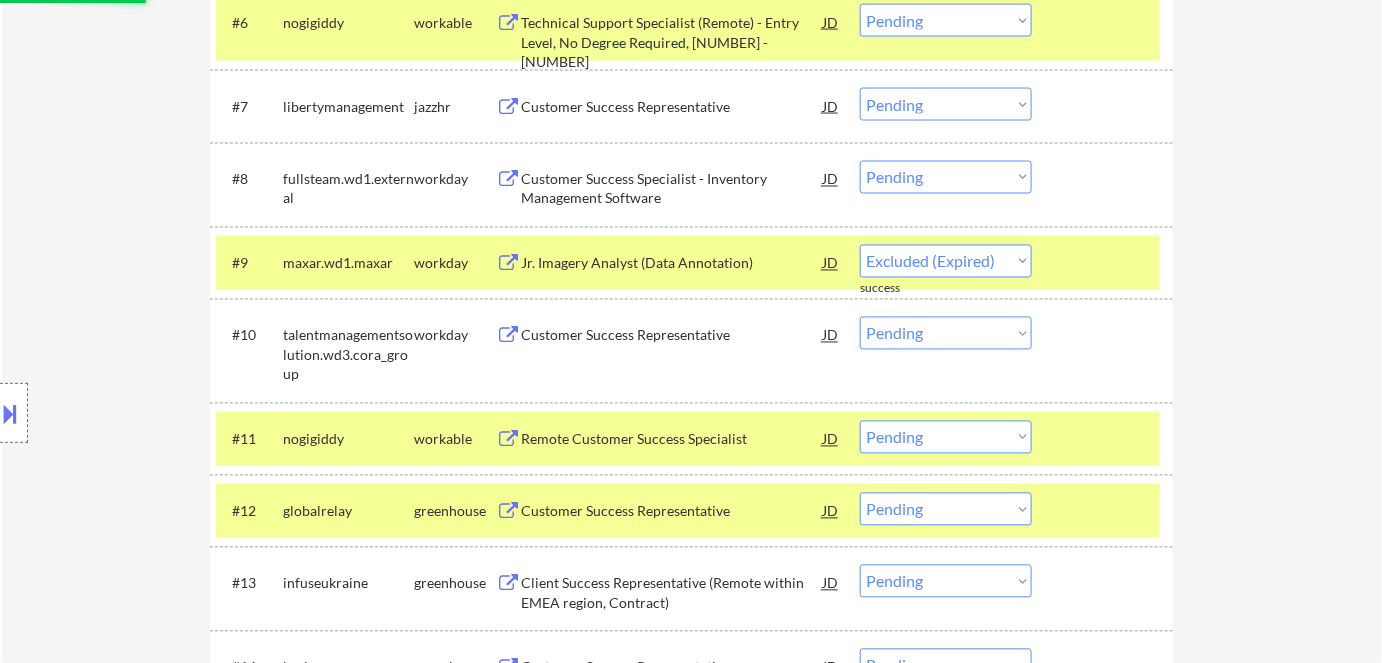 select on ""pending"" 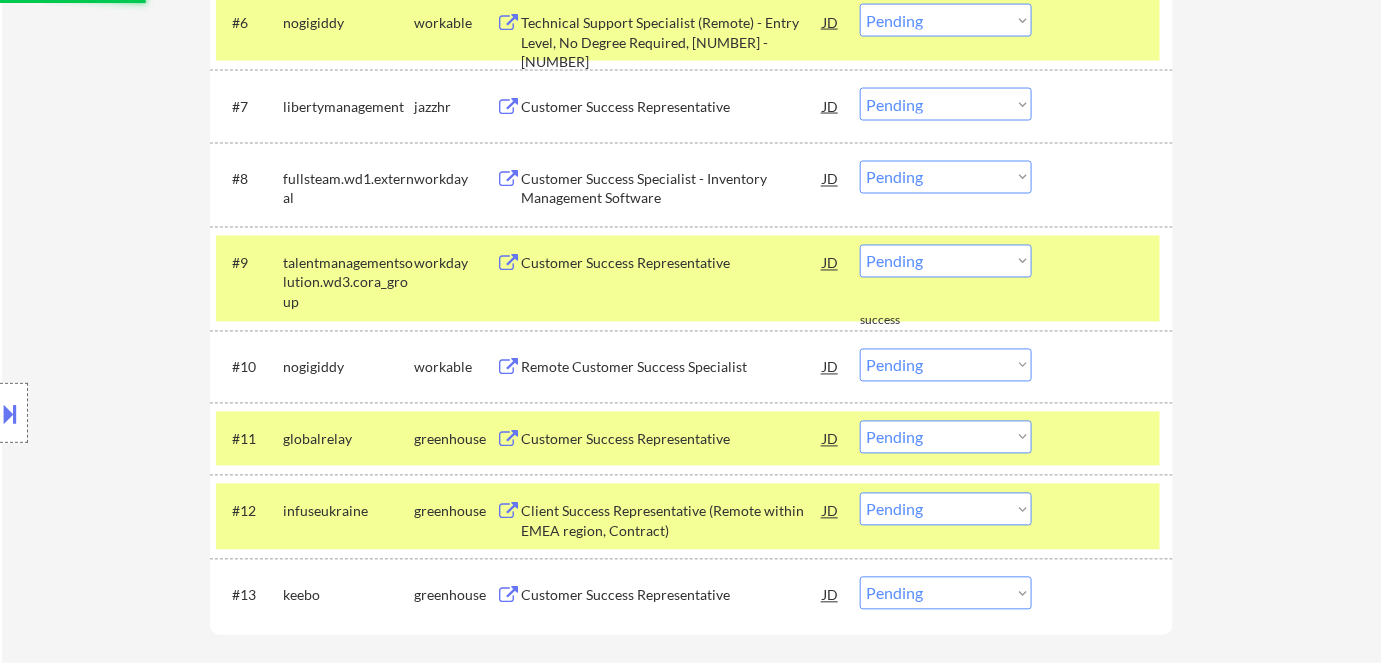click on "Customer Success Specialist - Inventory Management Software" at bounding box center [672, 189] 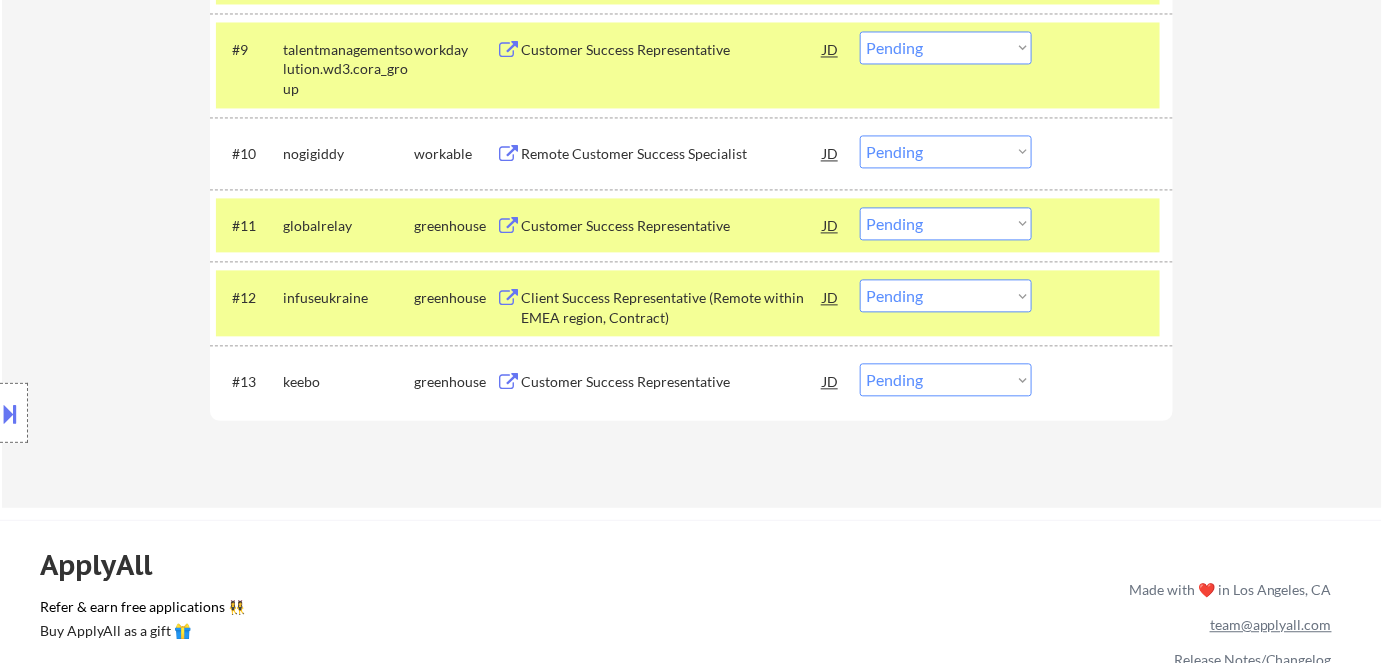 scroll, scrollTop: 1272, scrollLeft: 0, axis: vertical 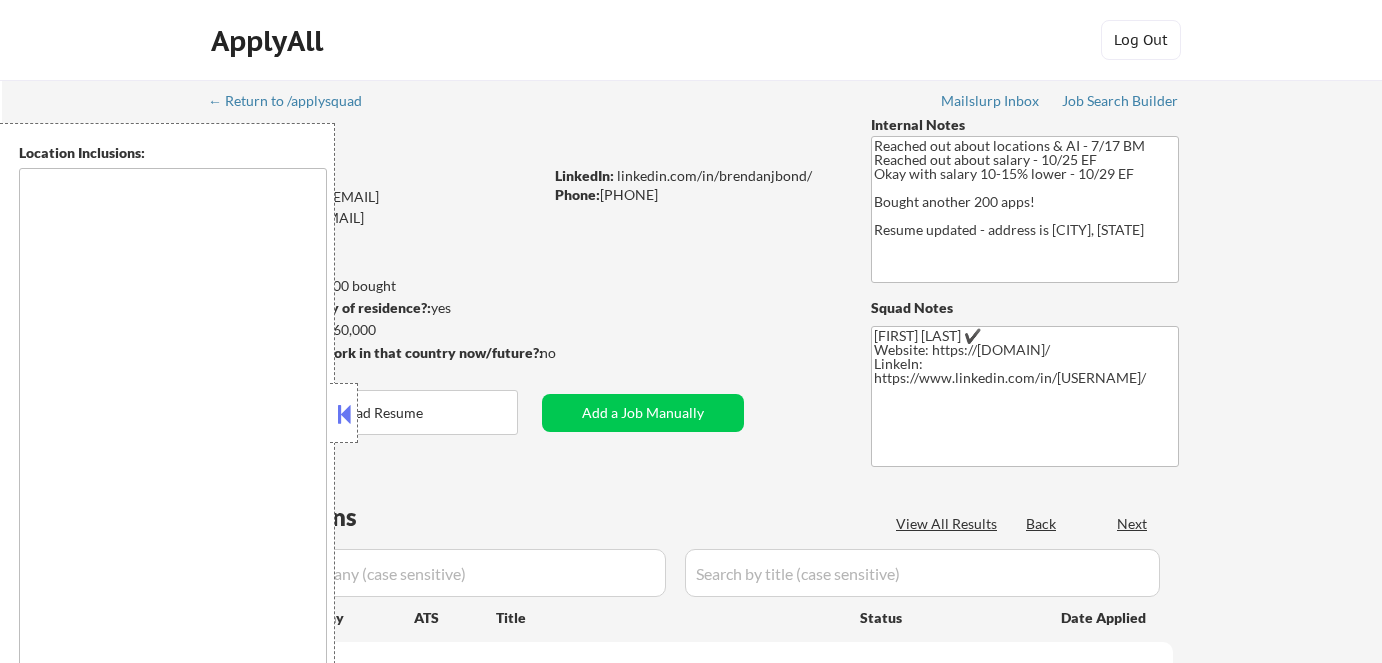 type on "Remote, US [CITY], [STATE] [CITY], [STATE] [CITY], [STATE] [CITY], [STATE] [CITY], [STATE] [CITY], [STATE] [CITY], [STATE] [CITY], [STATE] [CITY], [STATE] [CITY], [STATE] [CITY], [STATE] [CITY], [STATE] [CITY], [STATE] [CITY], [STATE] [CITY], [STATE] [CITY], [STATE] [CITY], [STATE] [CITY], [STATE] [CITY], [STATE]" 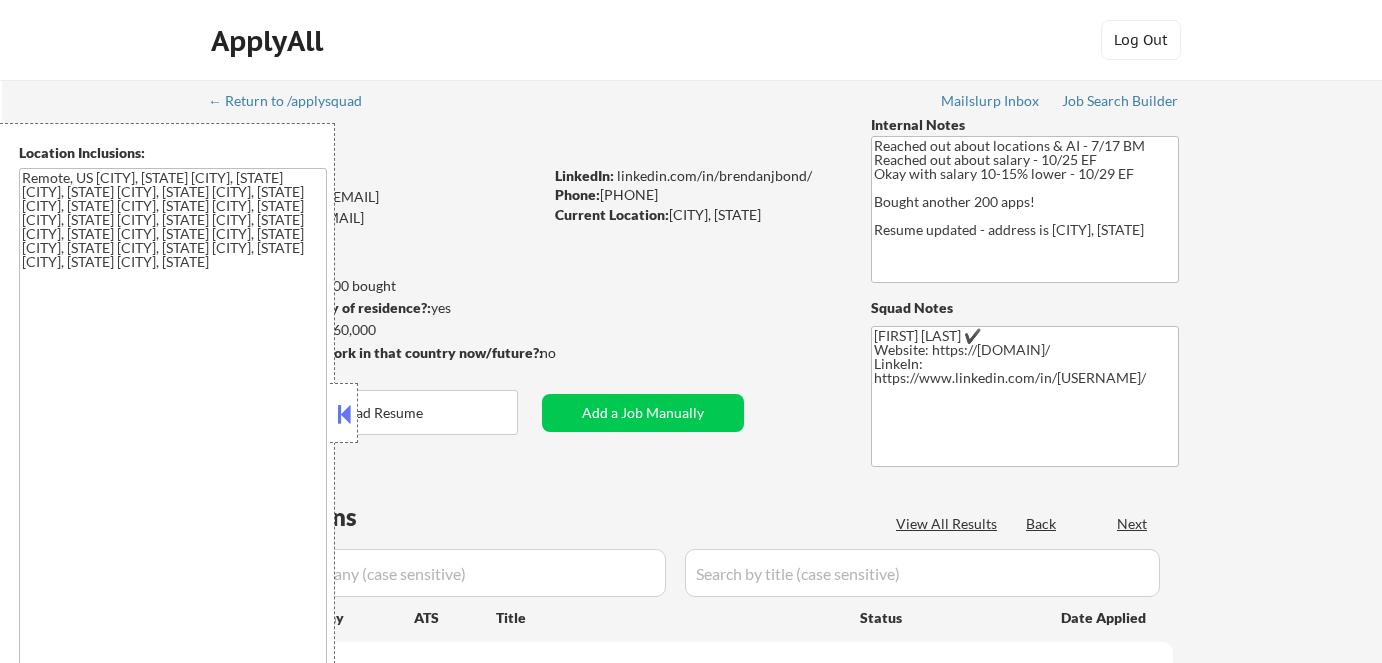 select on ""pending"" 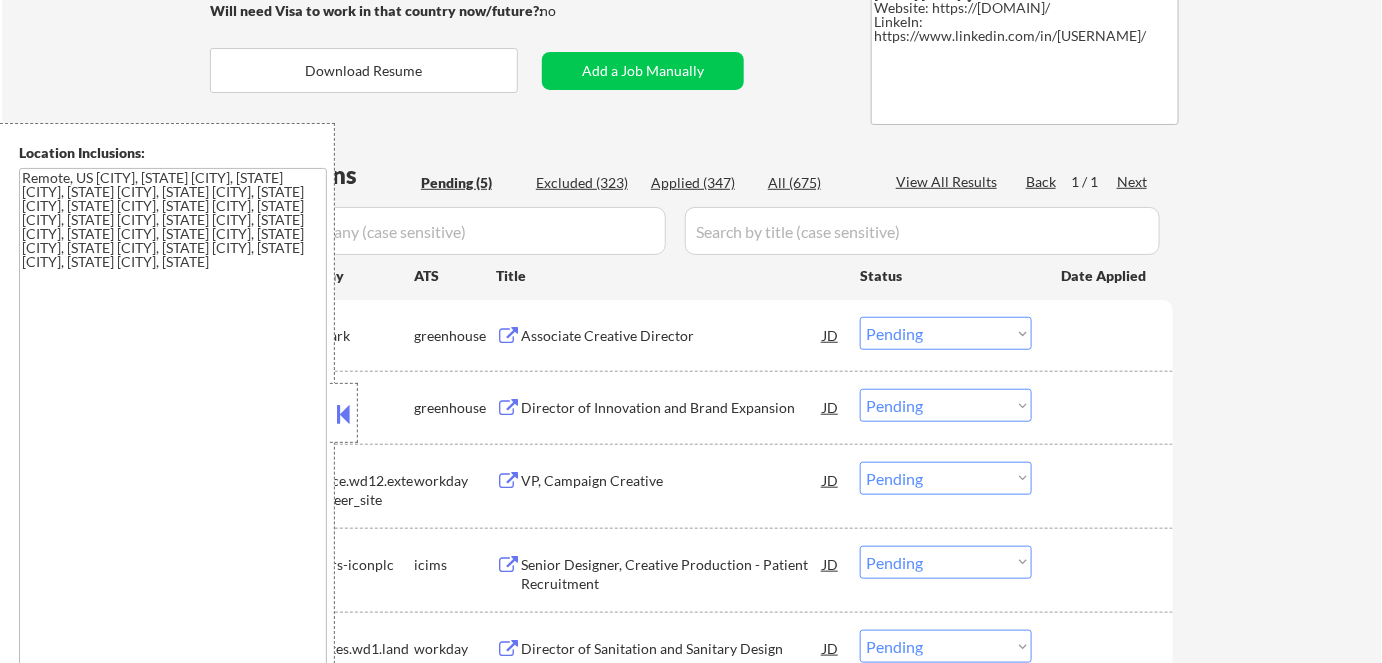 scroll, scrollTop: 363, scrollLeft: 0, axis: vertical 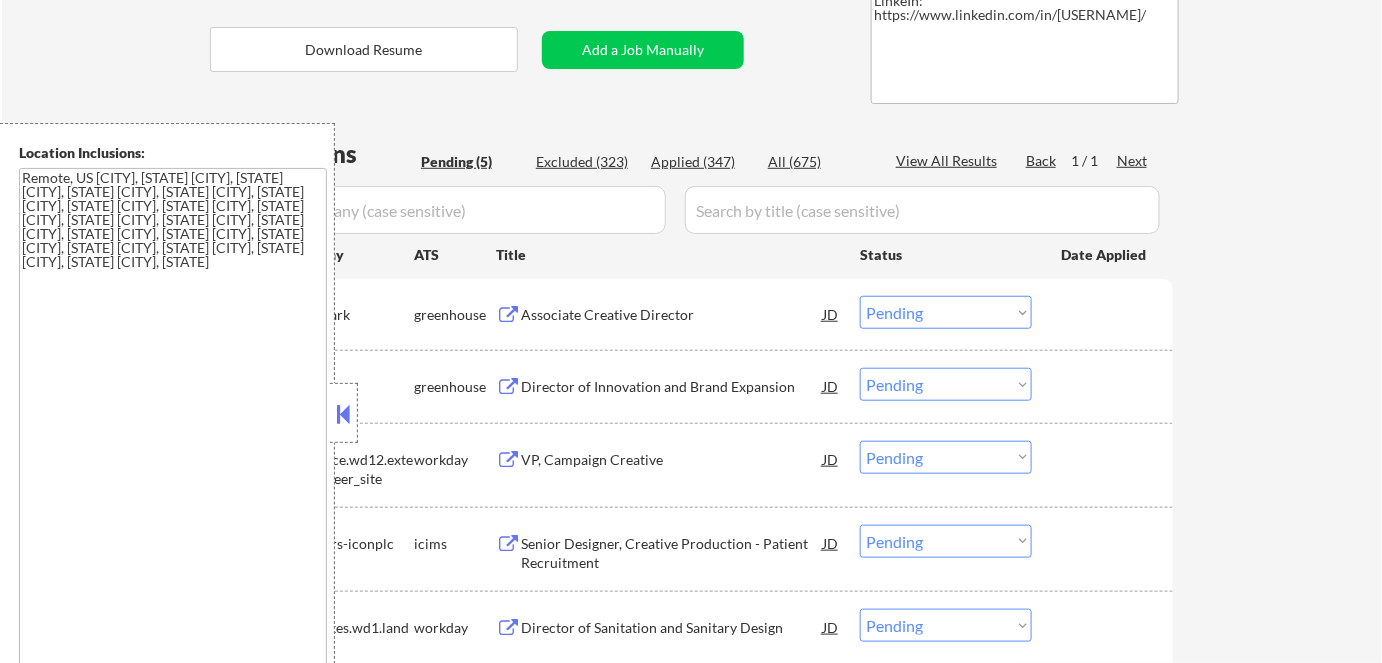click at bounding box center (344, 414) 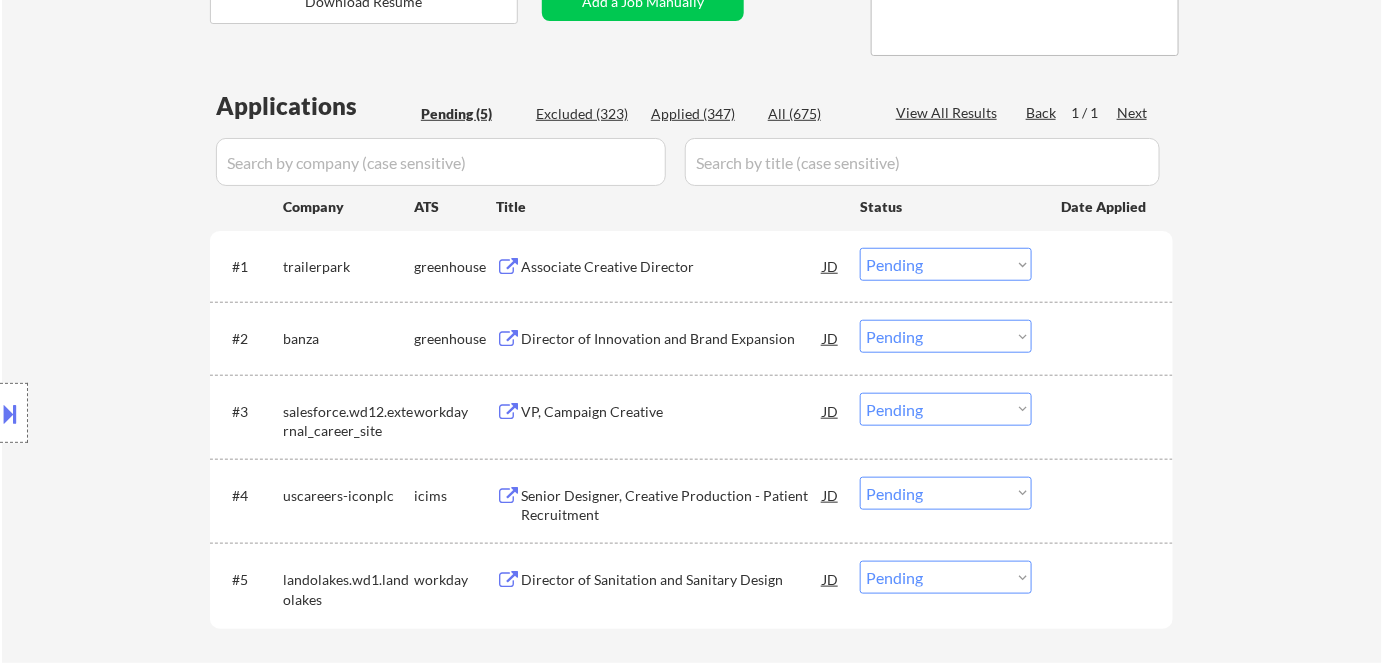 scroll, scrollTop: 454, scrollLeft: 0, axis: vertical 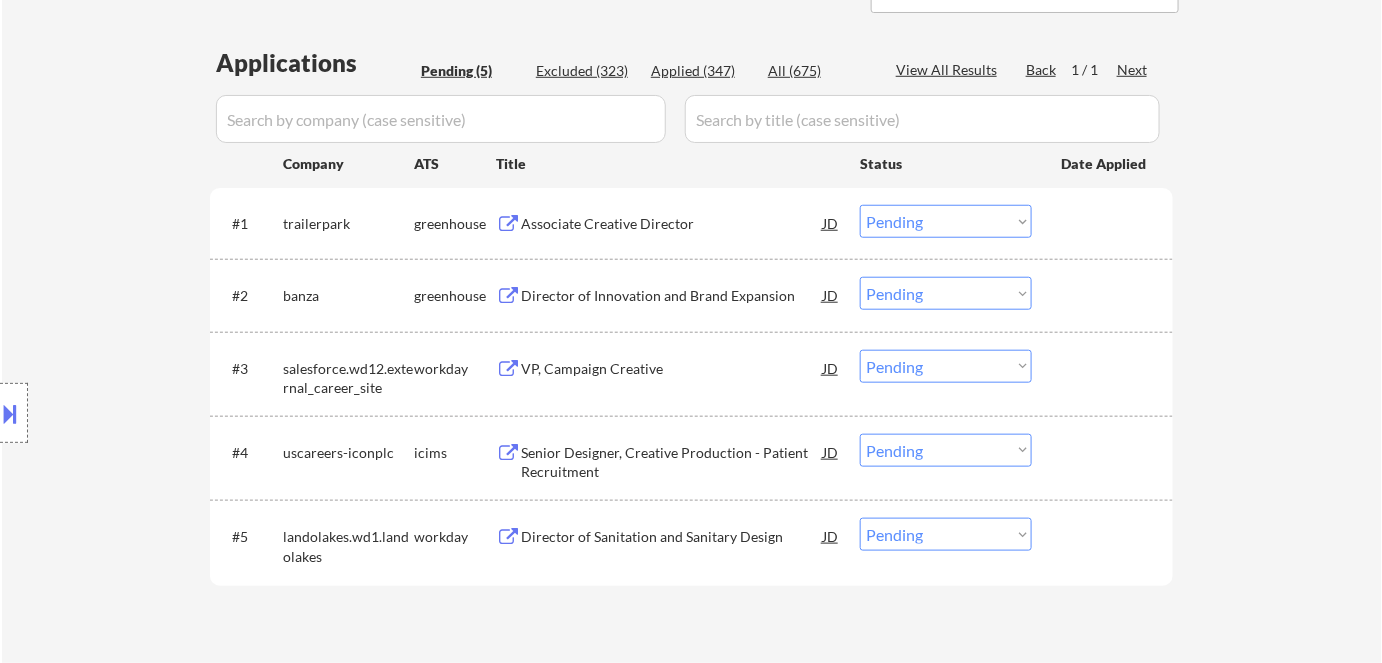 click on "Director of Innovation and Brand Expansion" at bounding box center (672, 296) 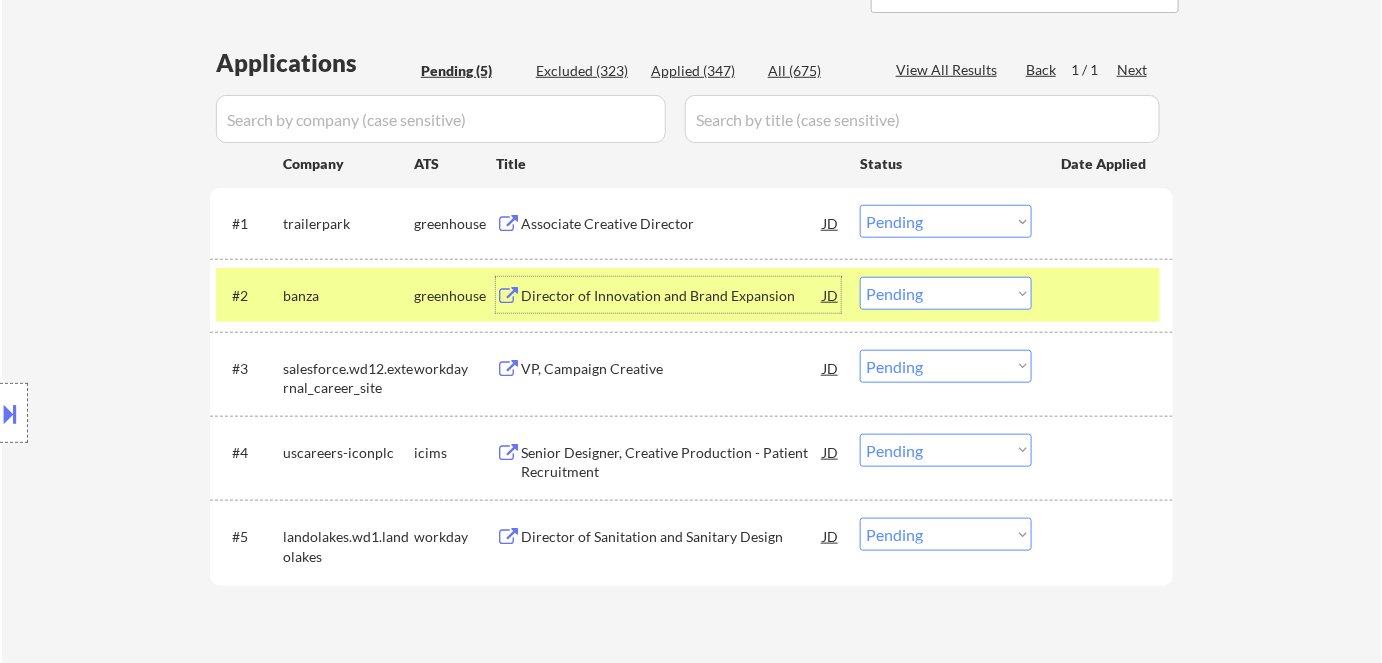 click on "Choose an option... Pending Applied Excluded (Questions) Excluded (Expired) Excluded (Location) Excluded (Bad Match) Excluded (Blocklist) Excluded (Salary) Excluded (Other)" at bounding box center (946, 293) 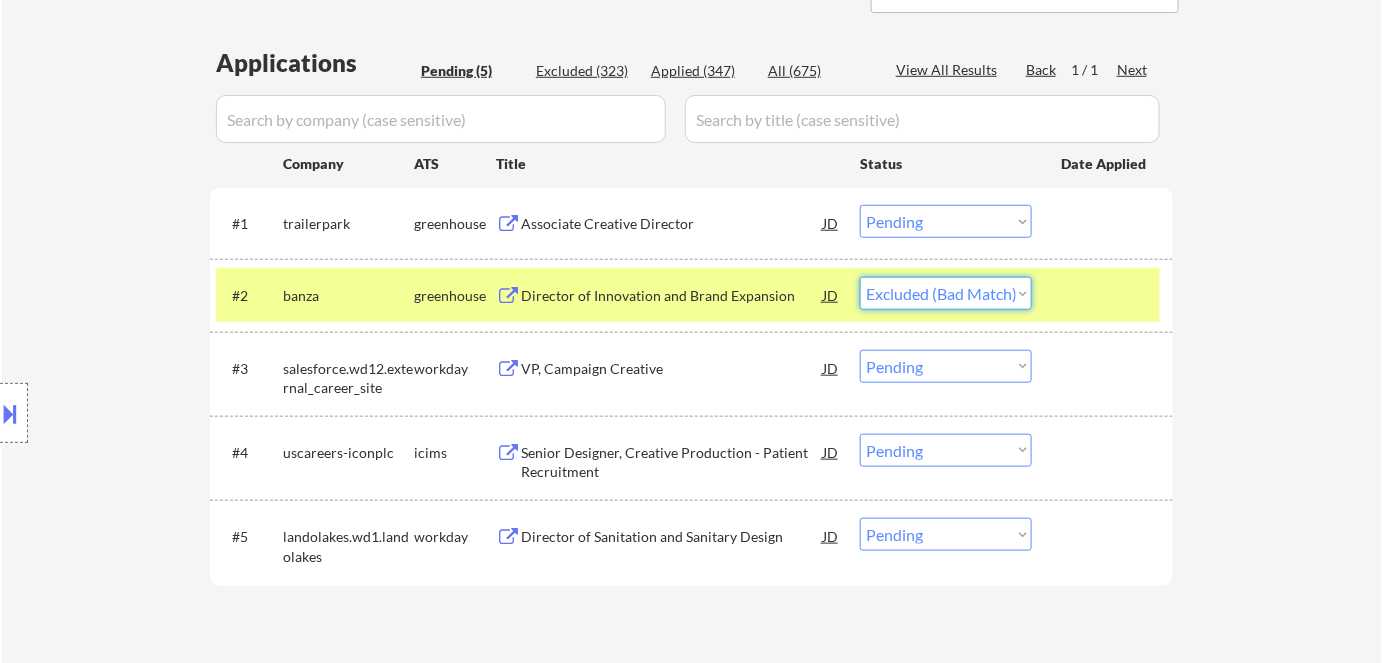 click on "Choose an option... Pending Applied Excluded (Questions) Excluded (Expired) Excluded (Location) Excluded (Bad Match) Excluded (Blocklist) Excluded (Salary) Excluded (Other)" at bounding box center (946, 293) 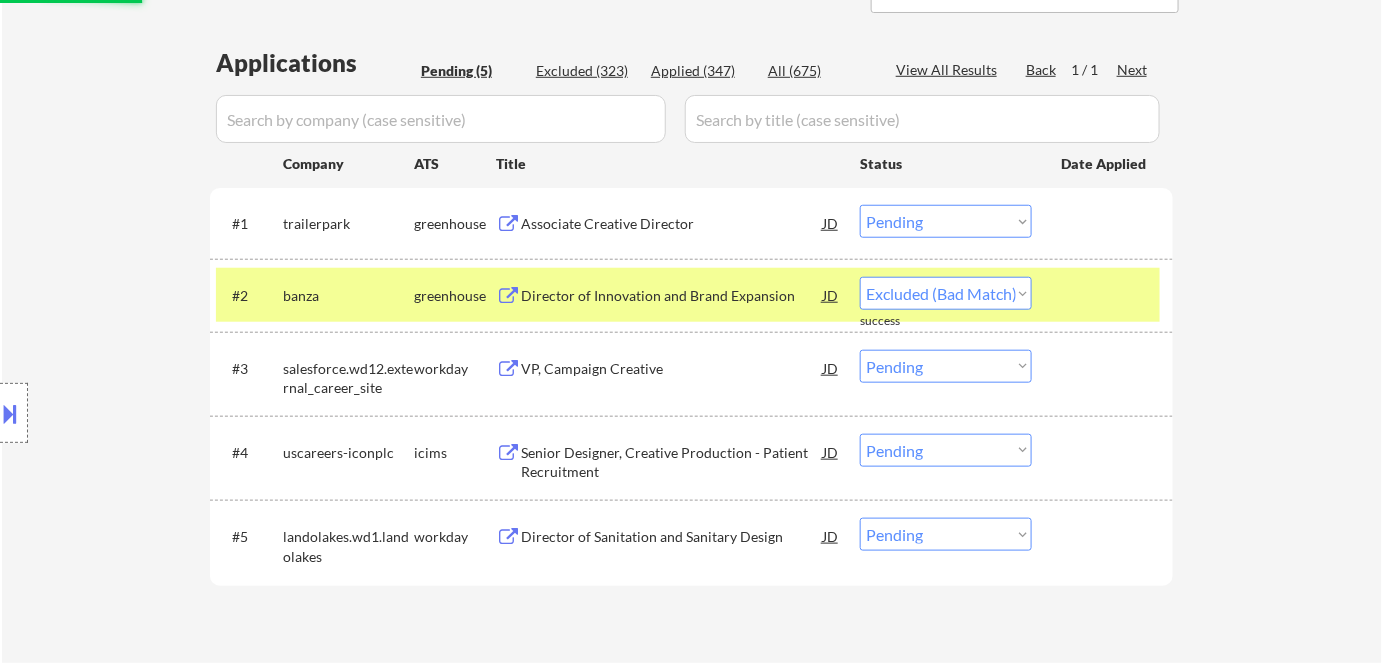 select on ""pending"" 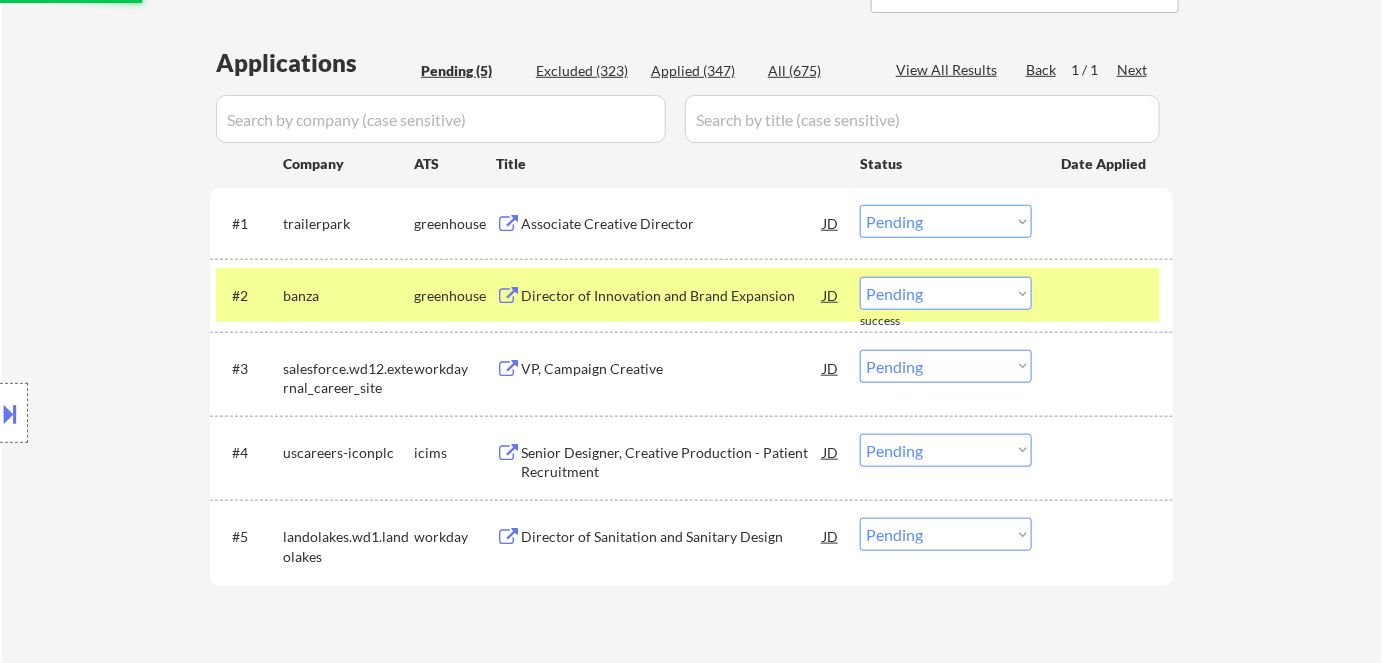 click on "VP, Campaign Creative" at bounding box center [672, 368] 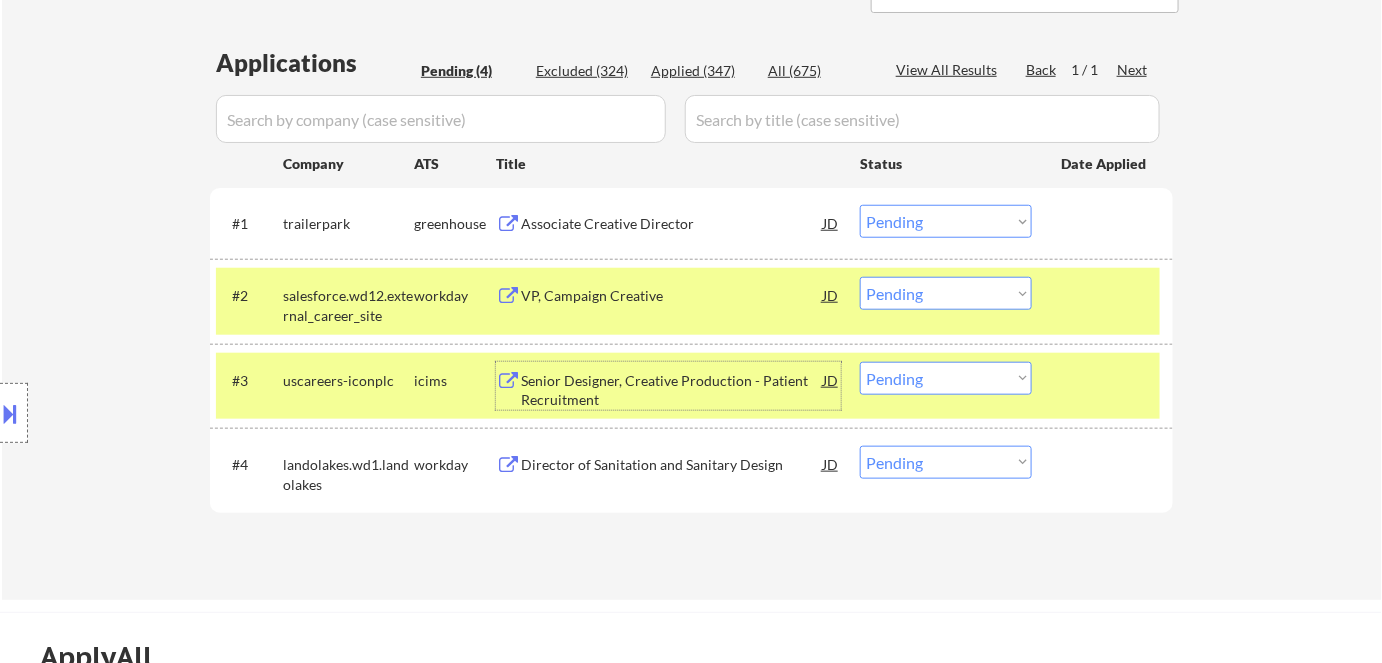click on "Choose an option... Pending Applied Excluded (Questions) Excluded (Expired) Excluded (Location) Excluded (Bad Match) Excluded (Blocklist) Excluded (Salary) Excluded (Other)" at bounding box center (946, 378) 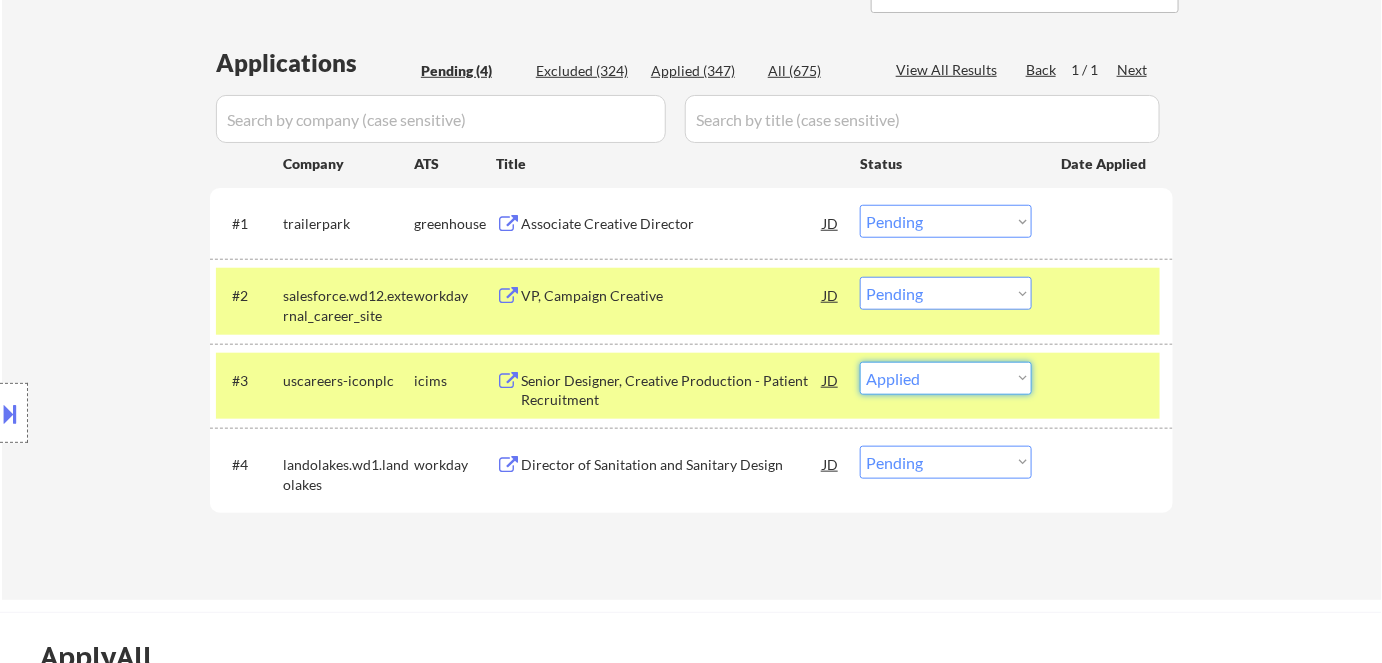 click on "Choose an option... Pending Applied Excluded (Questions) Excluded (Expired) Excluded (Location) Excluded (Bad Match) Excluded (Blocklist) Excluded (Salary) Excluded (Other)" at bounding box center [946, 378] 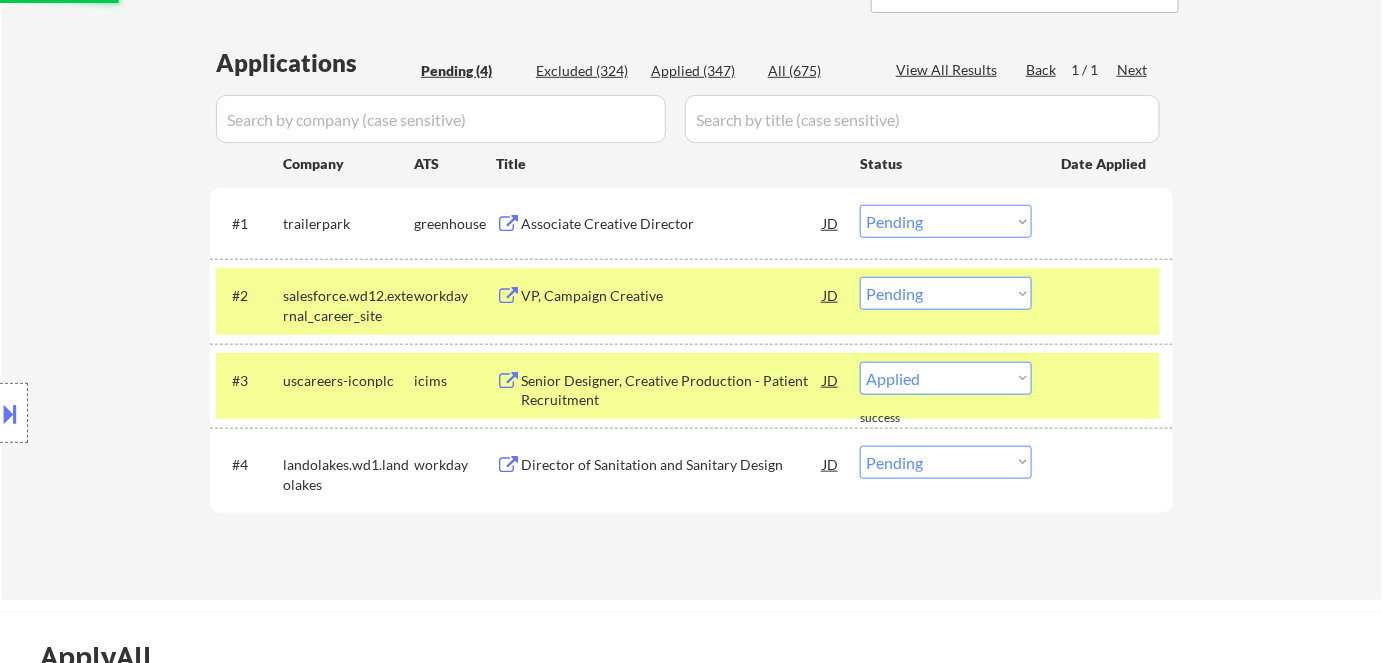 select on ""pending"" 